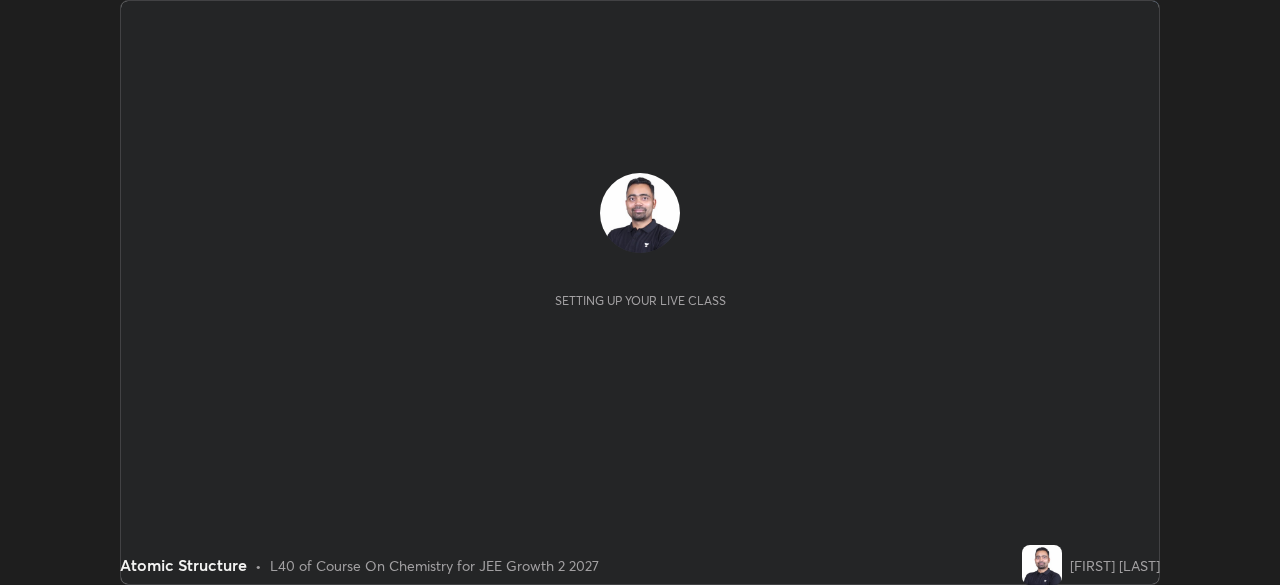 scroll, scrollTop: 0, scrollLeft: 0, axis: both 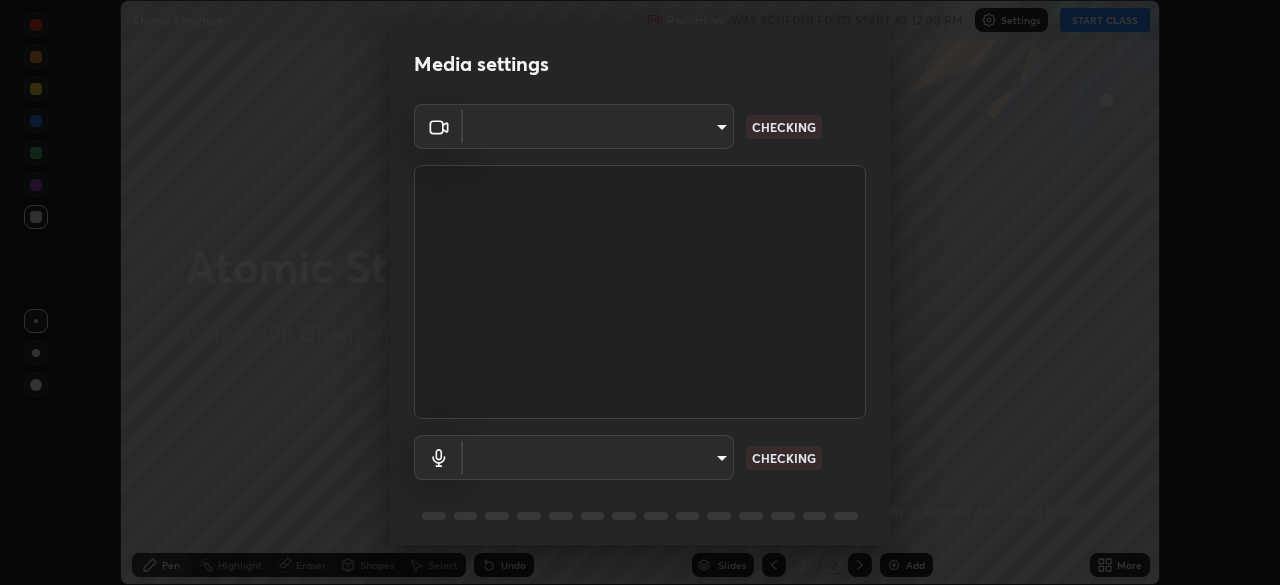 type on "b0dbb3b92abe51c0a200421dabcc31d5eeb9cbda50854e8bbcee9f88c8f391b2" 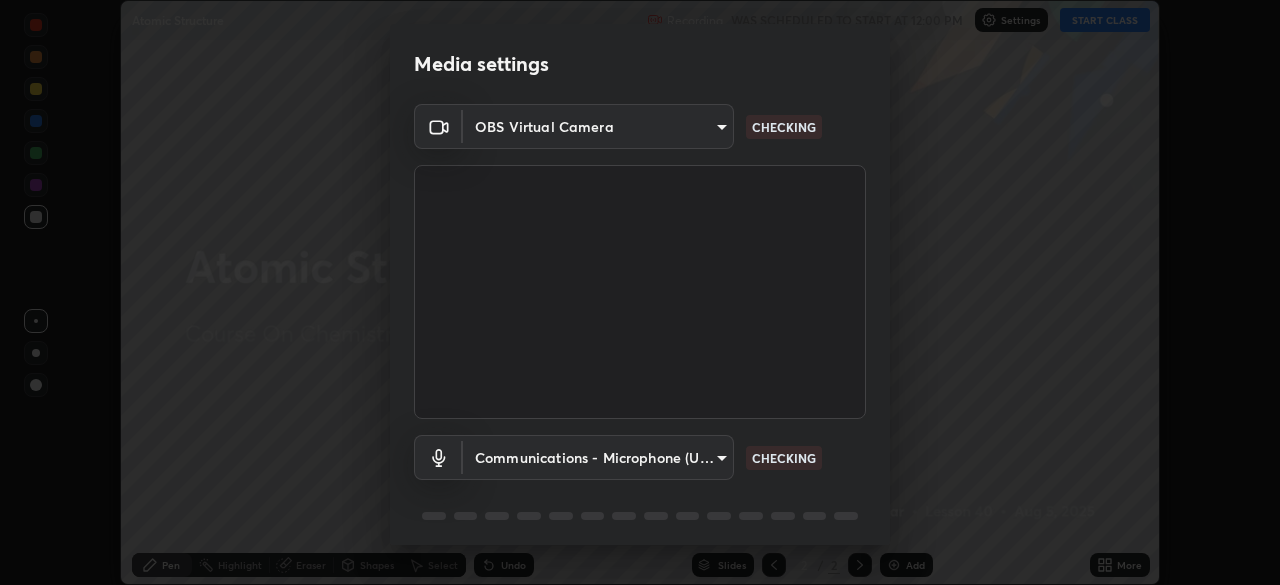 click on "Erase all Atomic Structure Recording WAS SCHEDULED TO START AT  12:00 PM Settings START CLASS Setting up your live class Atomic Structure • L40 of Course On Chemistry for JEE Growth 2 2027 [FIRST] [LAST] Pen Highlight Eraser Shapes Select Undo Slides 2 / 2 Add More No doubts shared Encourage your learners to ask a doubt for better clarity Report an issue Reason for reporting Buffering Chat not working Audio - Video sync issue Educator video quality low ​ Attach an image Report Media settings OBS Virtual Camera b0dbb3b92abe51c0a200421dabcc31d5eeb9cbda50854e8bbcee9f88c8f391b2 CHECKING Communications - Microphone (USB PnP Sound Device) communications CHECKING 1 / 5 Next" at bounding box center (640, 292) 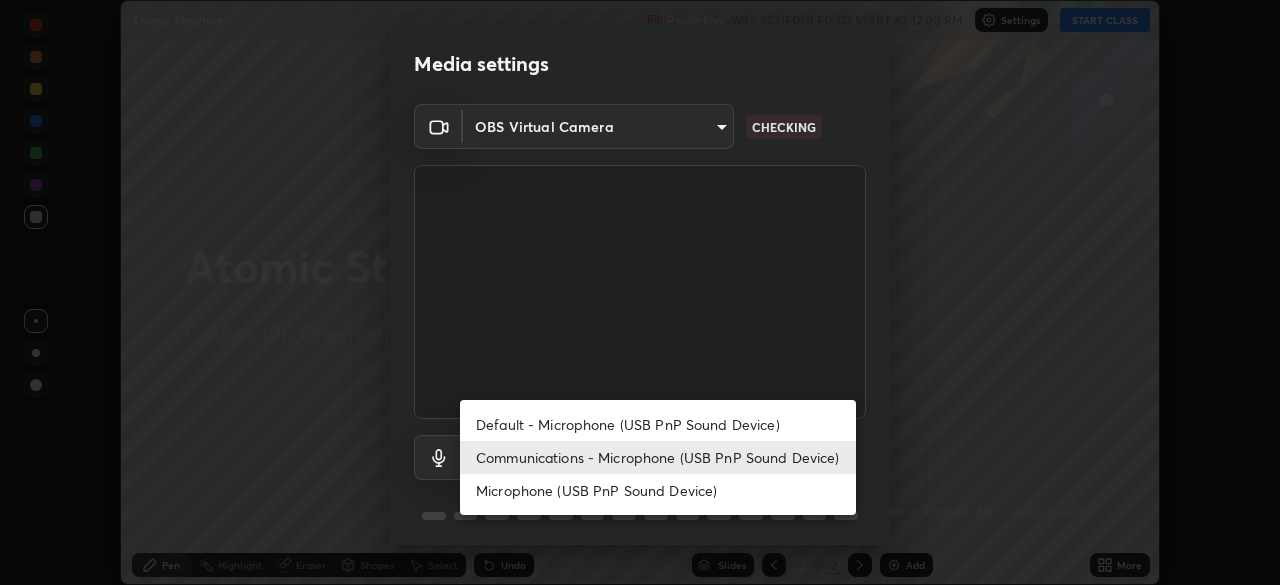 click on "Default - Microphone (USB PnP Sound Device)" at bounding box center (658, 424) 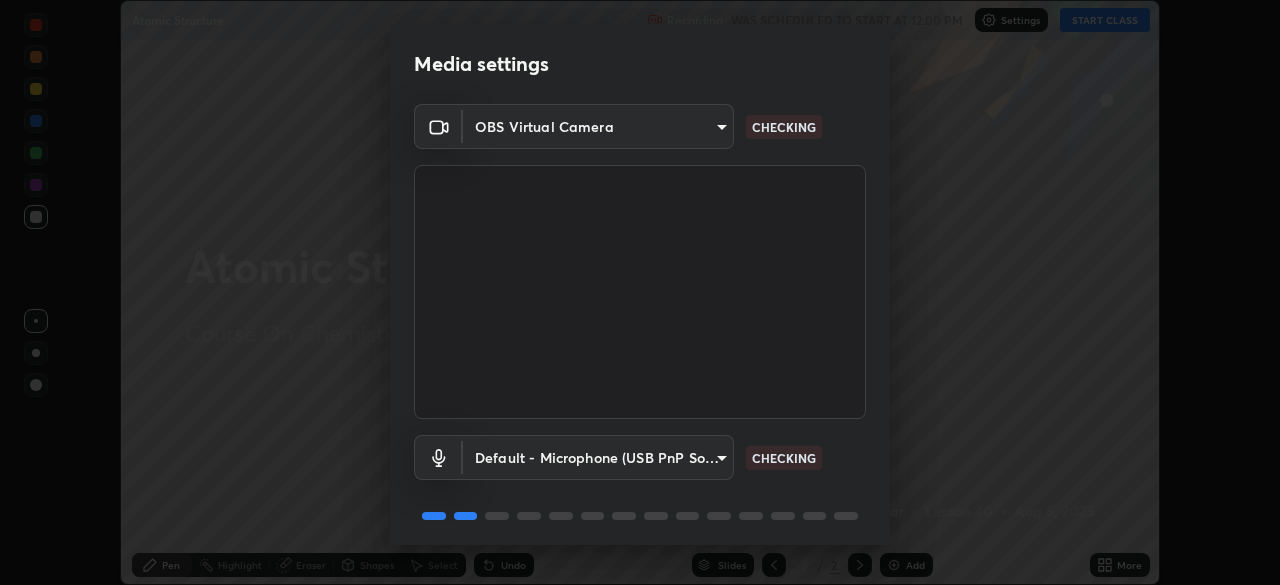 click on "Erase all Atomic Structure Recording WAS SCHEDULED TO START AT  12:00 PM Settings START CLASS Setting up your live class Atomic Structure • L40 of Course On Chemistry for JEE Growth 2 2027 [FIRST] [LAST] Pen Highlight Eraser Shapes Select Undo Slides 2 / 2 Add More No doubts shared Encourage your learners to ask a doubt for better clarity Report an issue Reason for reporting Buffering Chat not working Audio - Video sync issue Educator video quality low ​ Attach an image Report Media settings OBS Virtual Camera b0dbb3b92abe51c0a200421dabcc31d5eeb9cbda50854e8bbcee9f88c8f391b2 CHECKING Default - Microphone (USB PnP Sound Device) default CHECKING 1 / 5 Next" at bounding box center (640, 292) 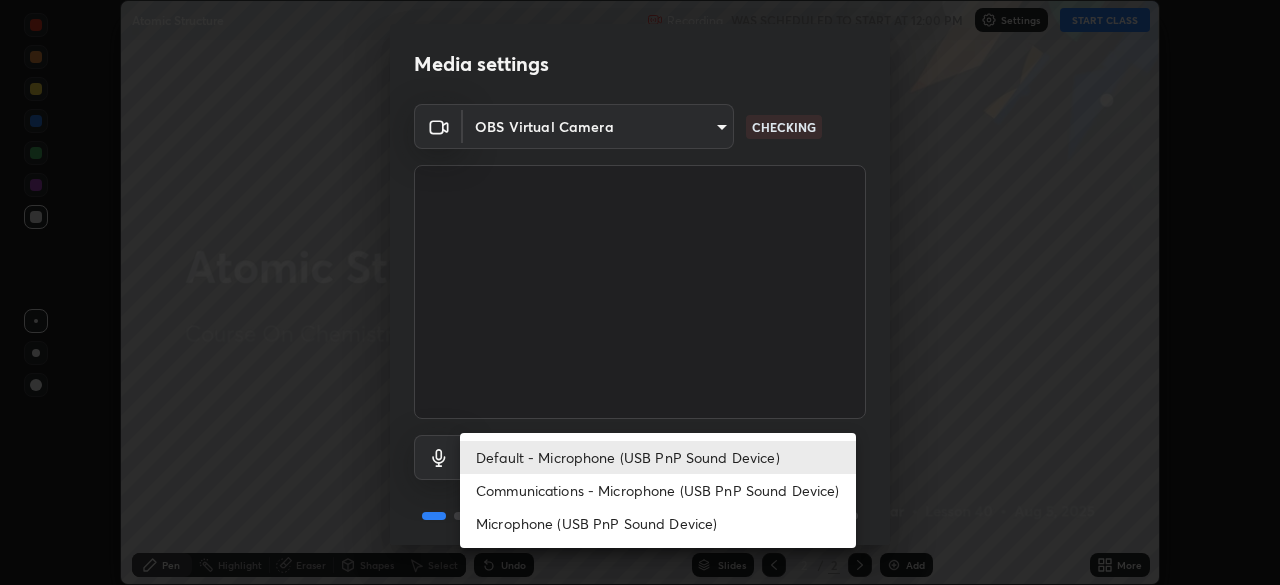 click on "Communications - Microphone (USB PnP Sound Device)" at bounding box center [658, 490] 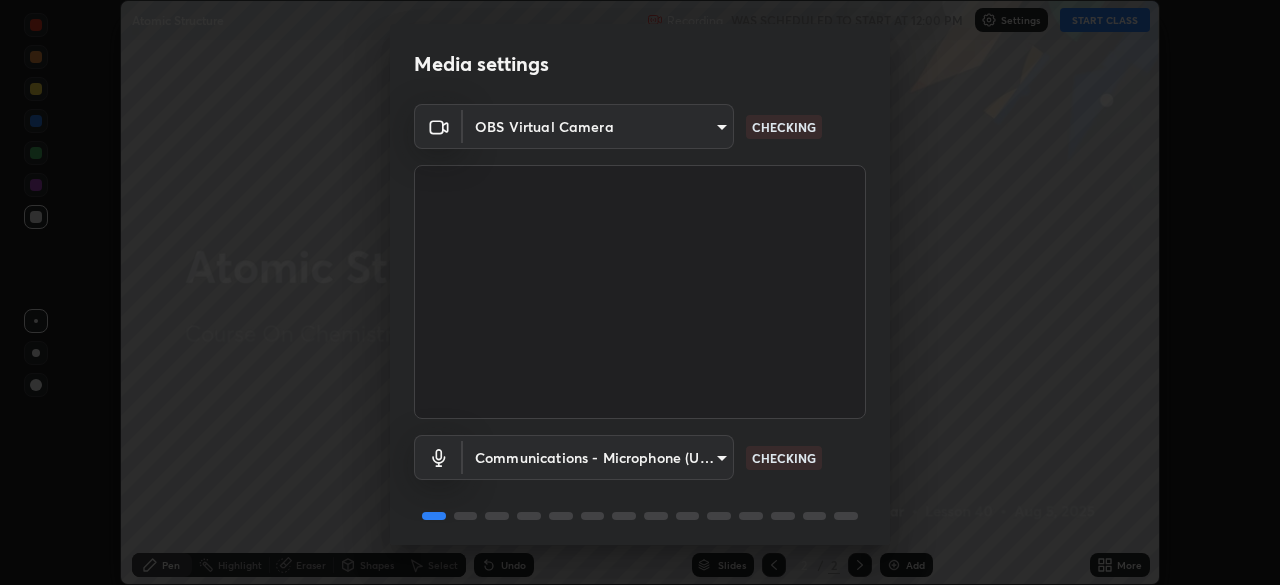scroll, scrollTop: 71, scrollLeft: 0, axis: vertical 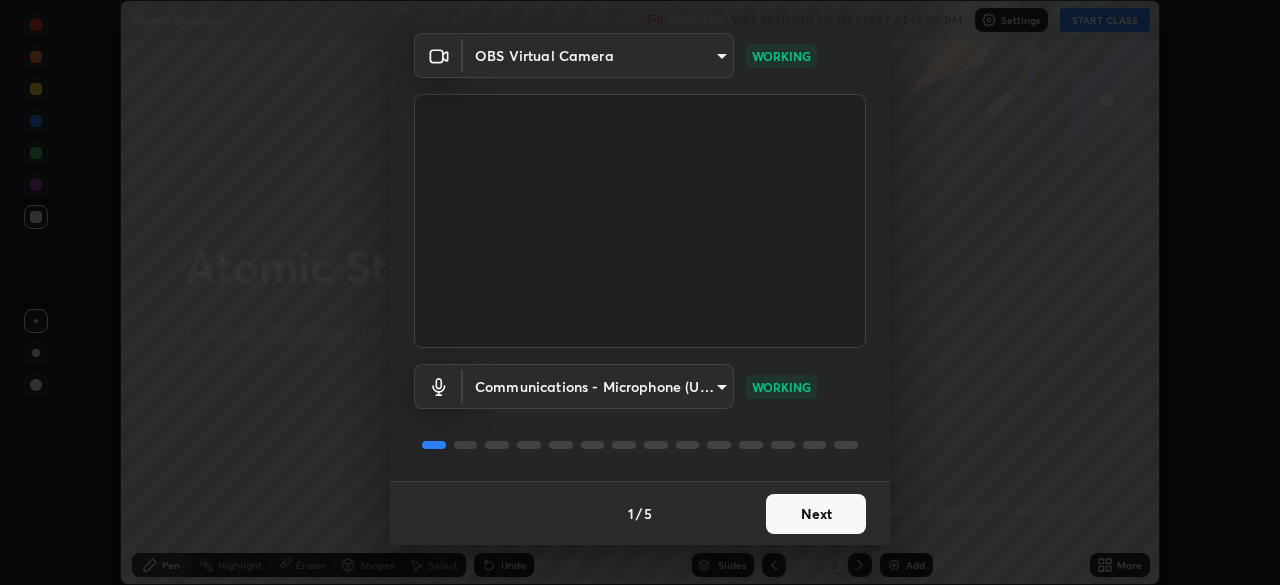 click on "Next" at bounding box center [816, 514] 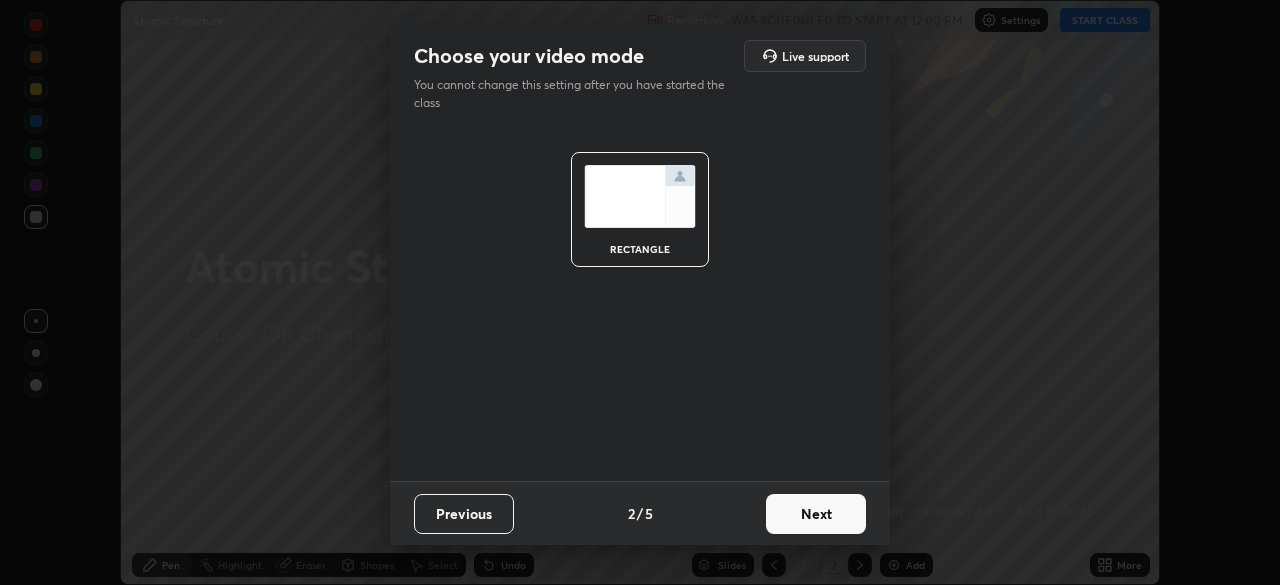 scroll, scrollTop: 0, scrollLeft: 0, axis: both 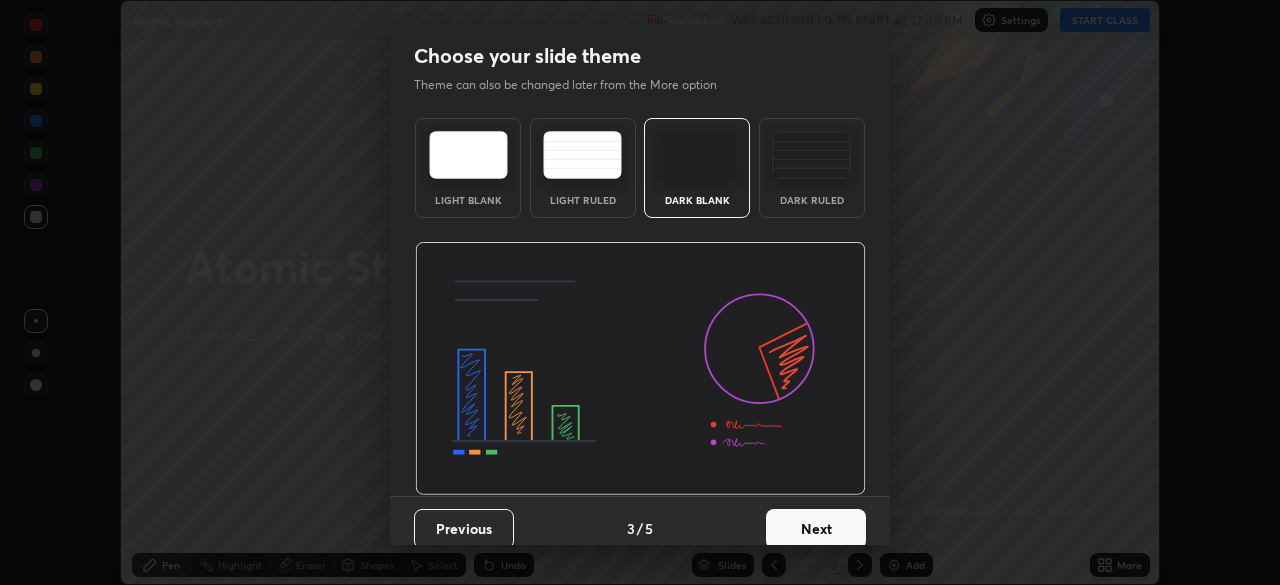 click on "Next" at bounding box center [816, 529] 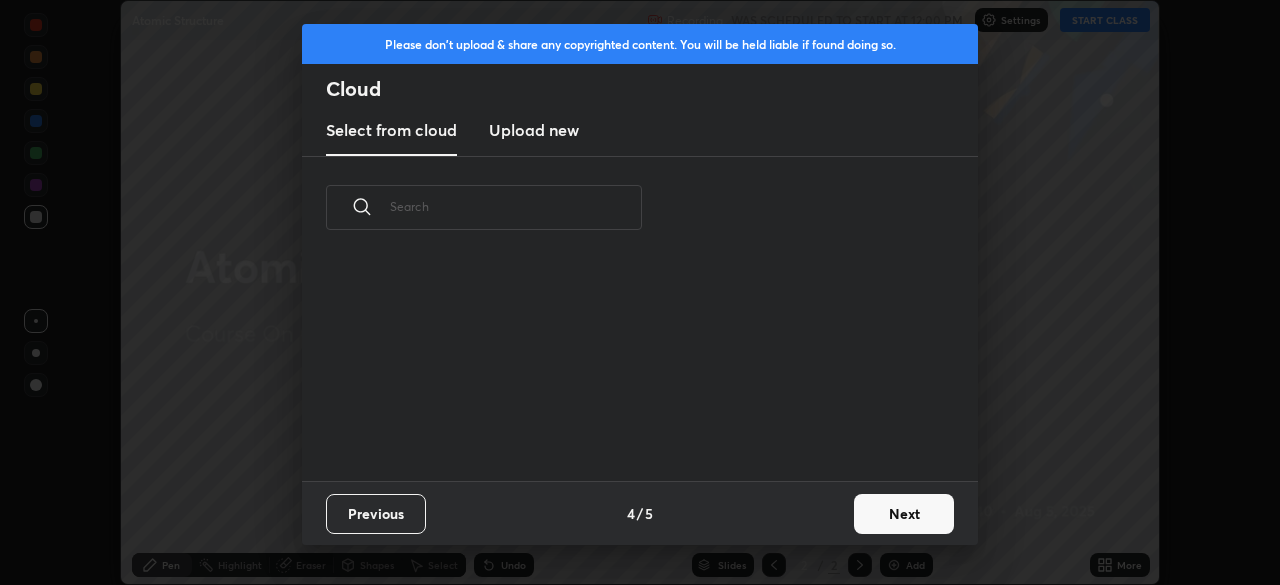 scroll, scrollTop: 7, scrollLeft: 11, axis: both 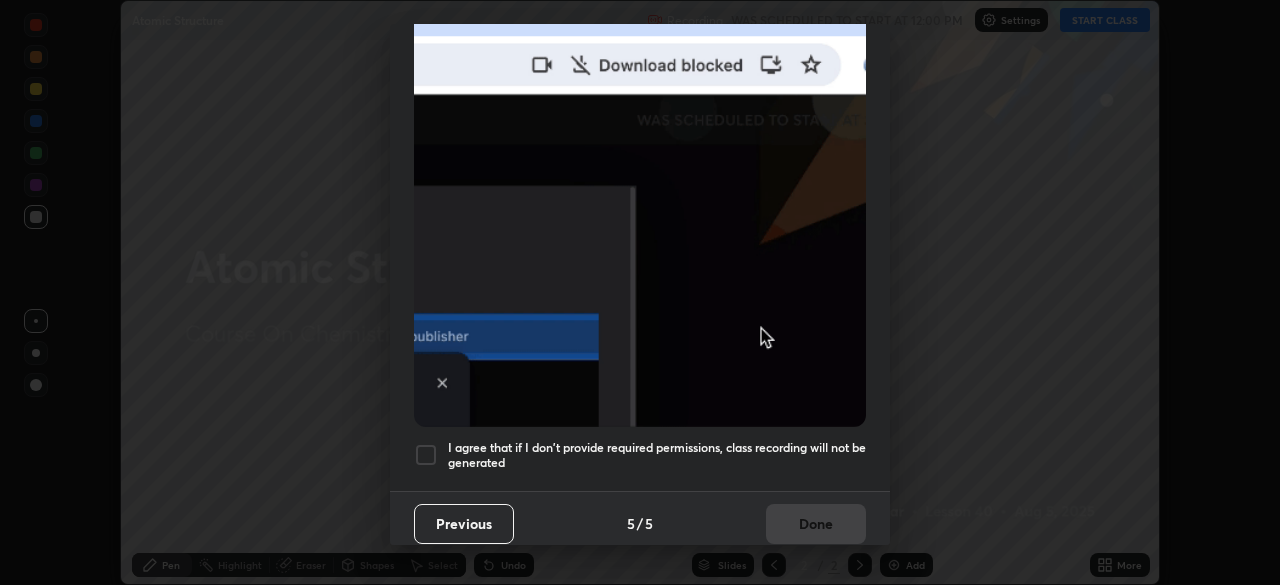 click at bounding box center (426, 455) 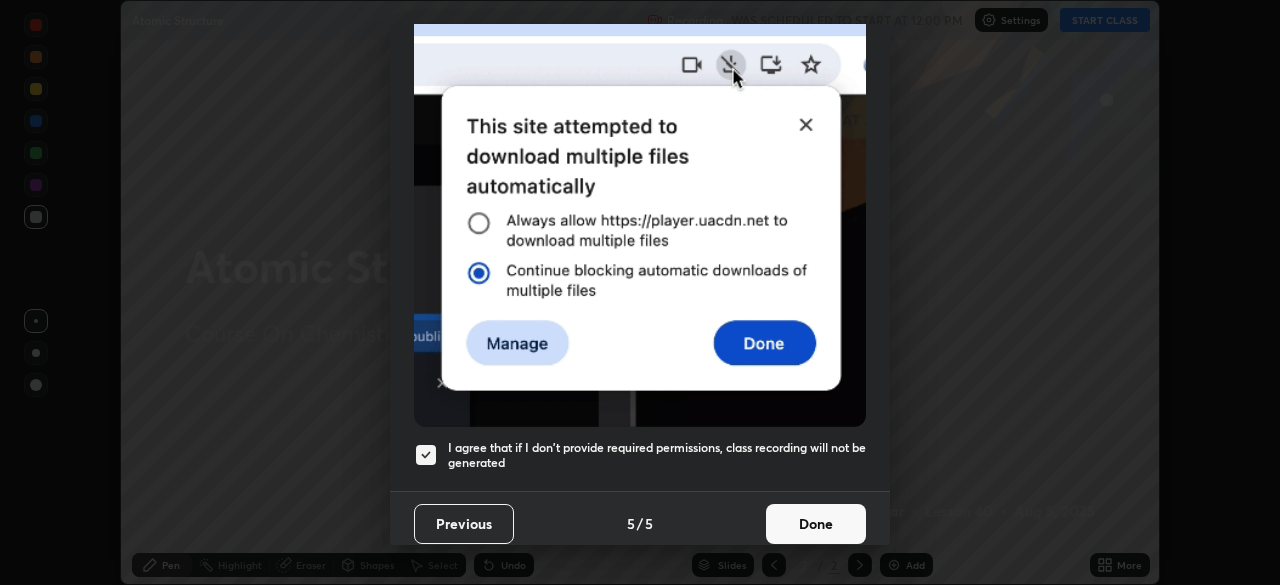click on "Done" at bounding box center [816, 524] 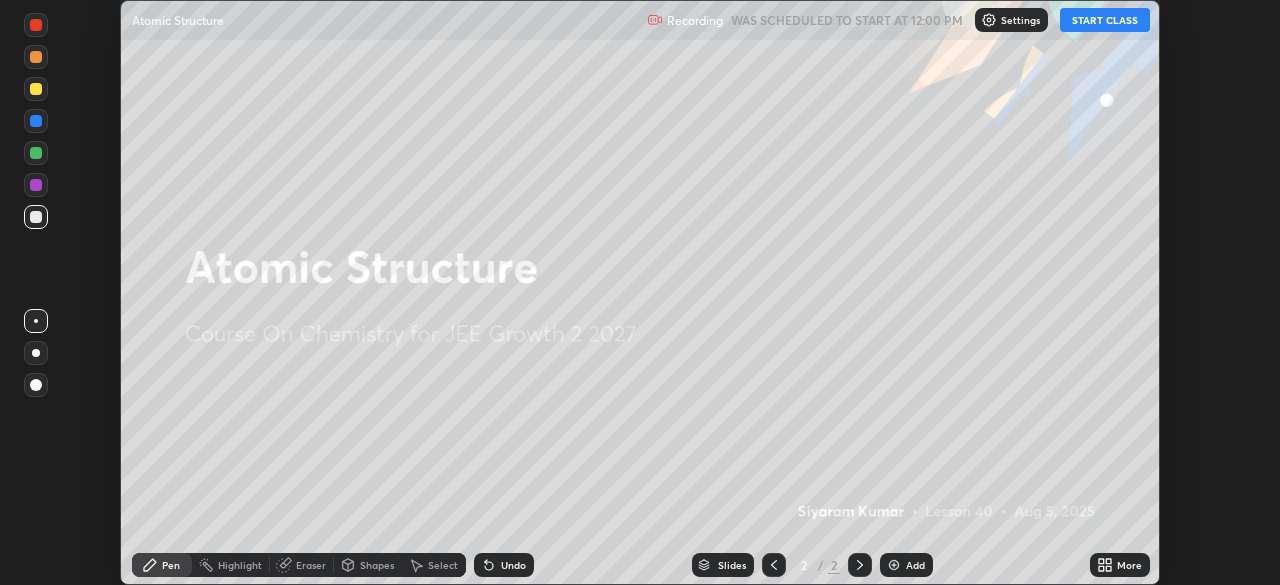 click on "START CLASS" at bounding box center (1105, 20) 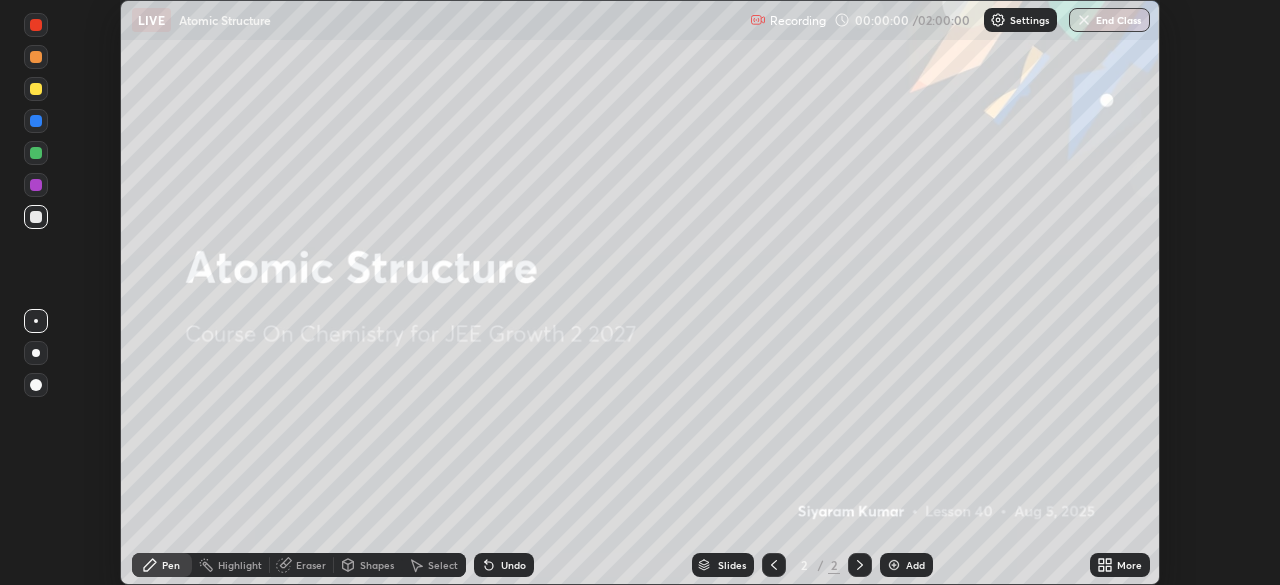 click 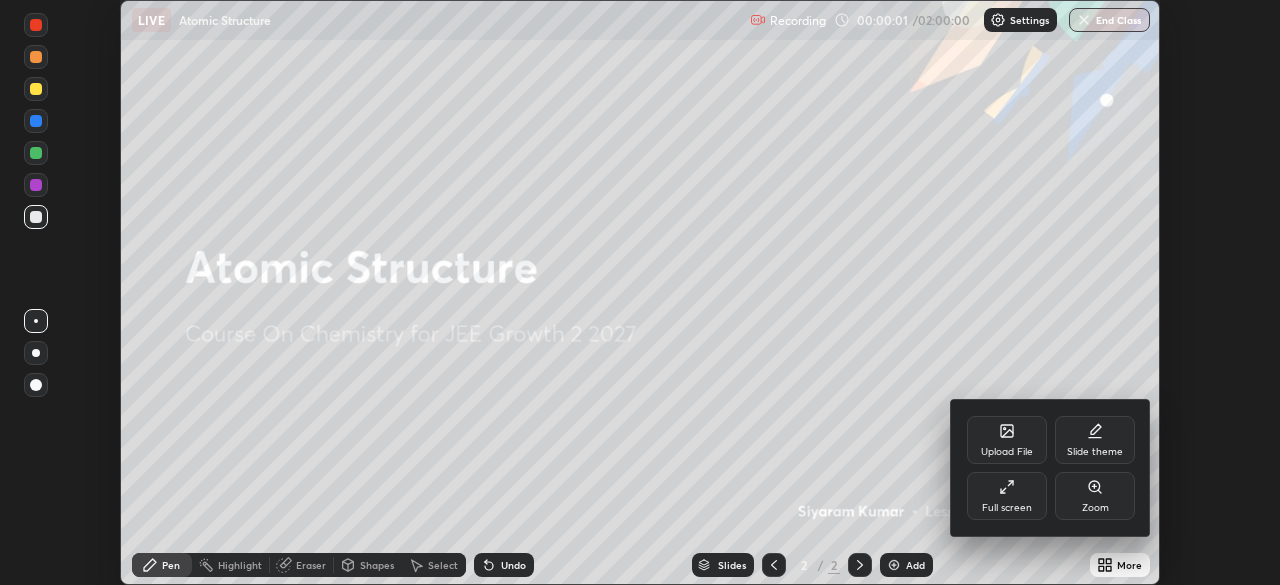 click on "Full screen" at bounding box center [1007, 496] 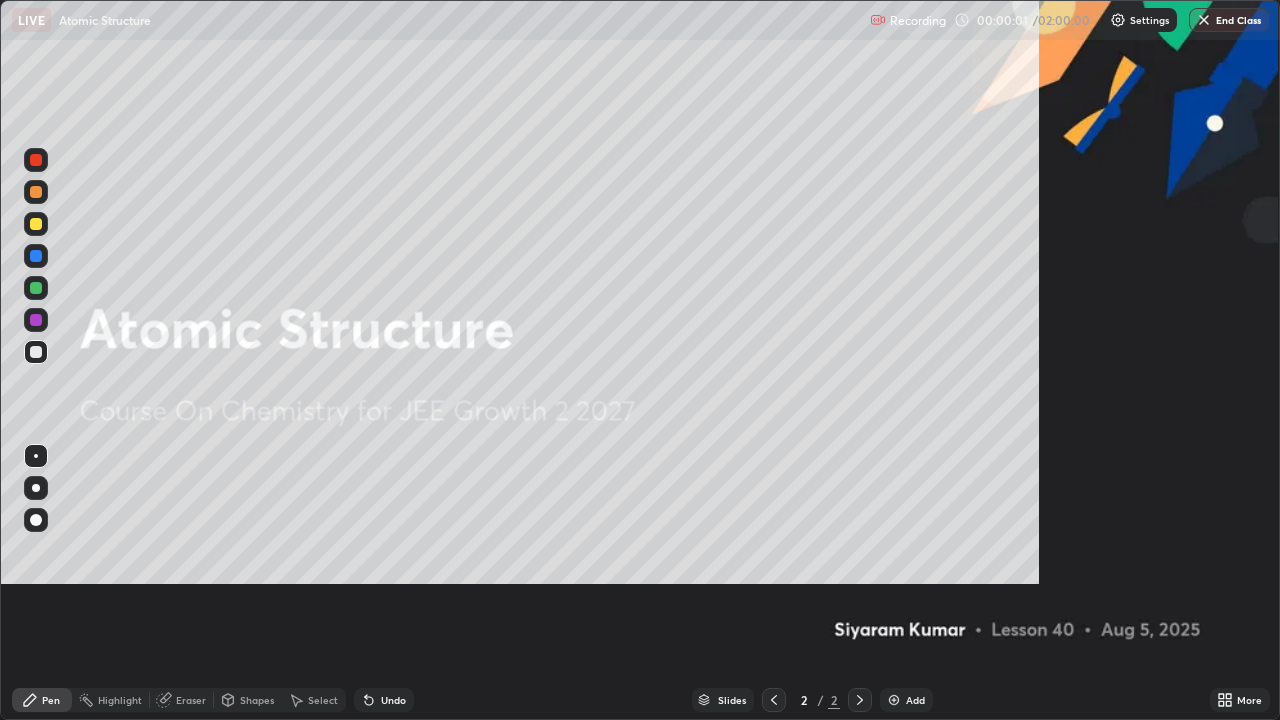 scroll, scrollTop: 99280, scrollLeft: 98720, axis: both 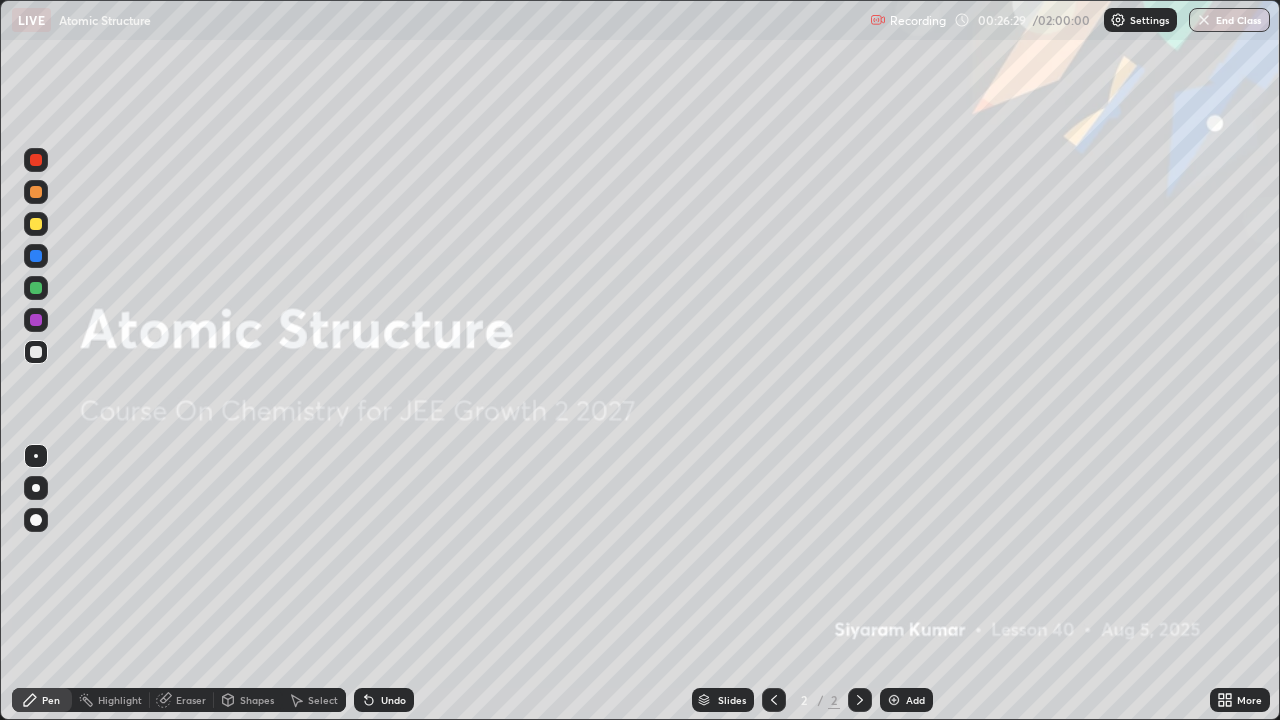 click on "Add" at bounding box center [915, 700] 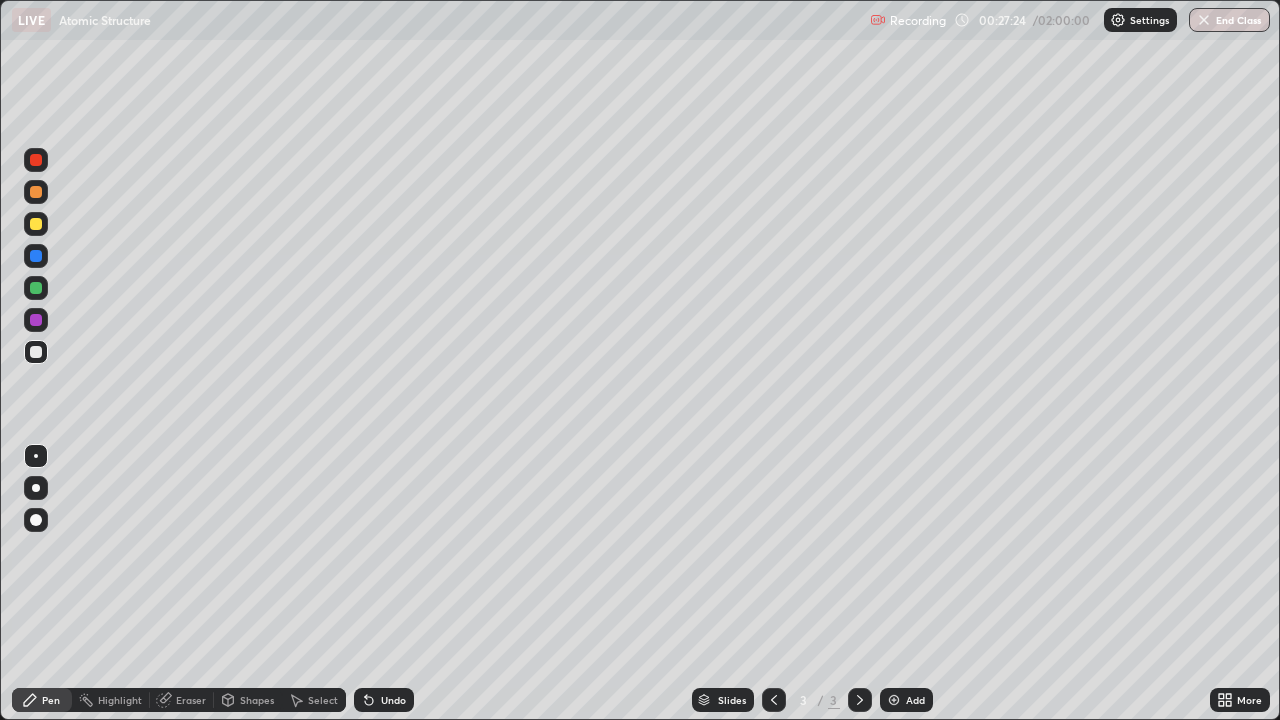 click at bounding box center (36, 224) 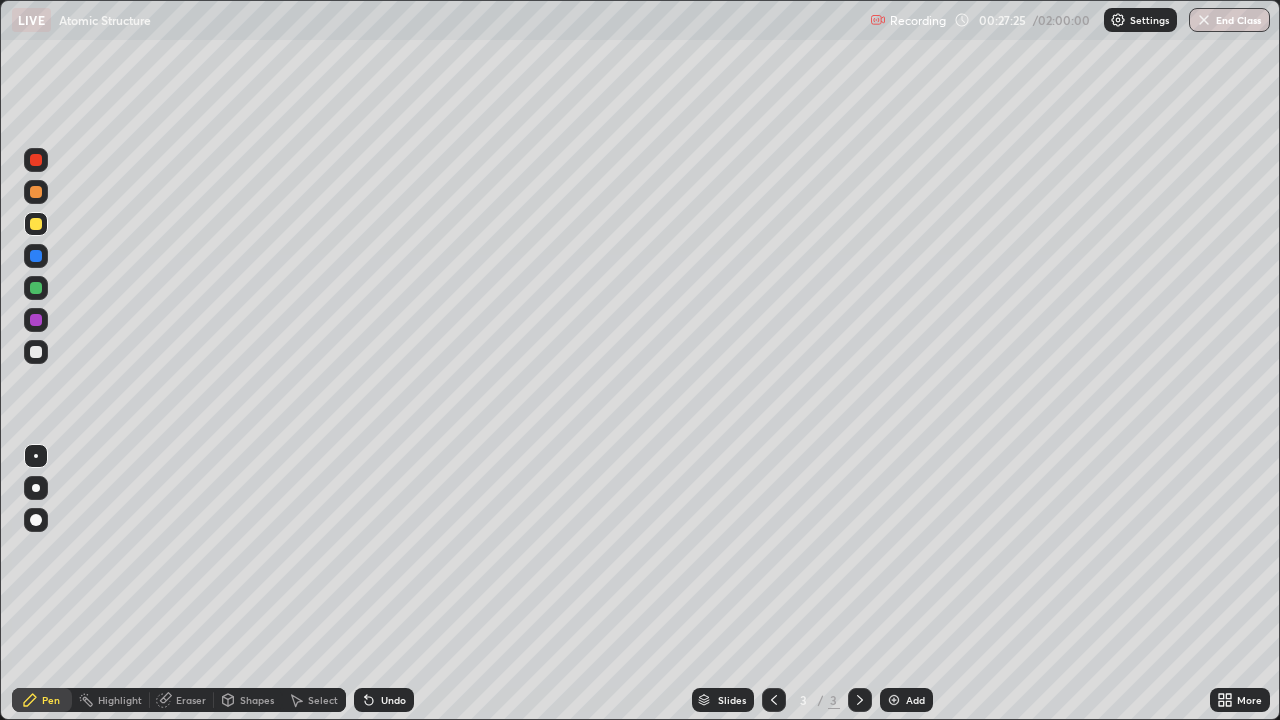 click at bounding box center [36, 224] 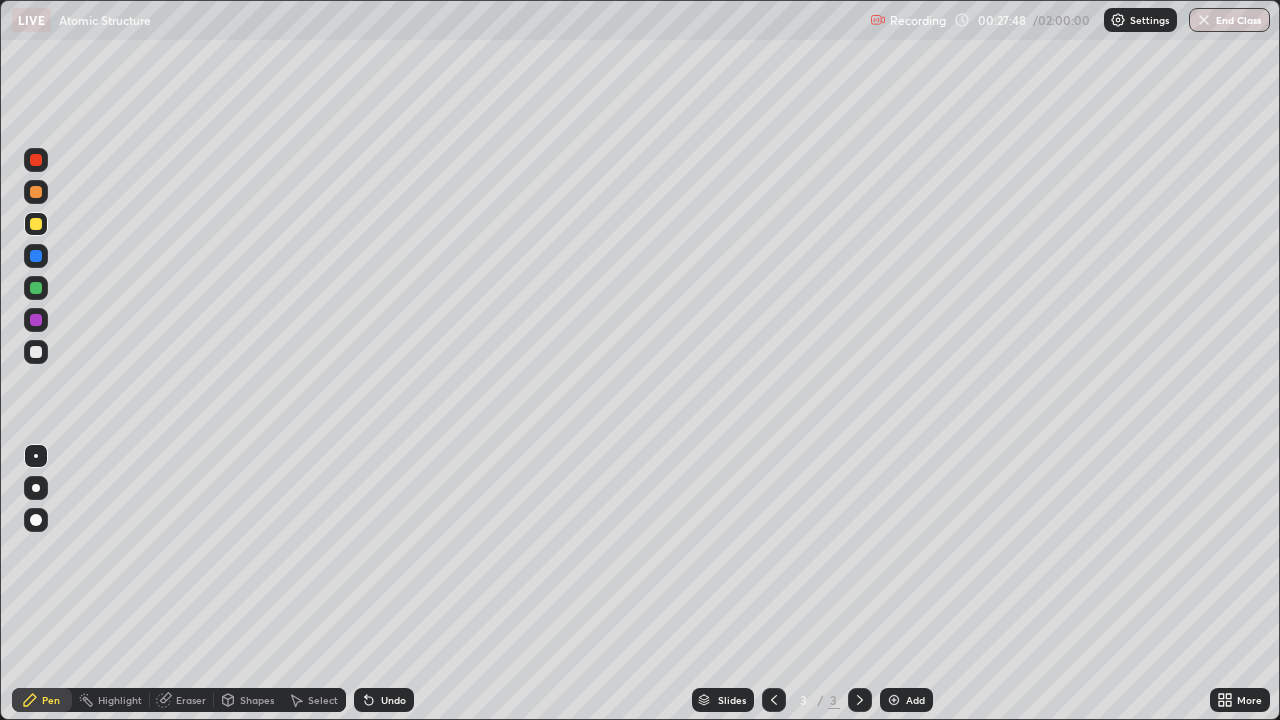 click at bounding box center [36, 160] 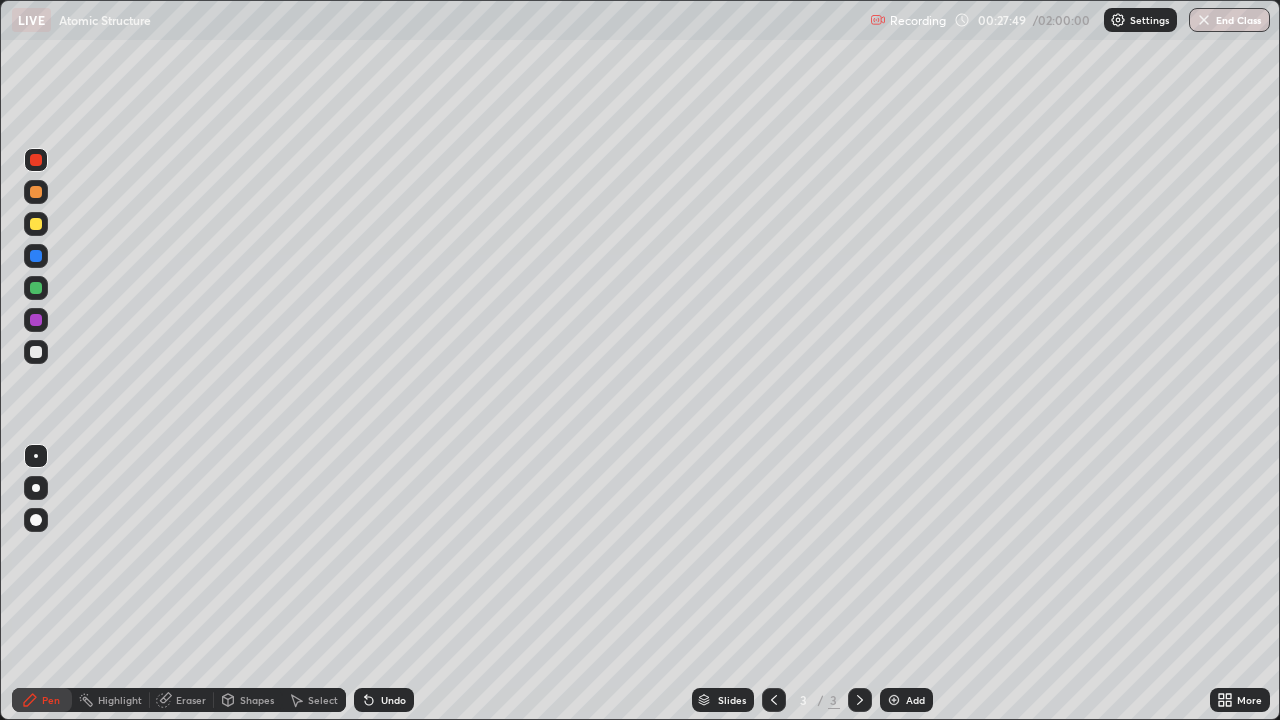 click at bounding box center (36, 160) 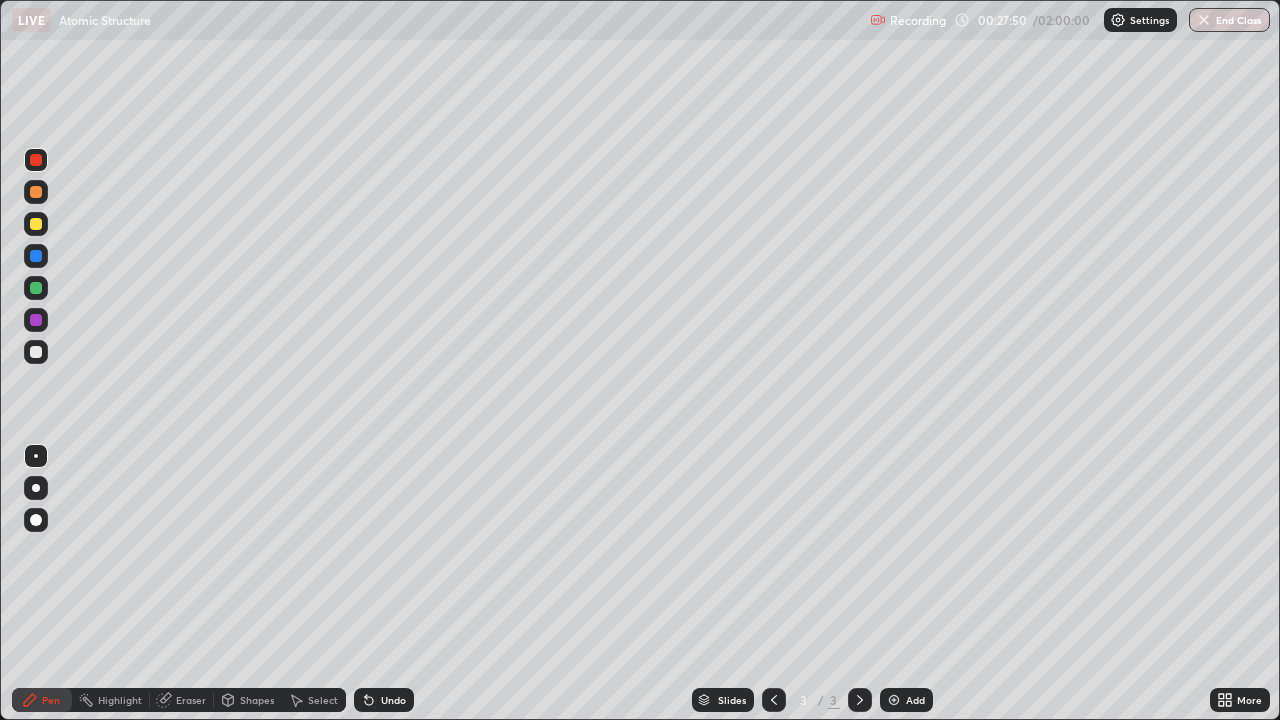 click at bounding box center [36, 224] 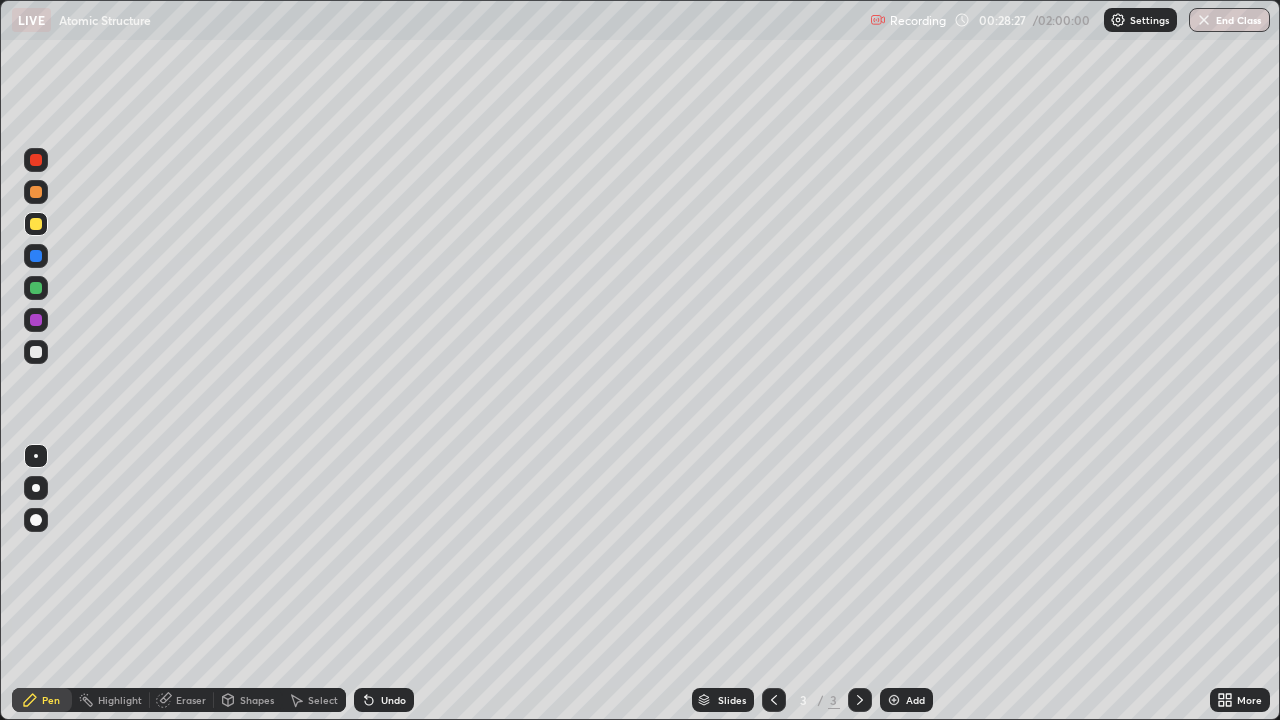 click at bounding box center (36, 352) 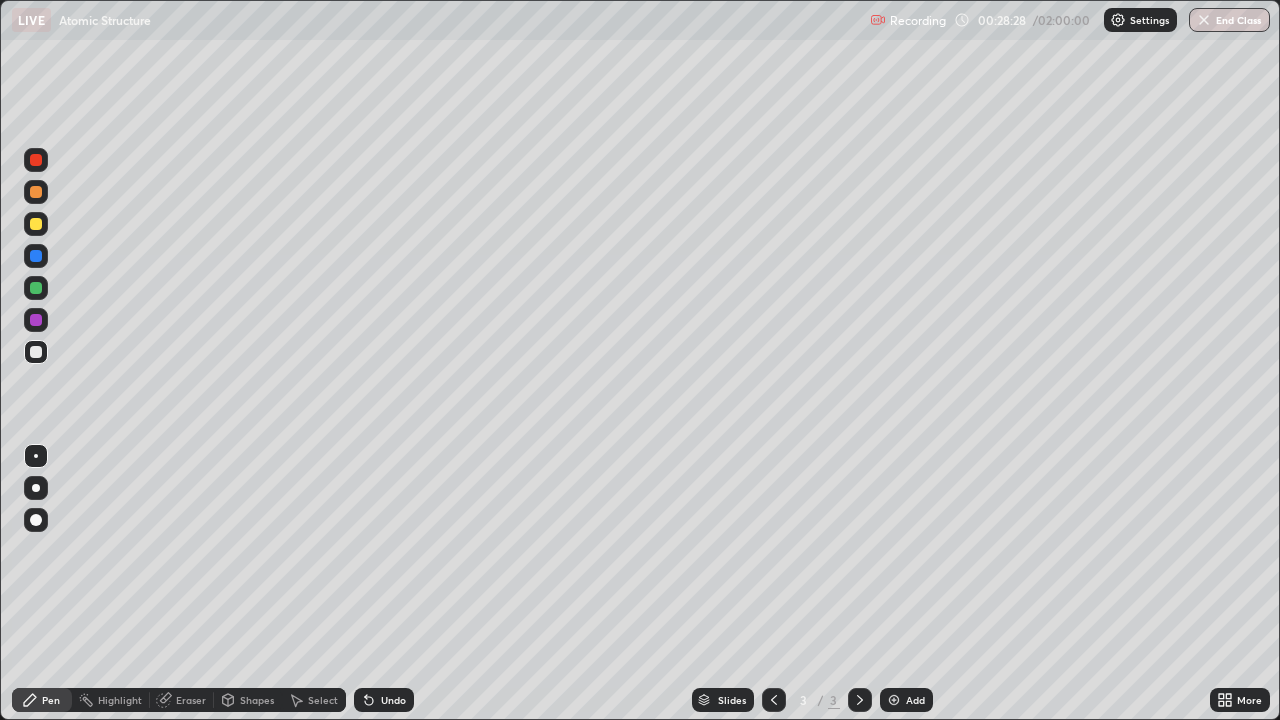 click at bounding box center (36, 352) 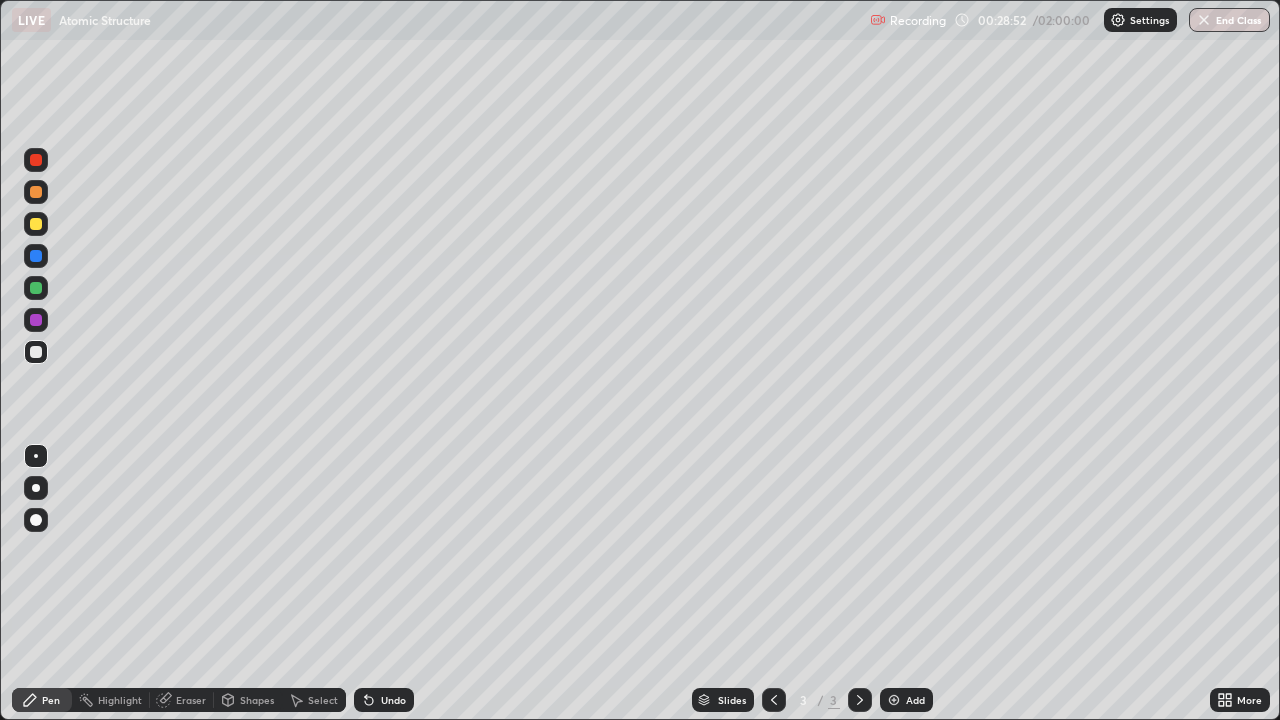 click at bounding box center [36, 160] 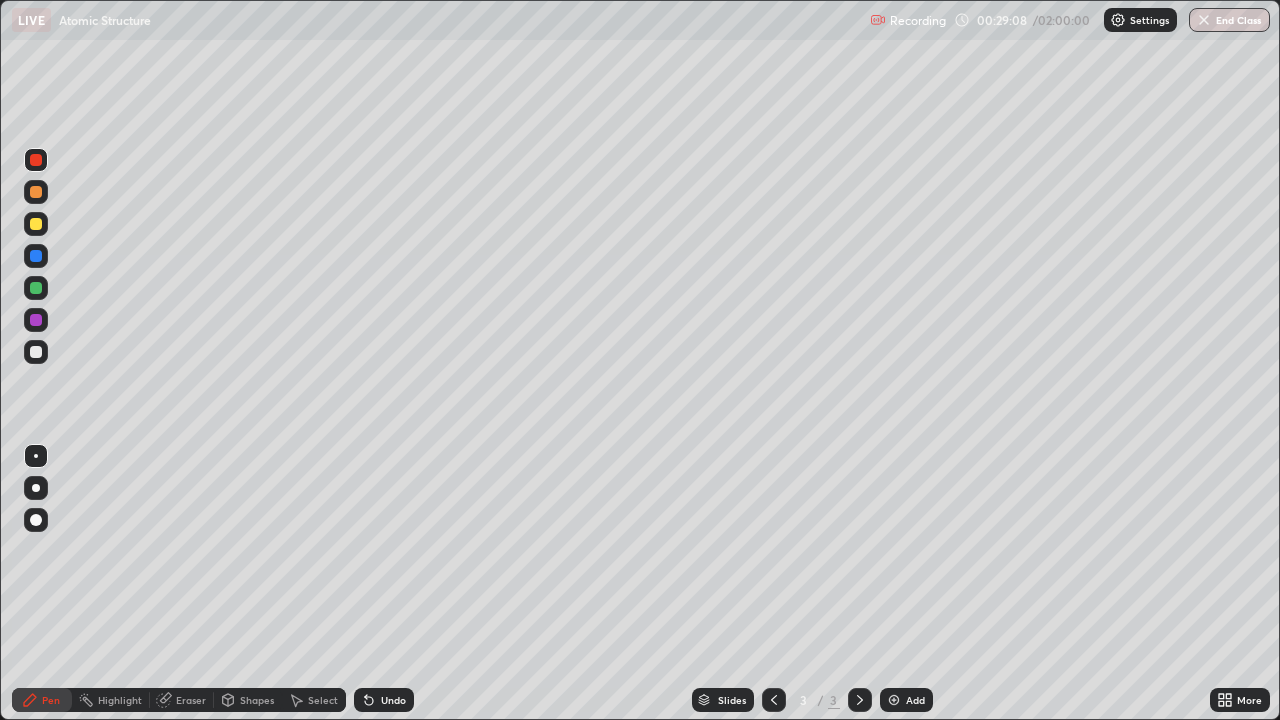 click at bounding box center [36, 352] 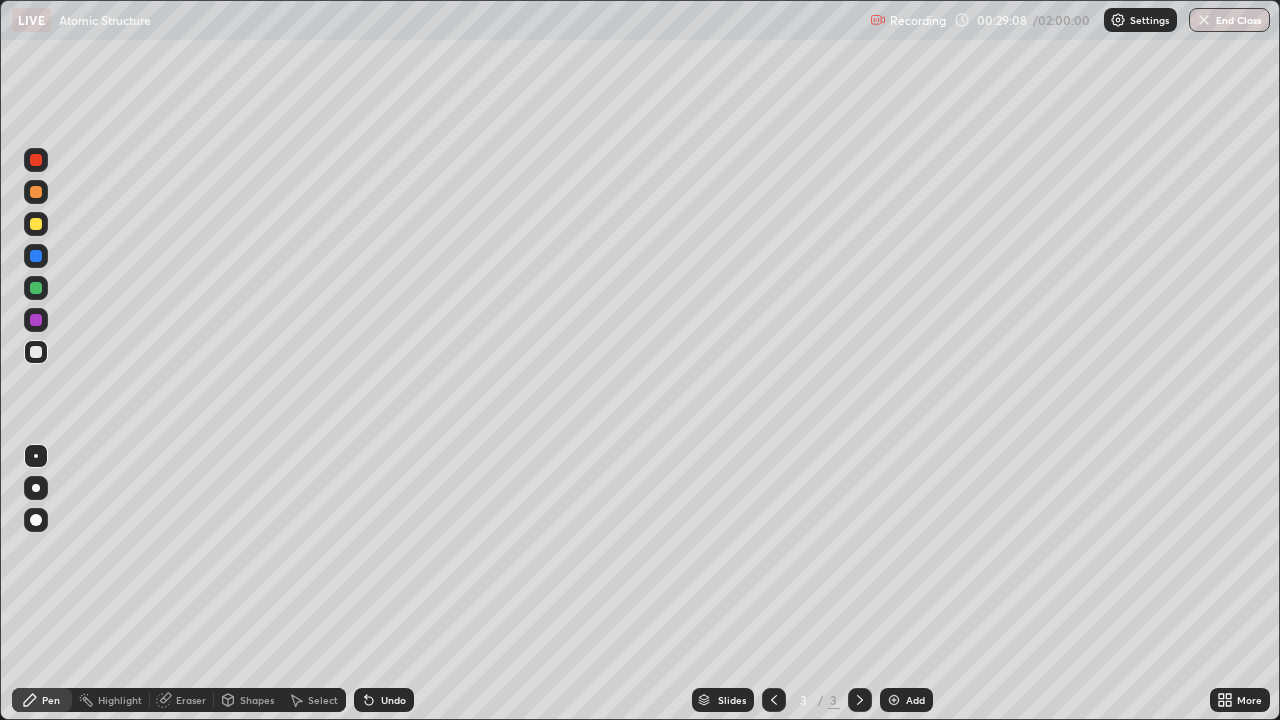 click at bounding box center (36, 352) 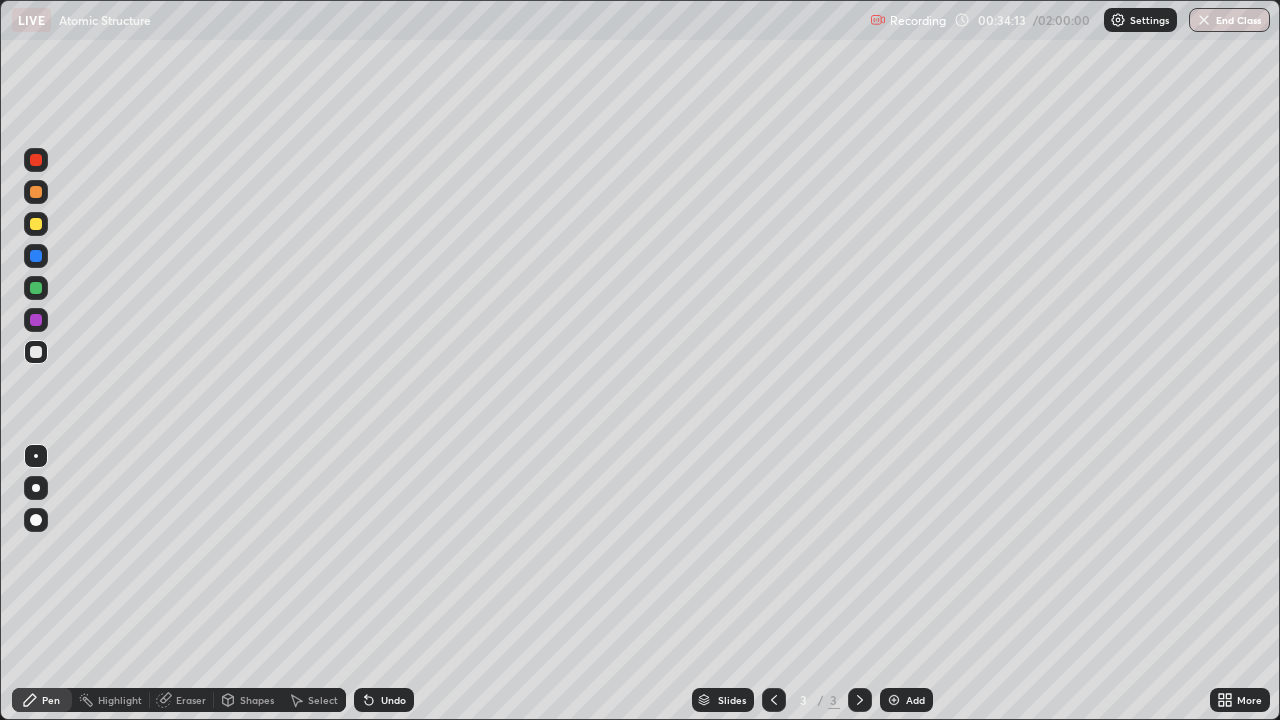 click at bounding box center [36, 352] 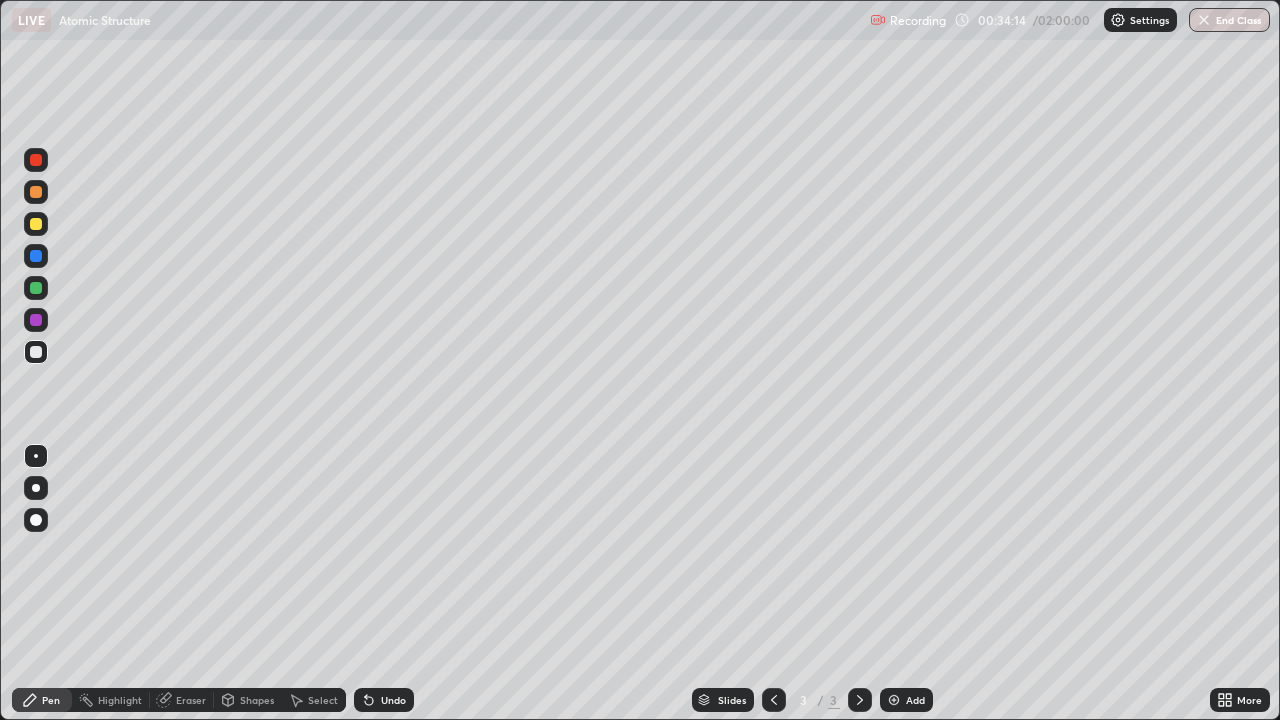 click at bounding box center [36, 160] 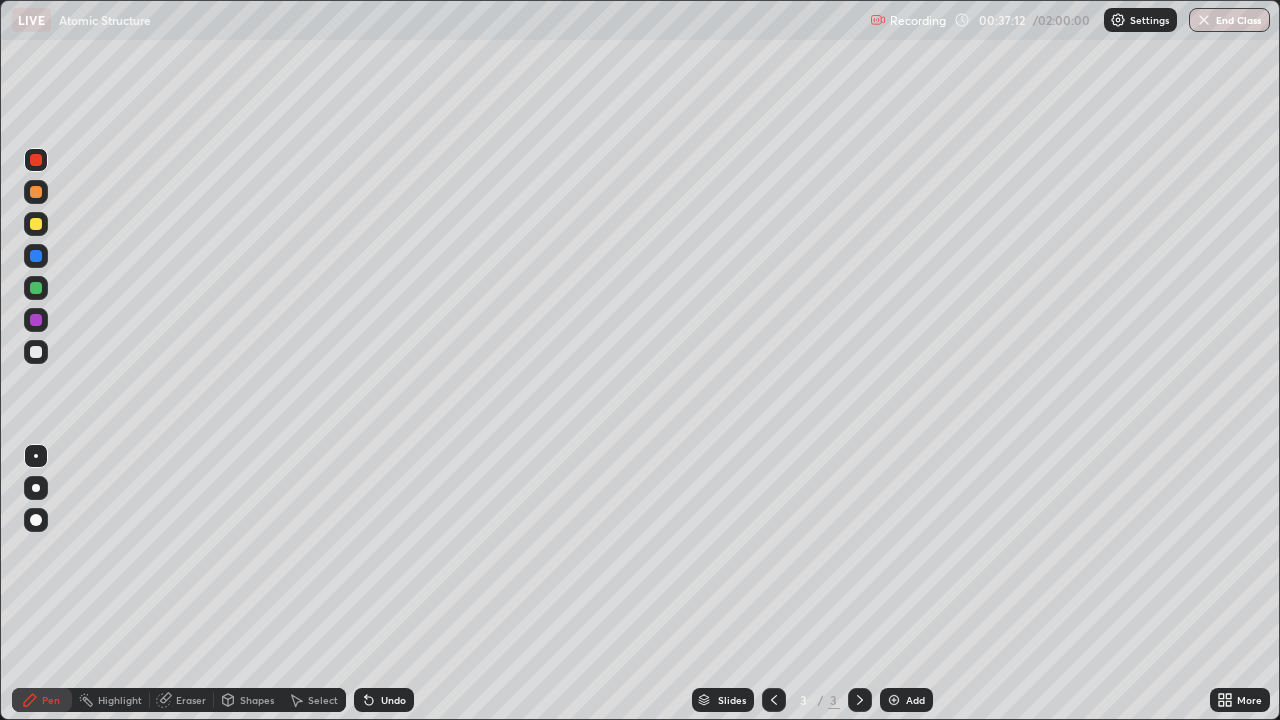 click on "Undo" at bounding box center [393, 700] 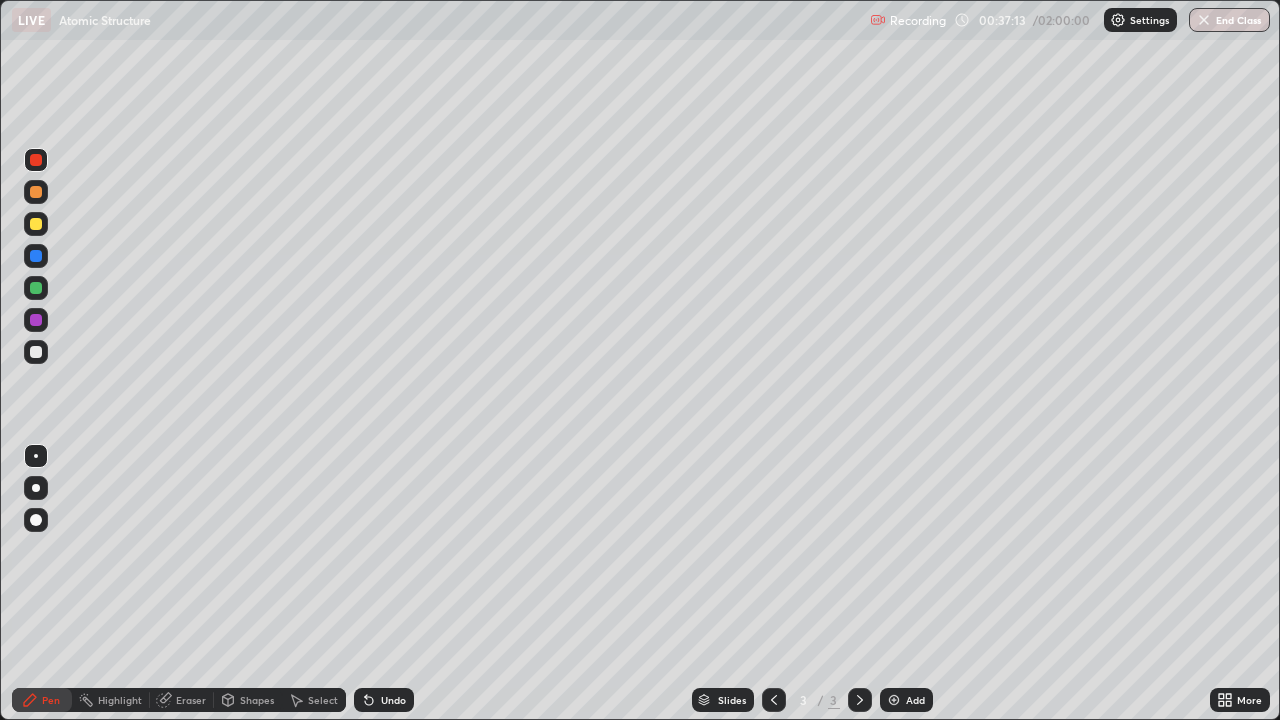 click on "Undo" at bounding box center [384, 700] 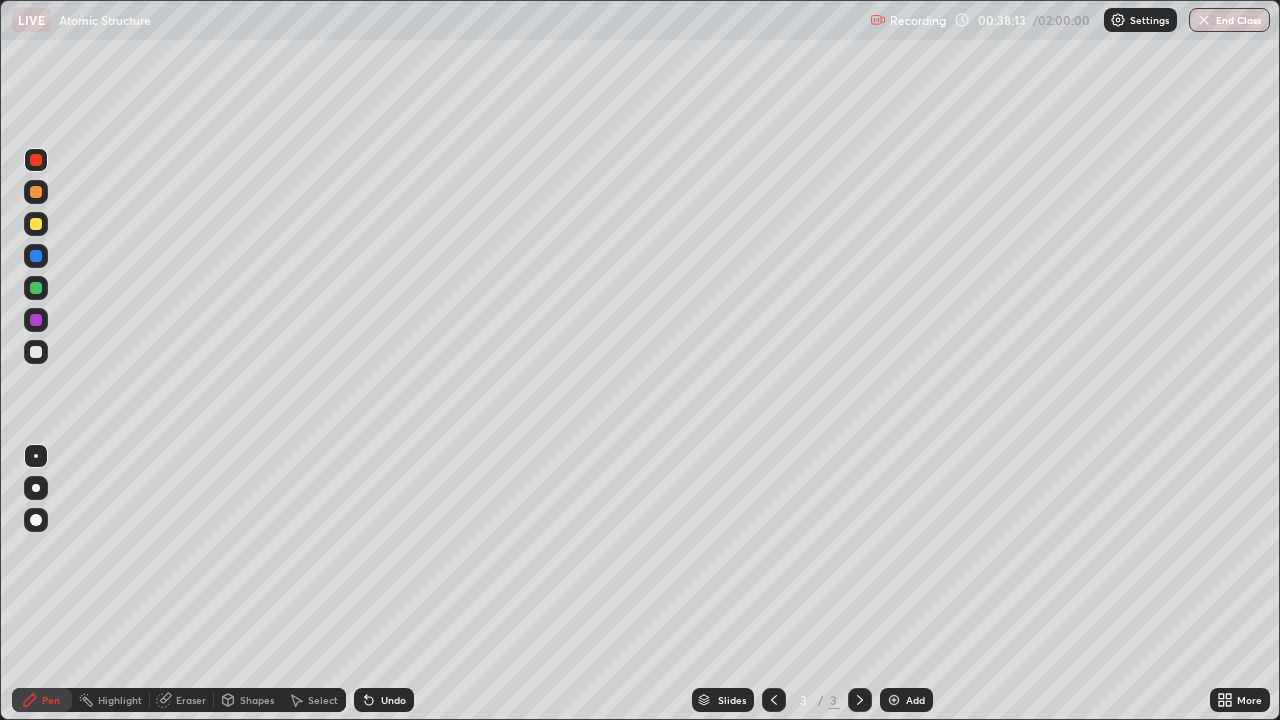 click at bounding box center [36, 352] 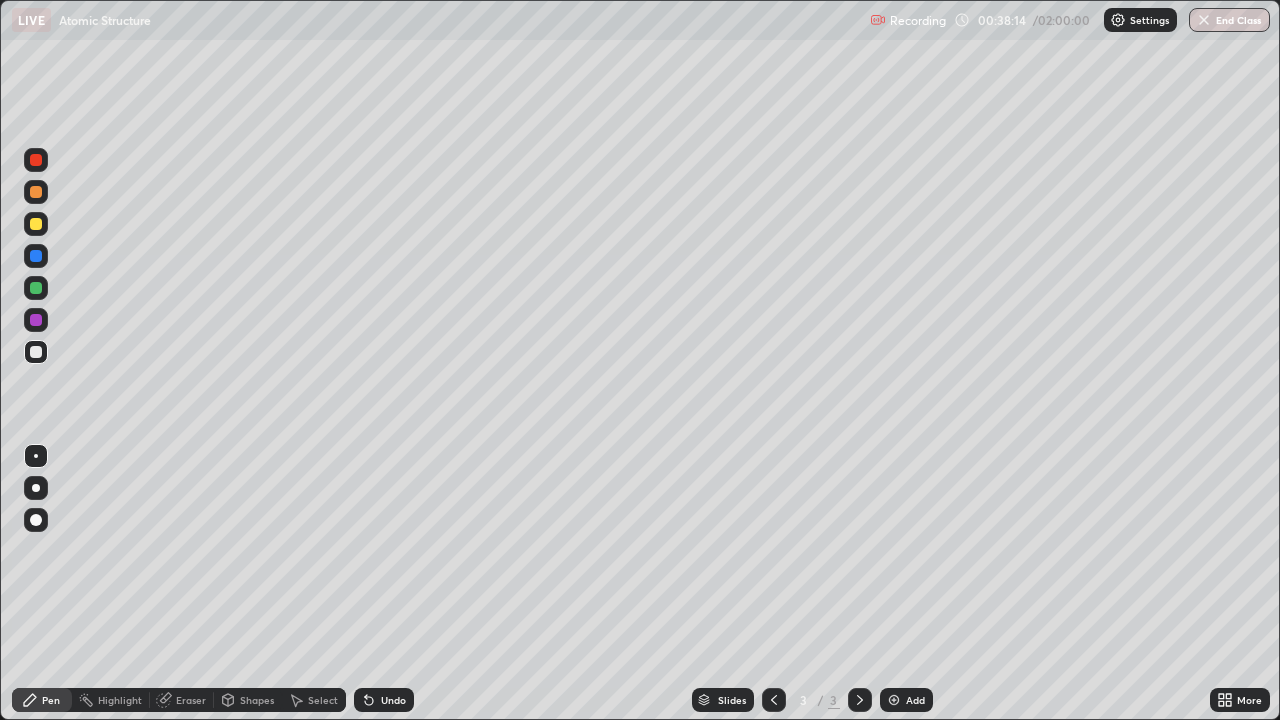 click at bounding box center (36, 352) 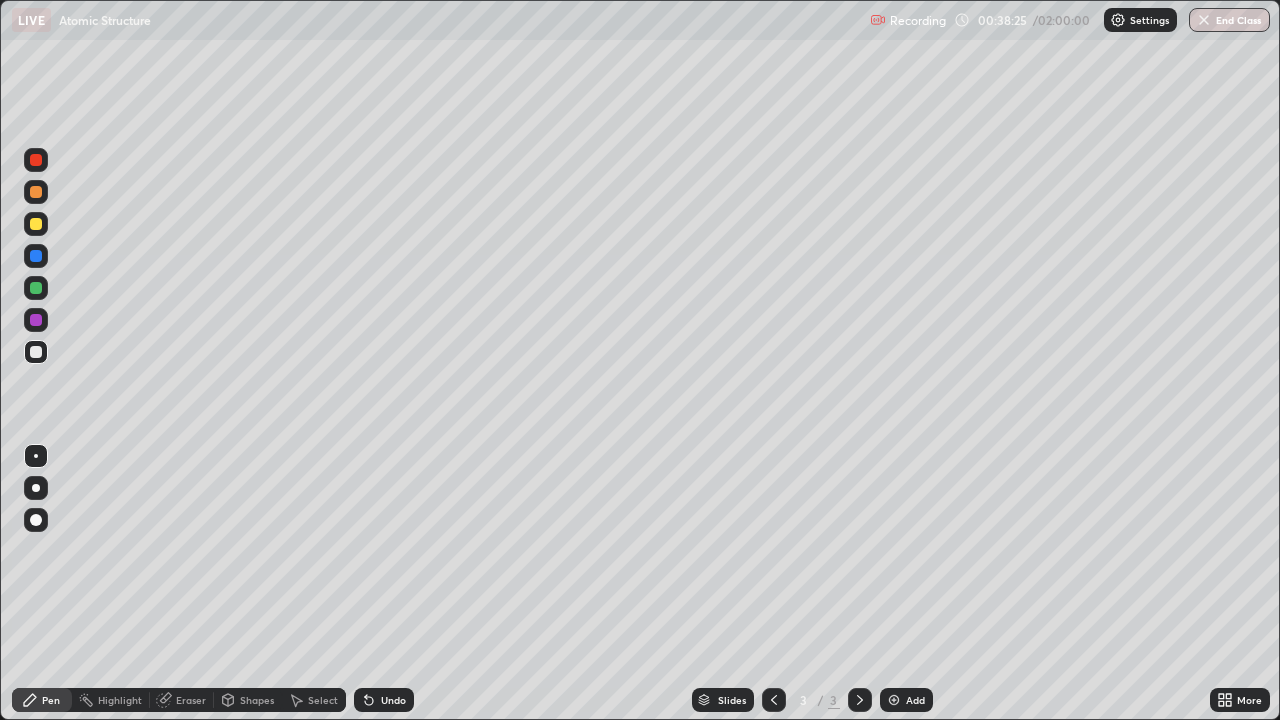 click on "Add" at bounding box center (915, 700) 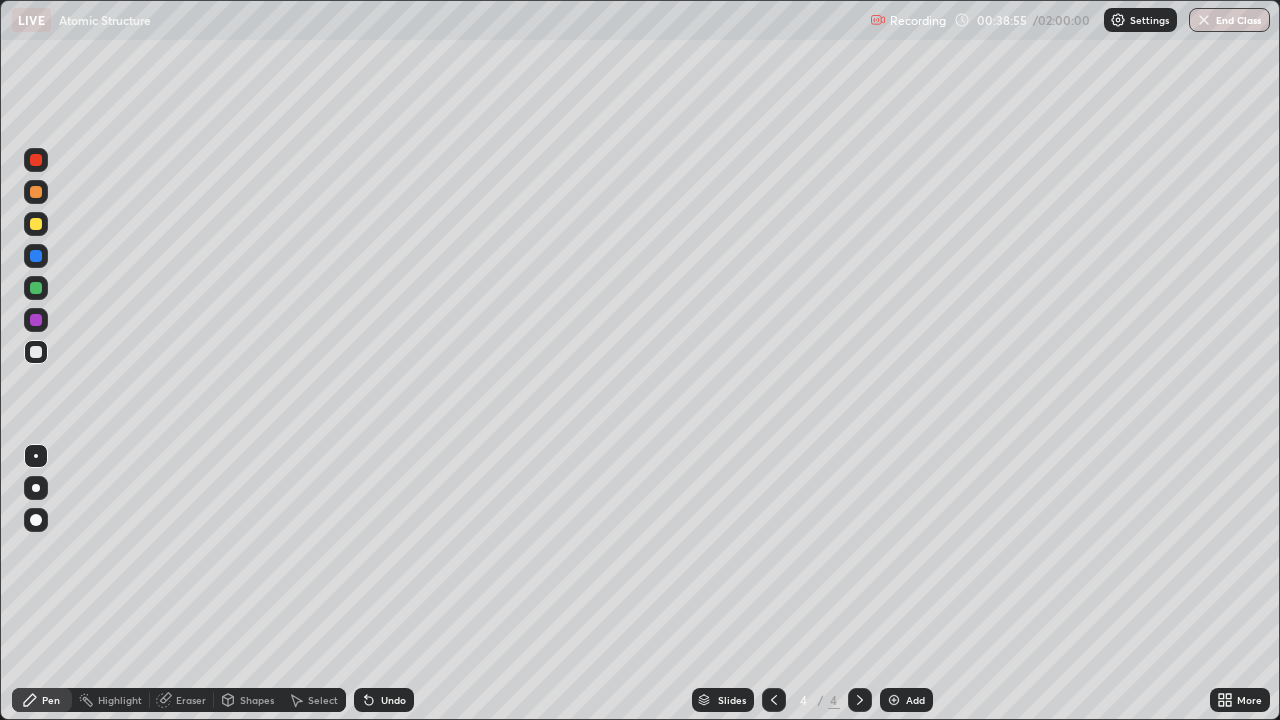 click at bounding box center (36, 160) 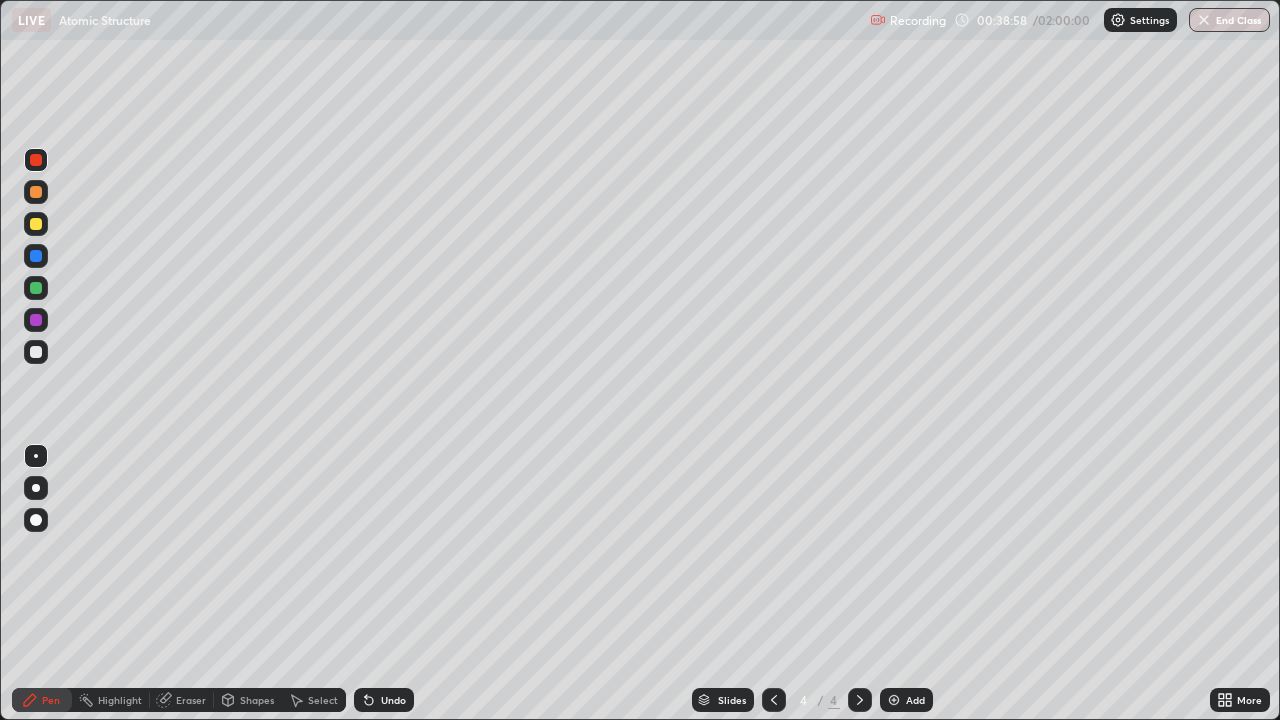 click at bounding box center (36, 224) 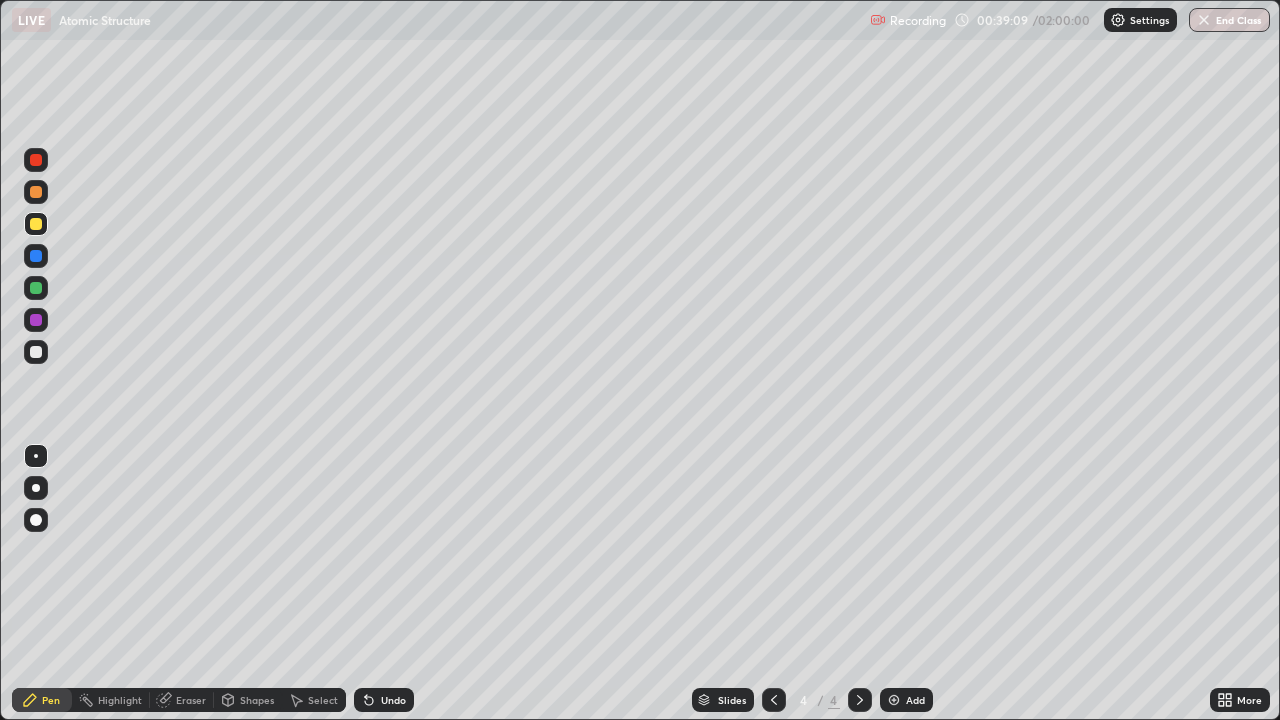 click 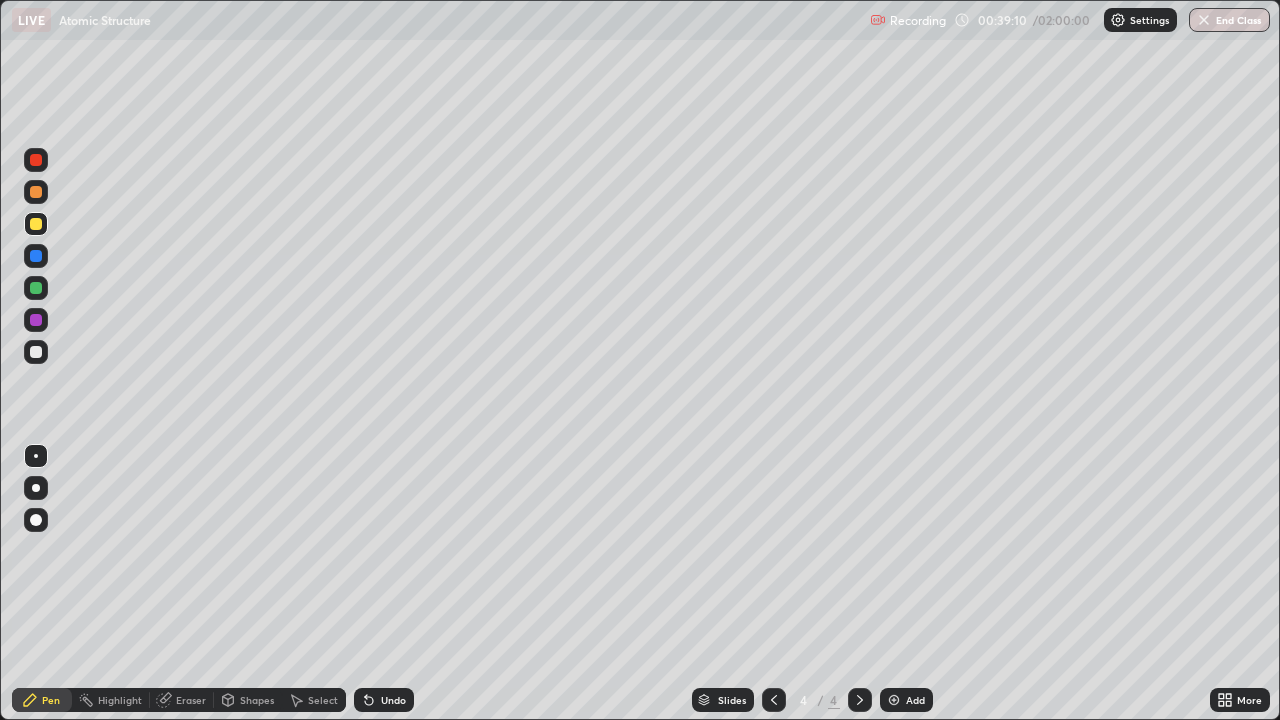click on "Add" at bounding box center (915, 700) 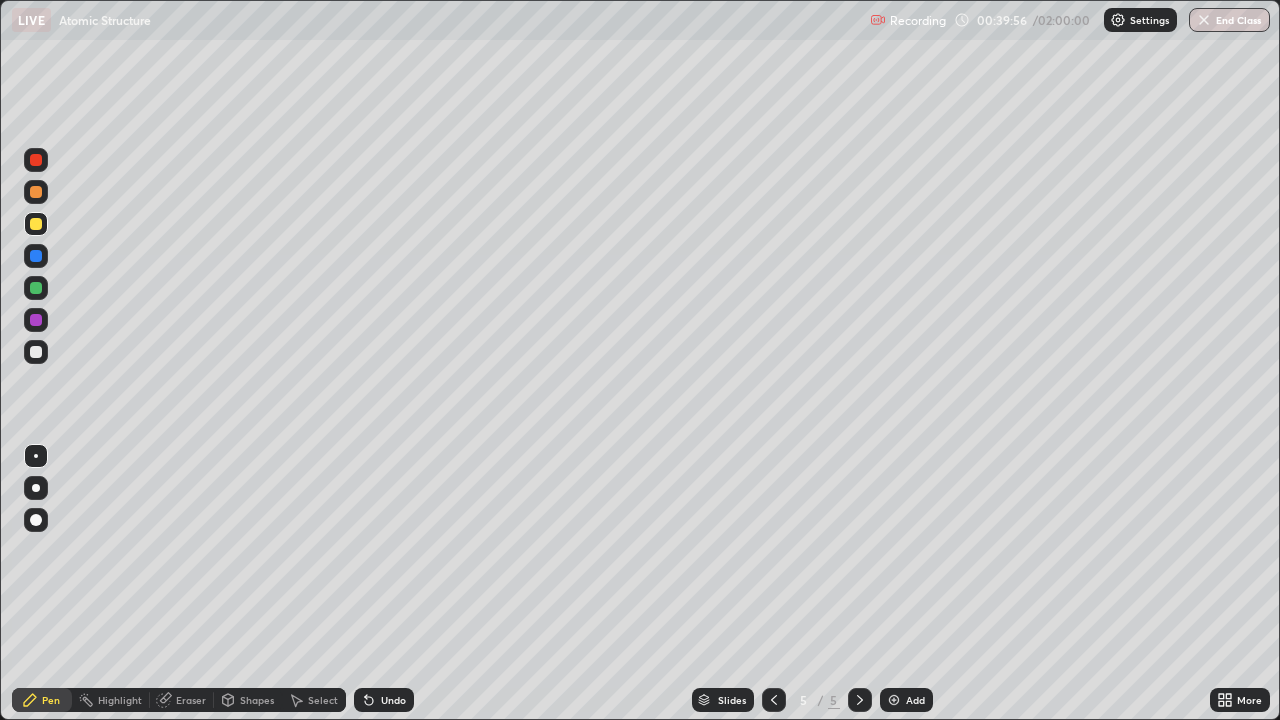 click 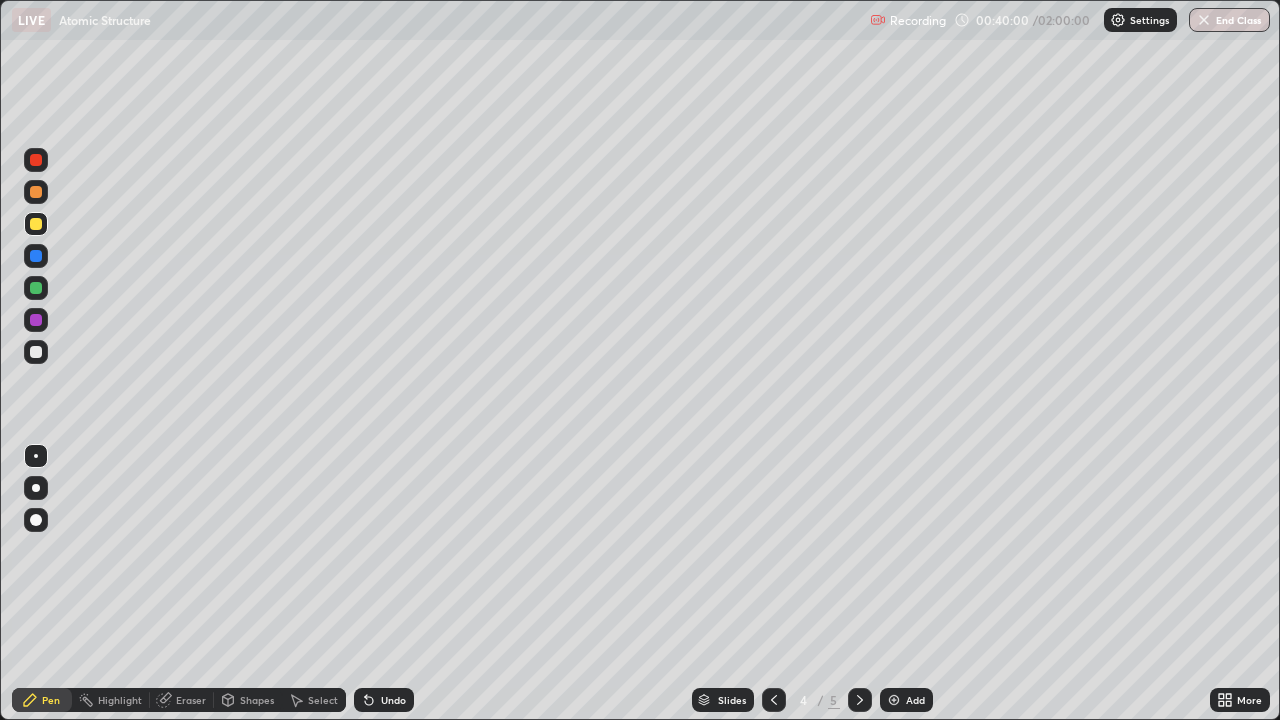 click 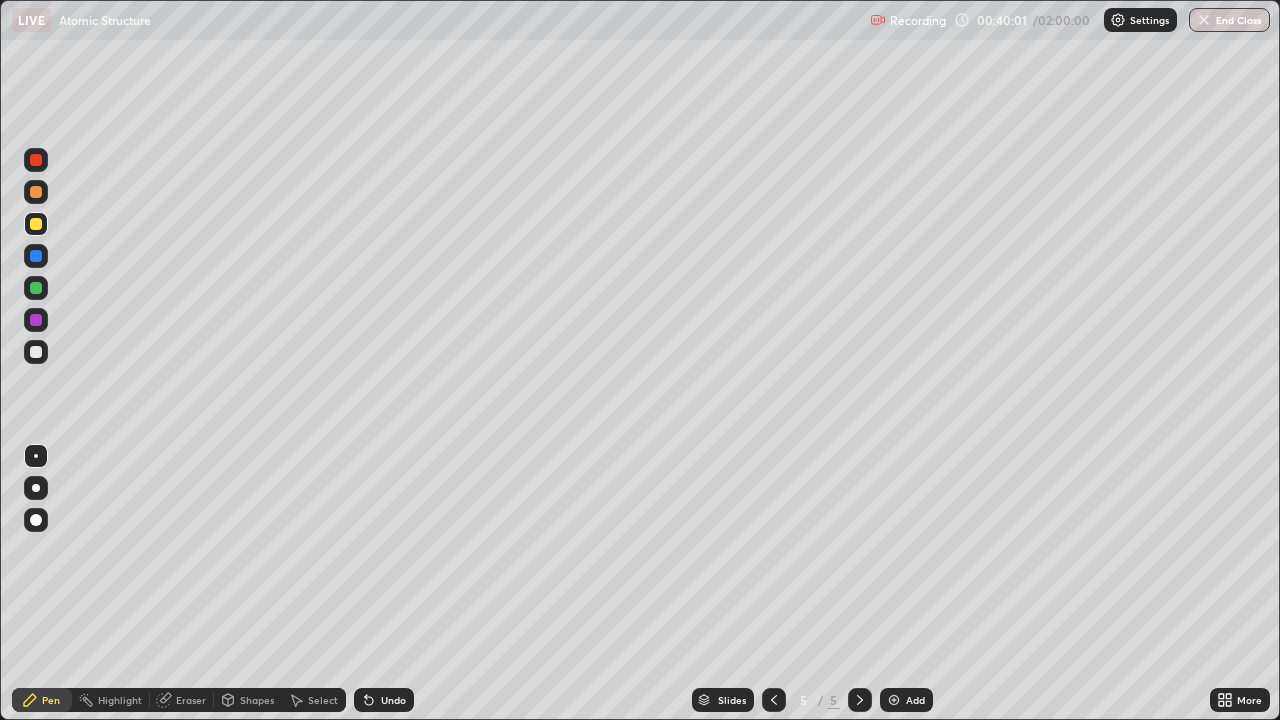 click on "Add" at bounding box center (915, 700) 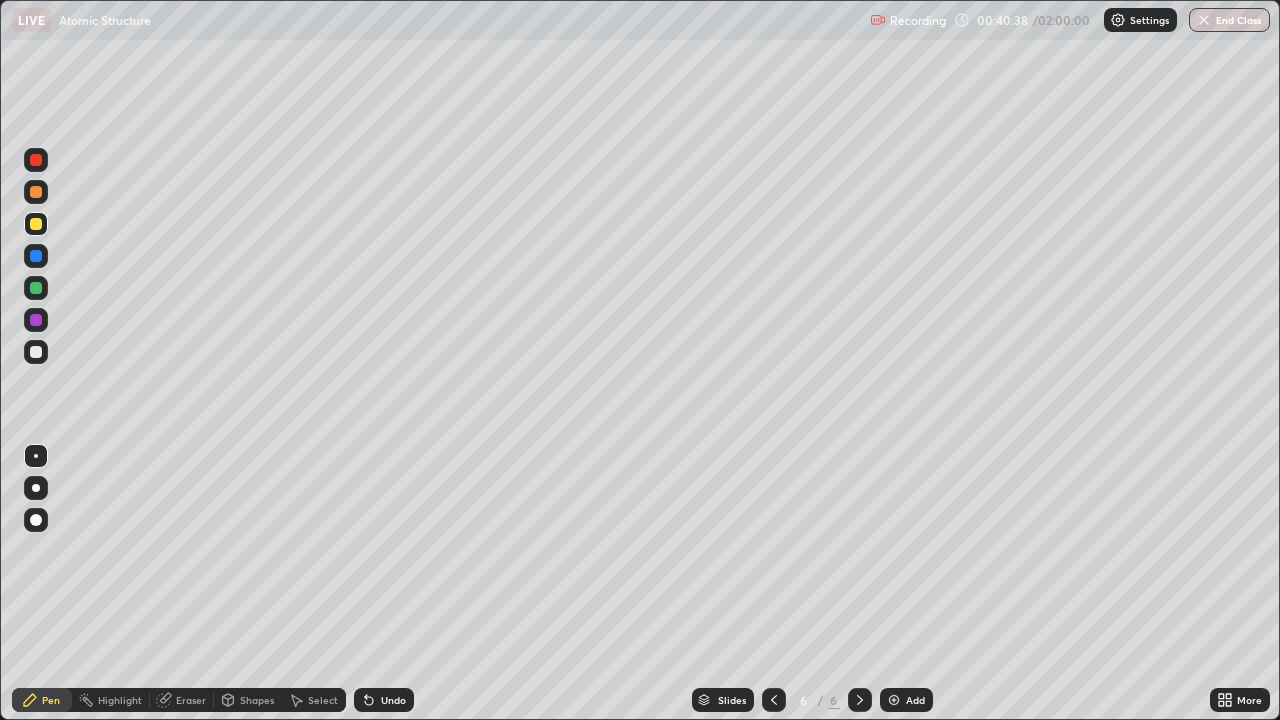 click at bounding box center (36, 160) 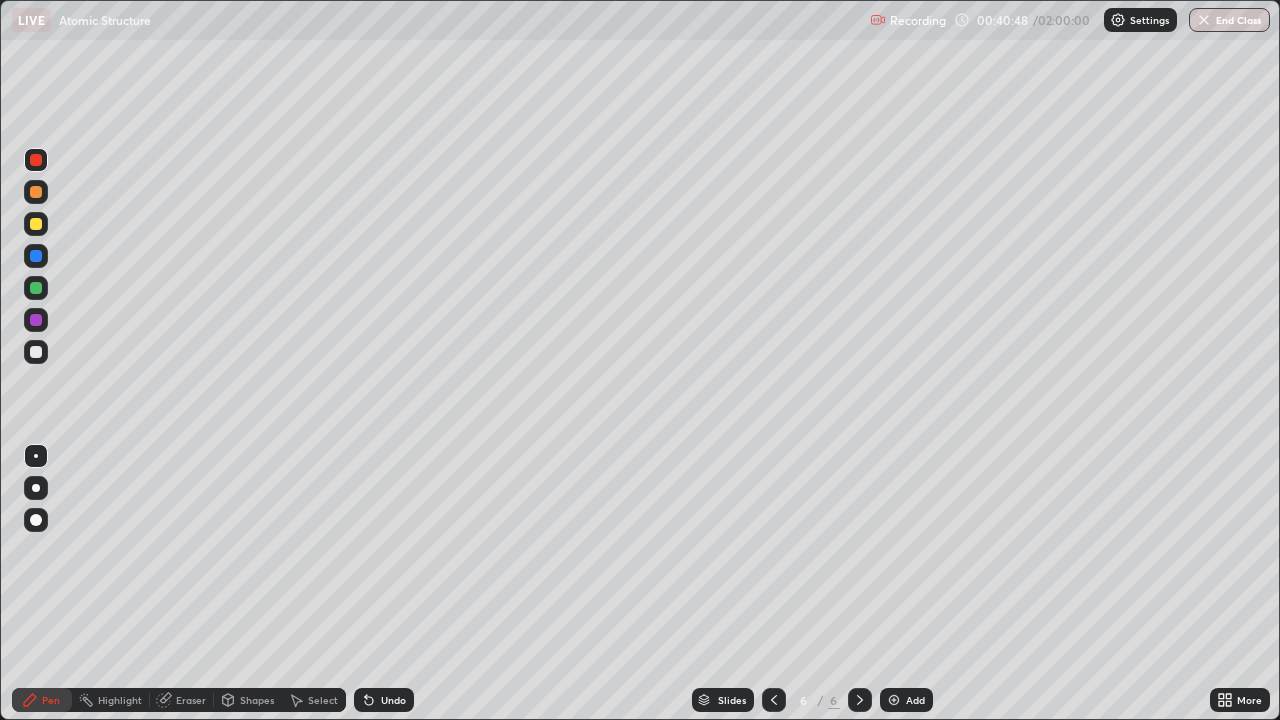 click on "Undo" at bounding box center (393, 700) 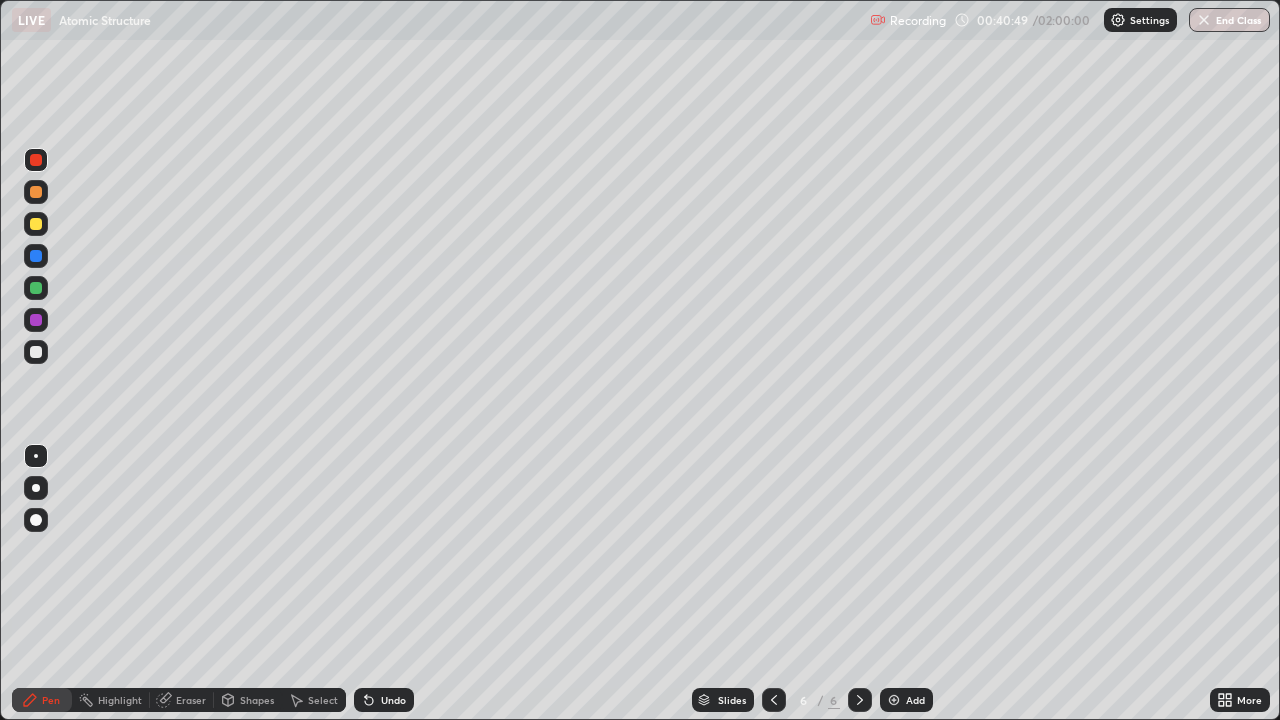 click at bounding box center (36, 352) 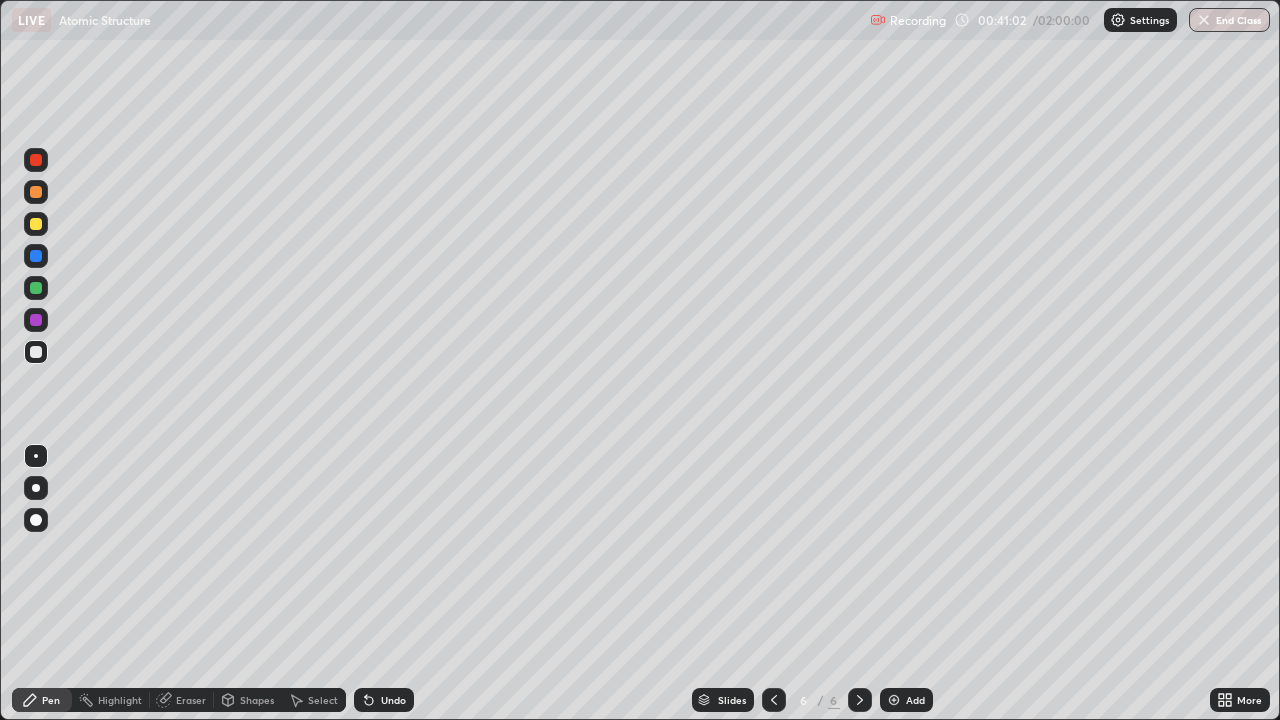 click at bounding box center [36, 160] 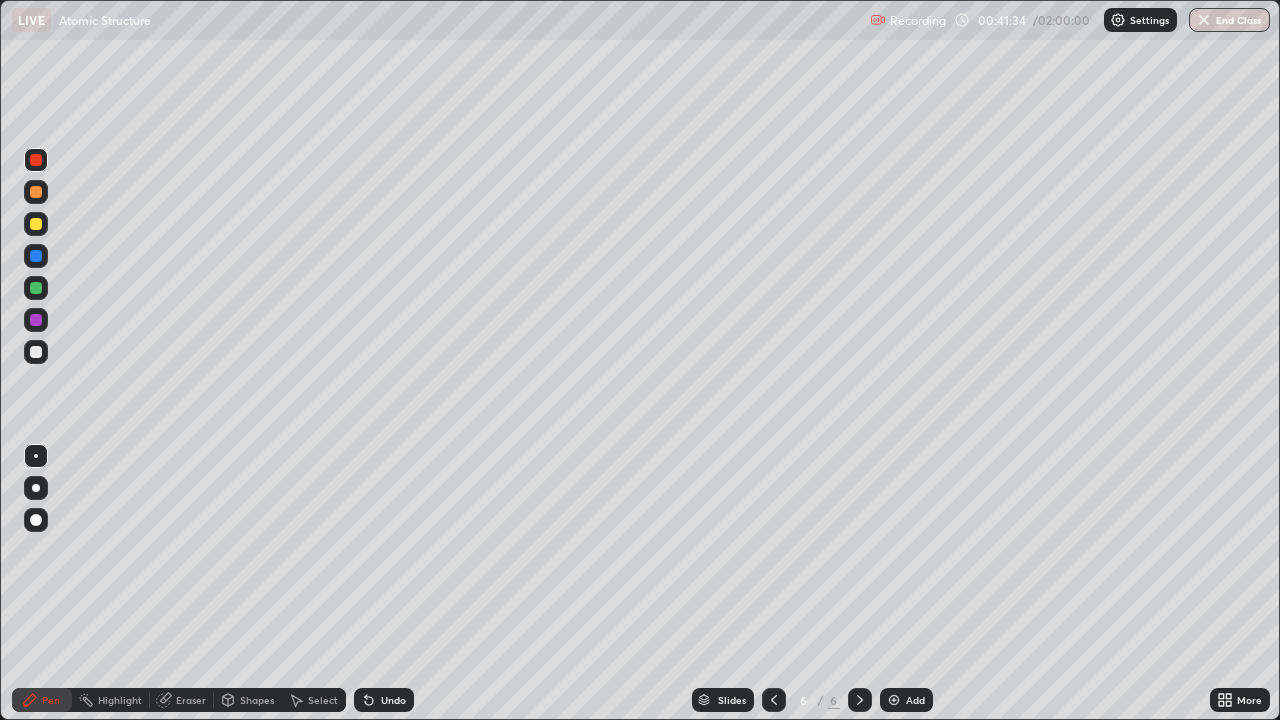 click on "Undo" at bounding box center (393, 700) 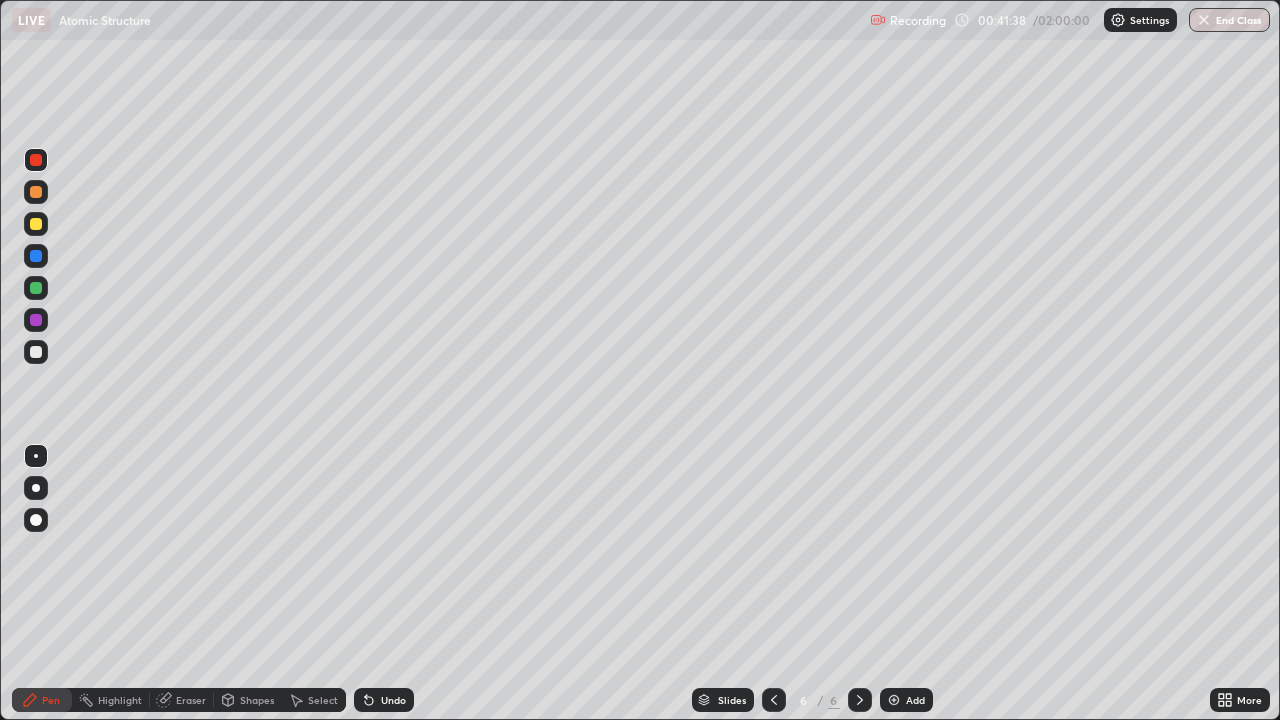 click at bounding box center (36, 224) 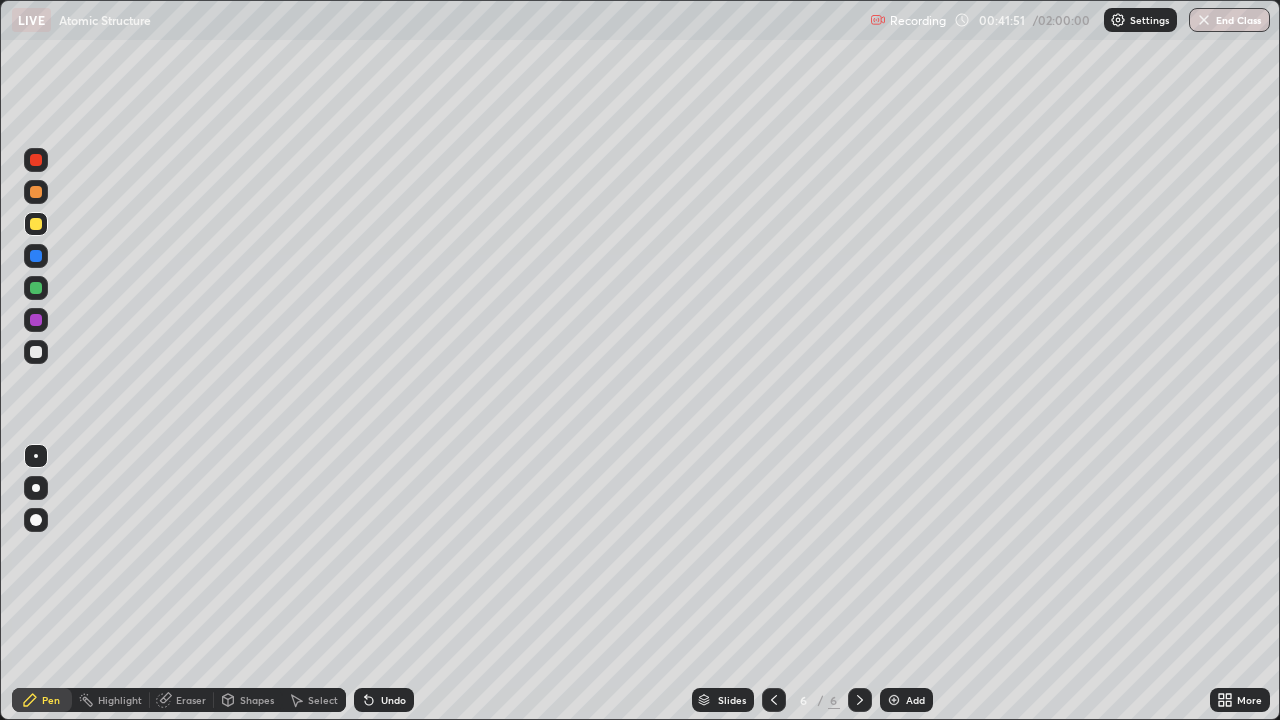 click on "Undo" at bounding box center [384, 700] 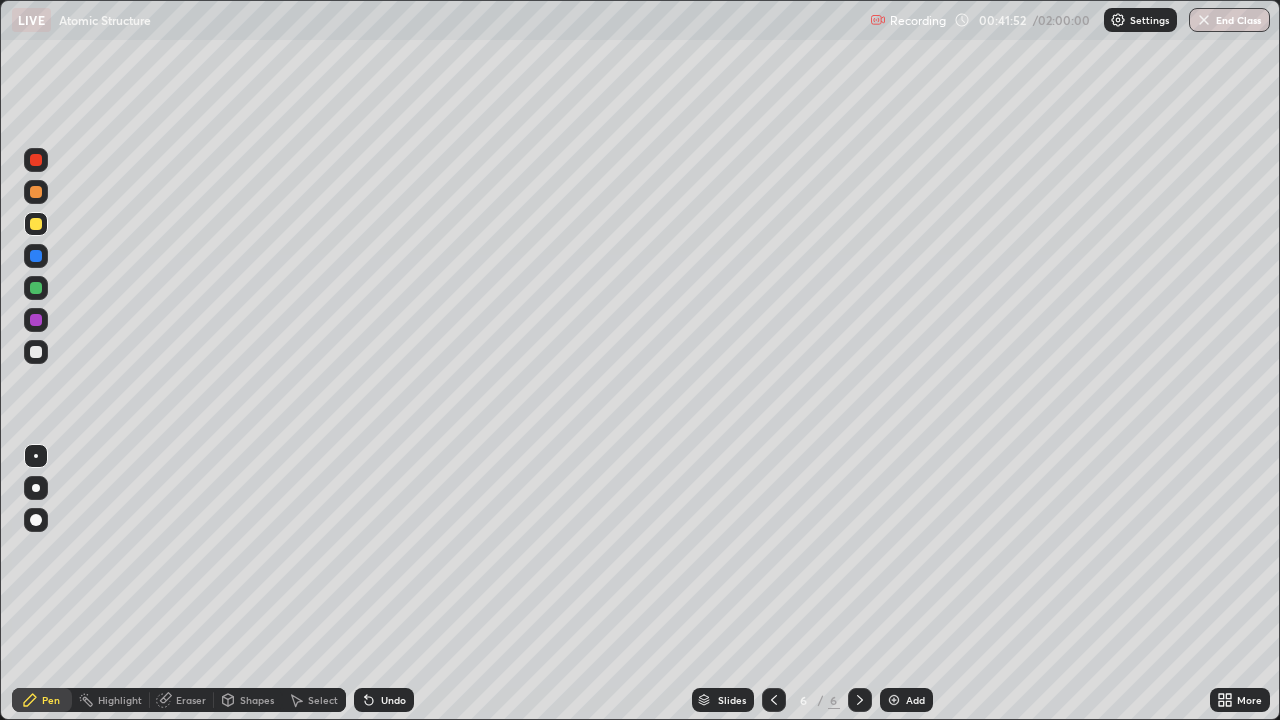 click on "Undo" at bounding box center [393, 700] 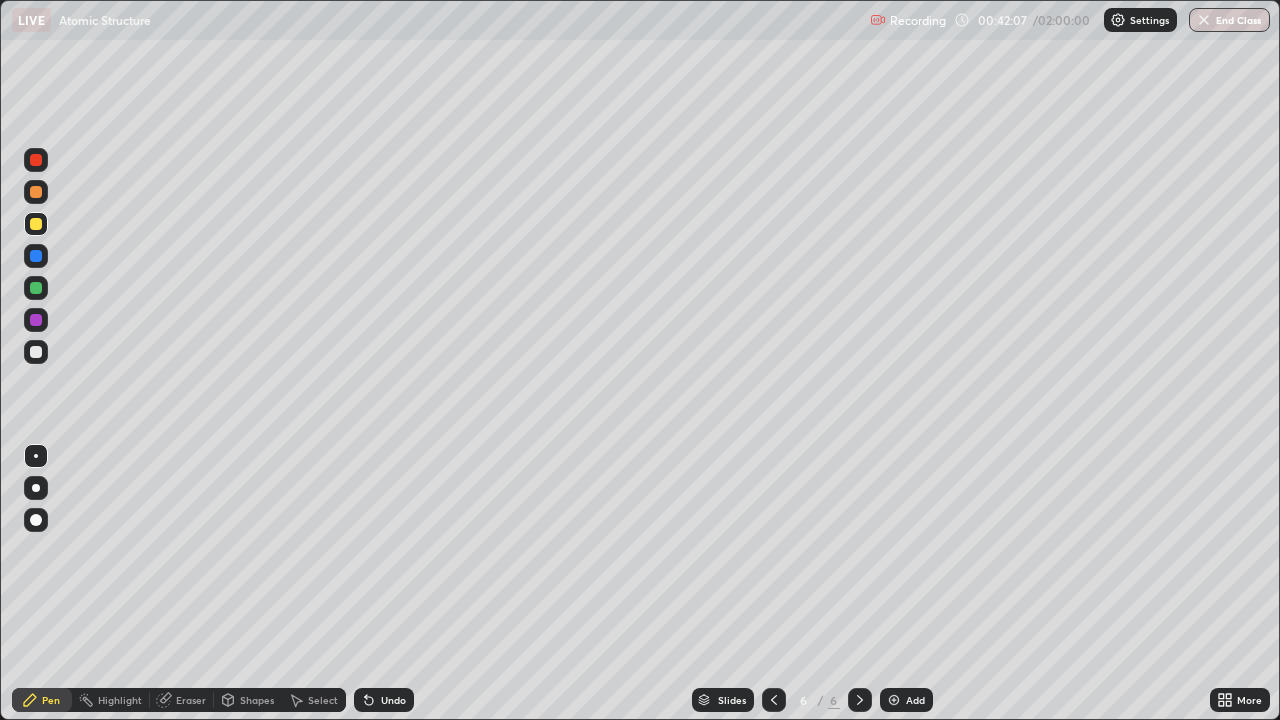 click at bounding box center [36, 352] 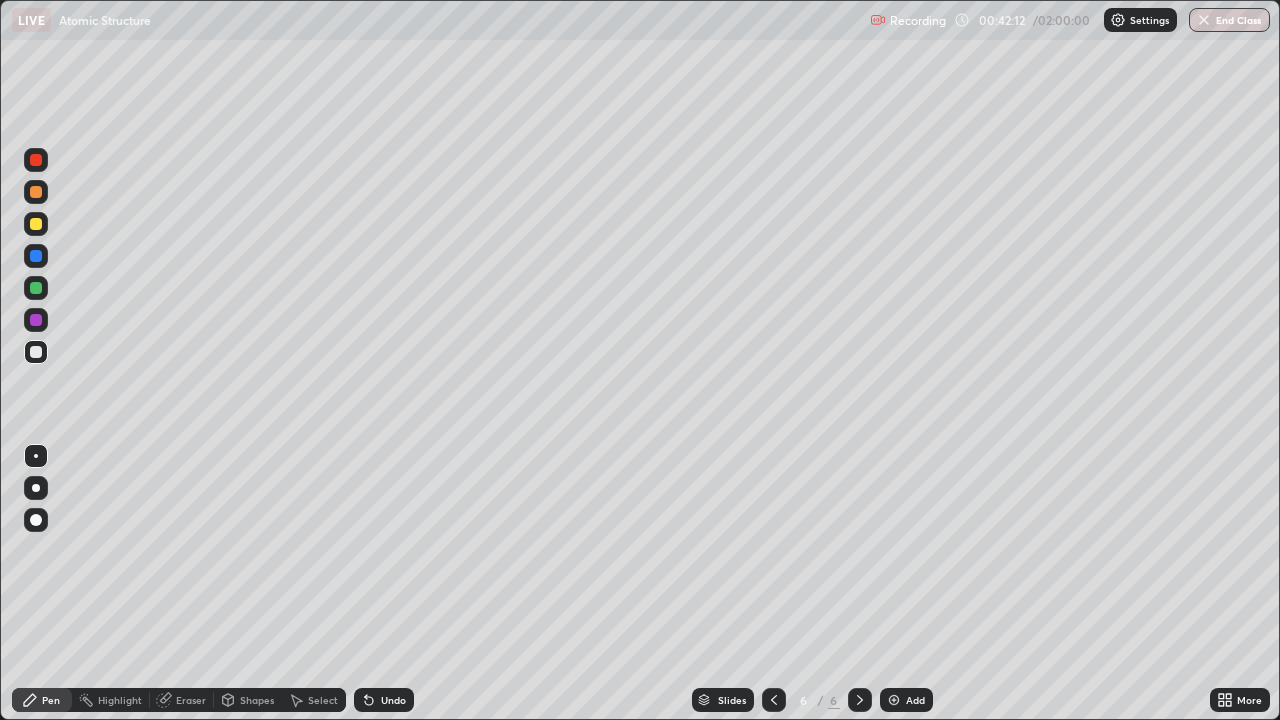 click 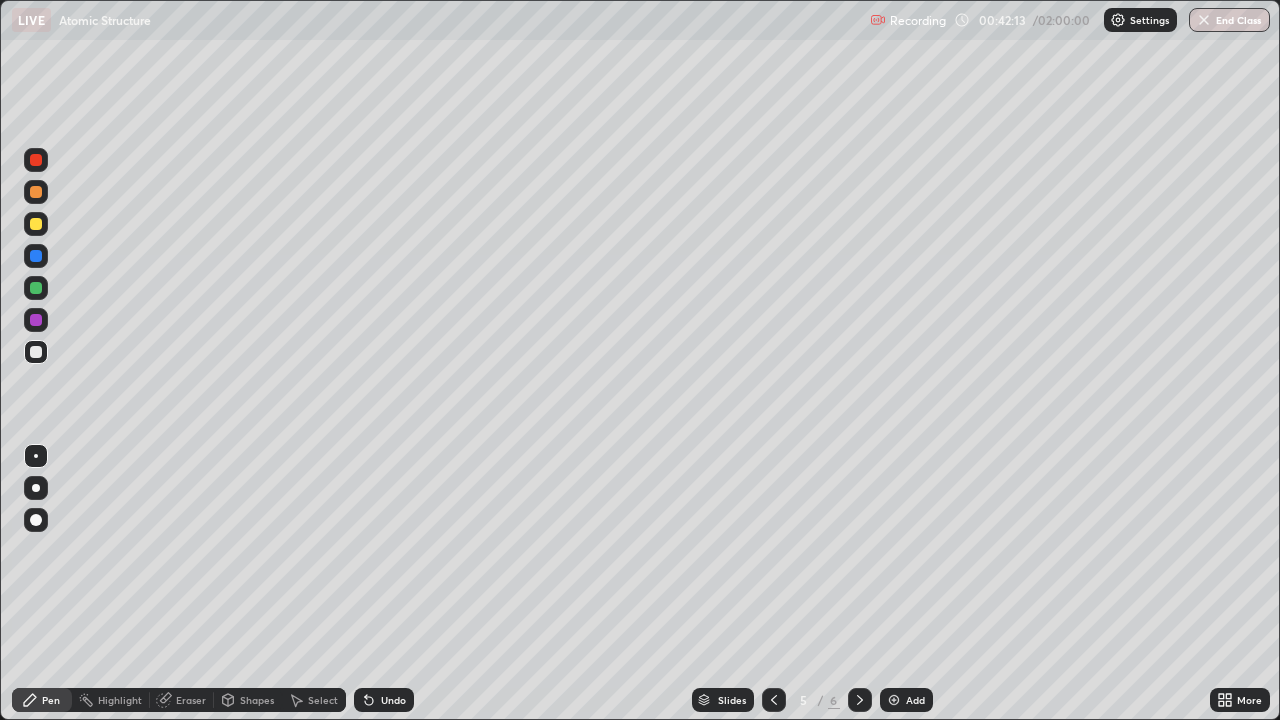 click at bounding box center [774, 700] 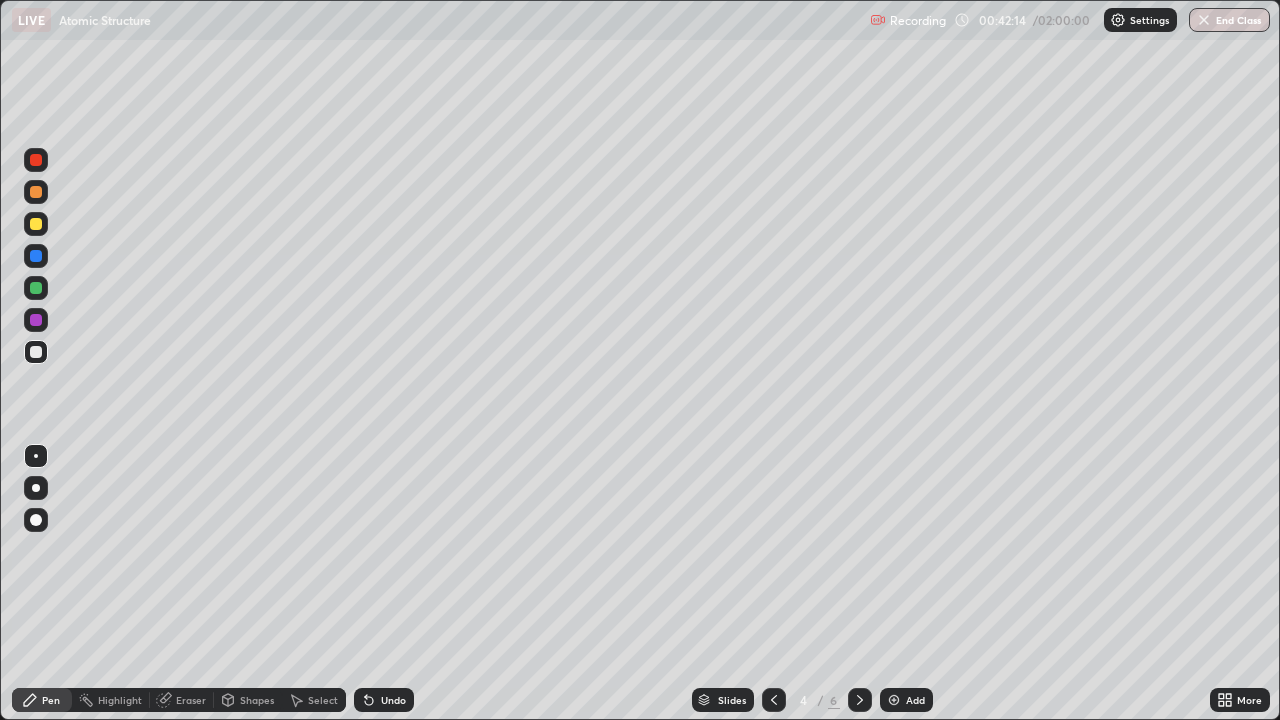 click 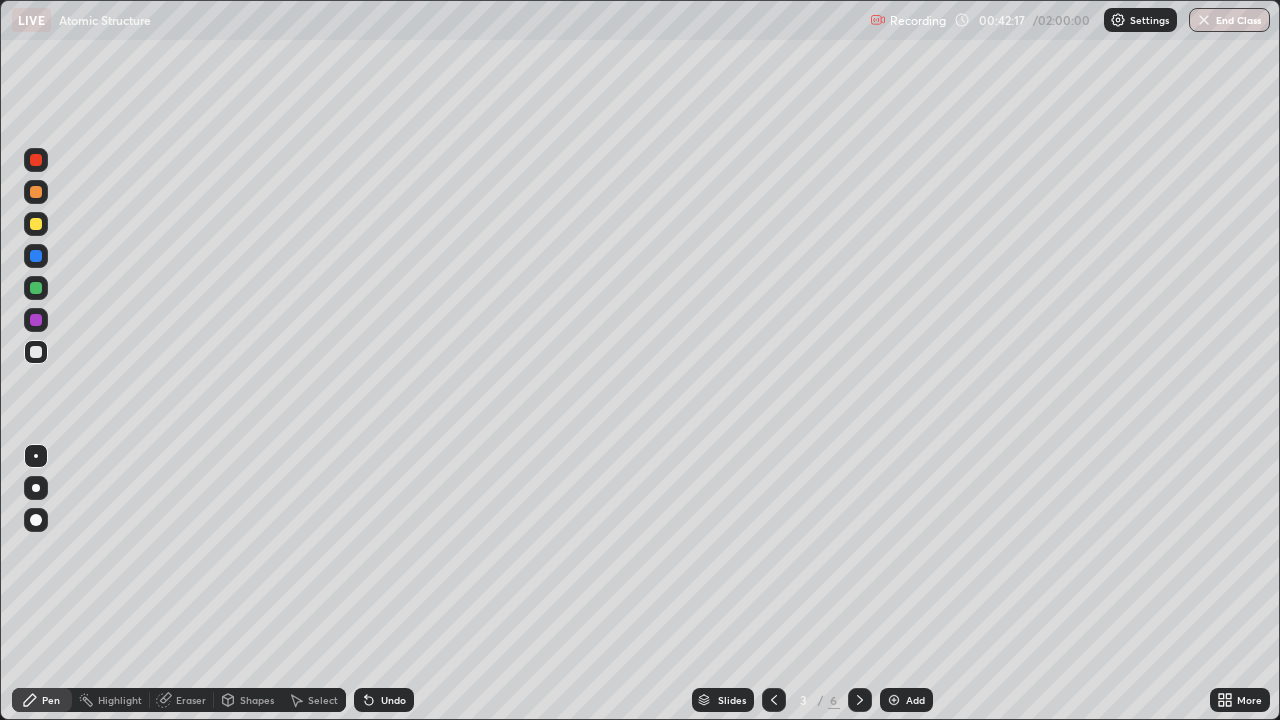 click 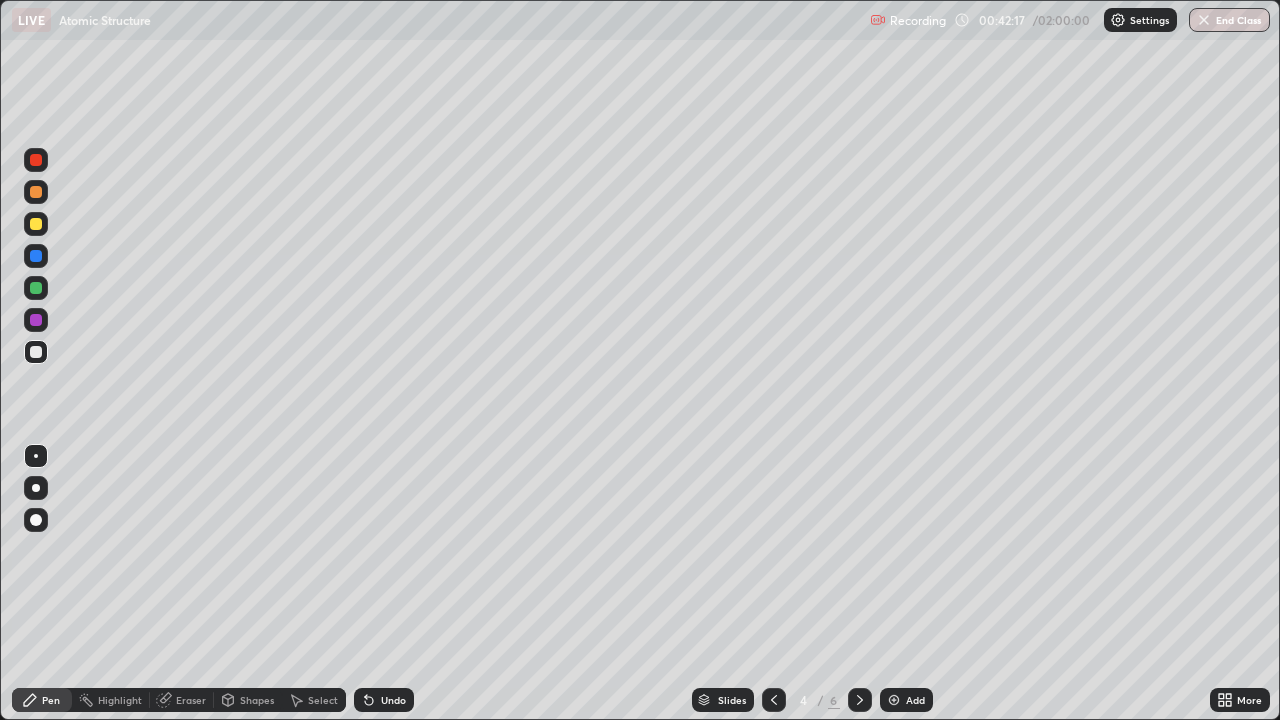 click 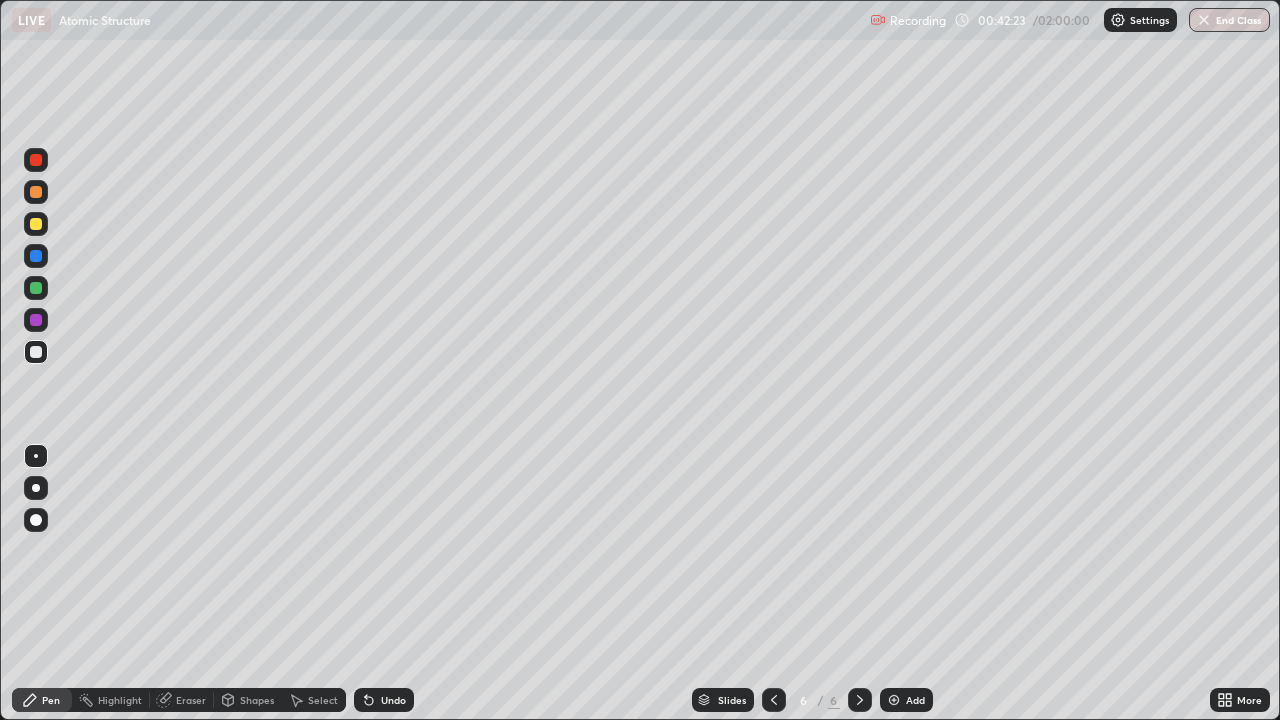 click 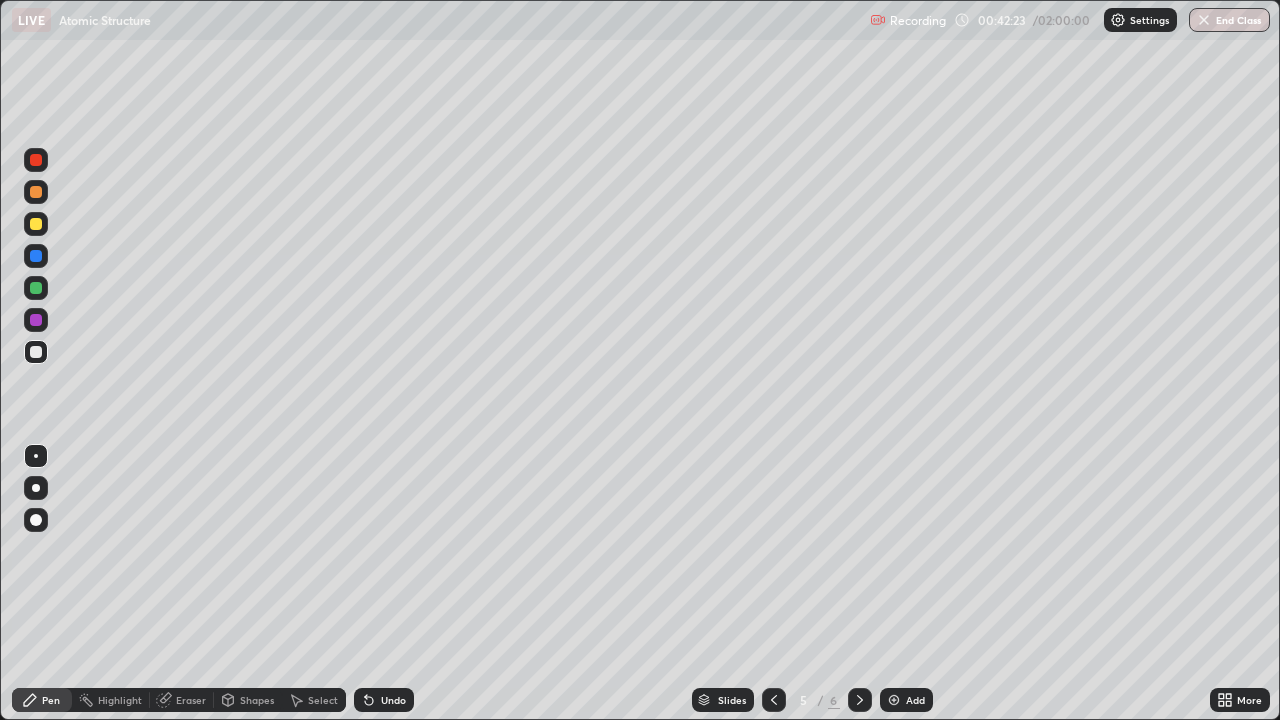 click 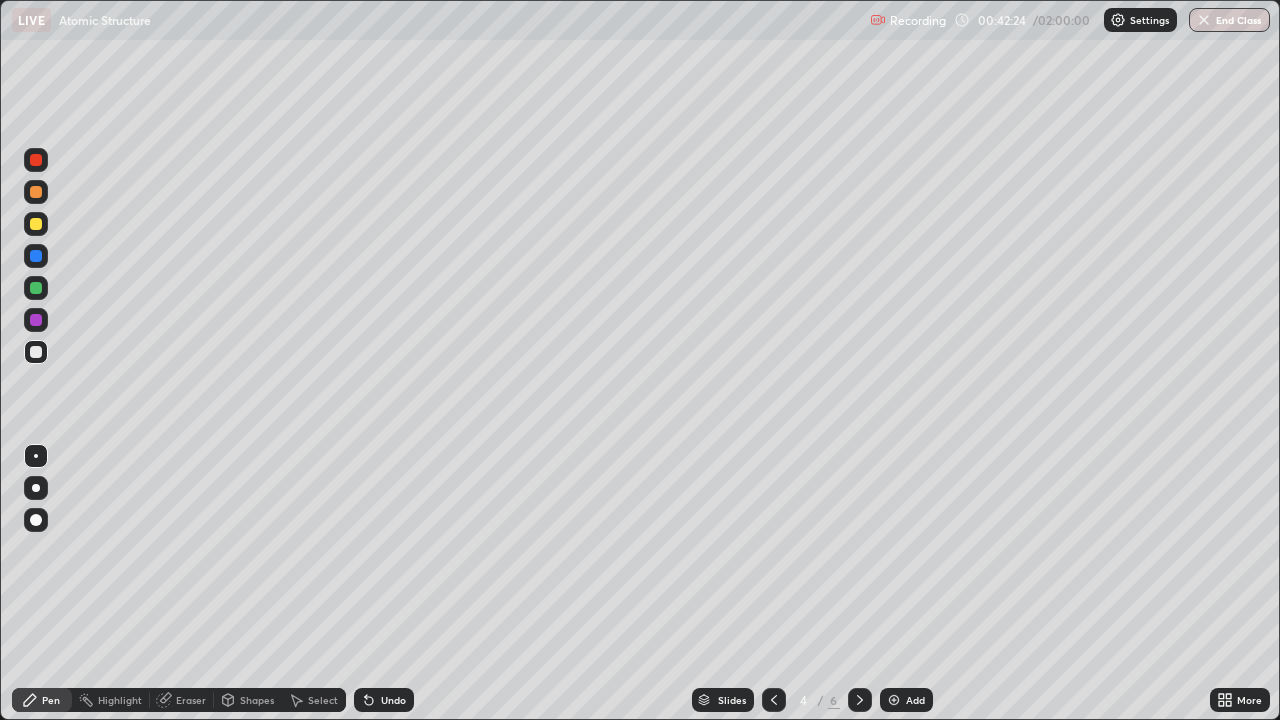 click 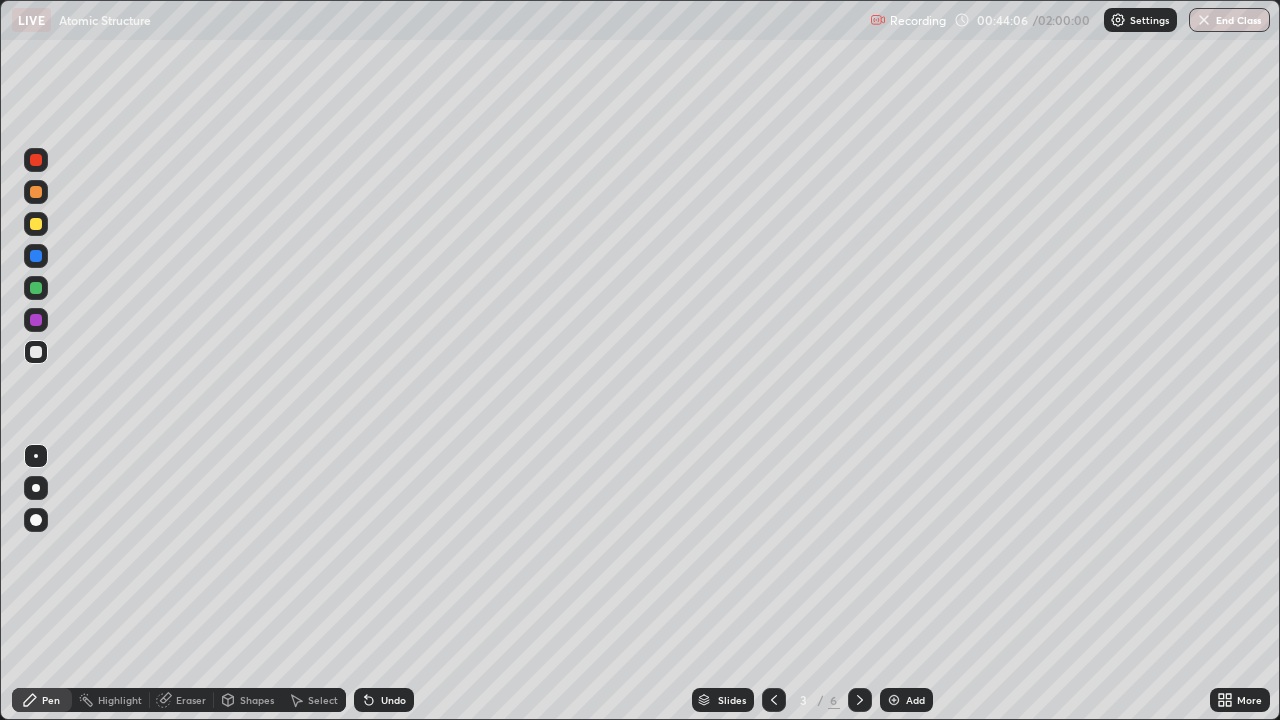click at bounding box center [860, 700] 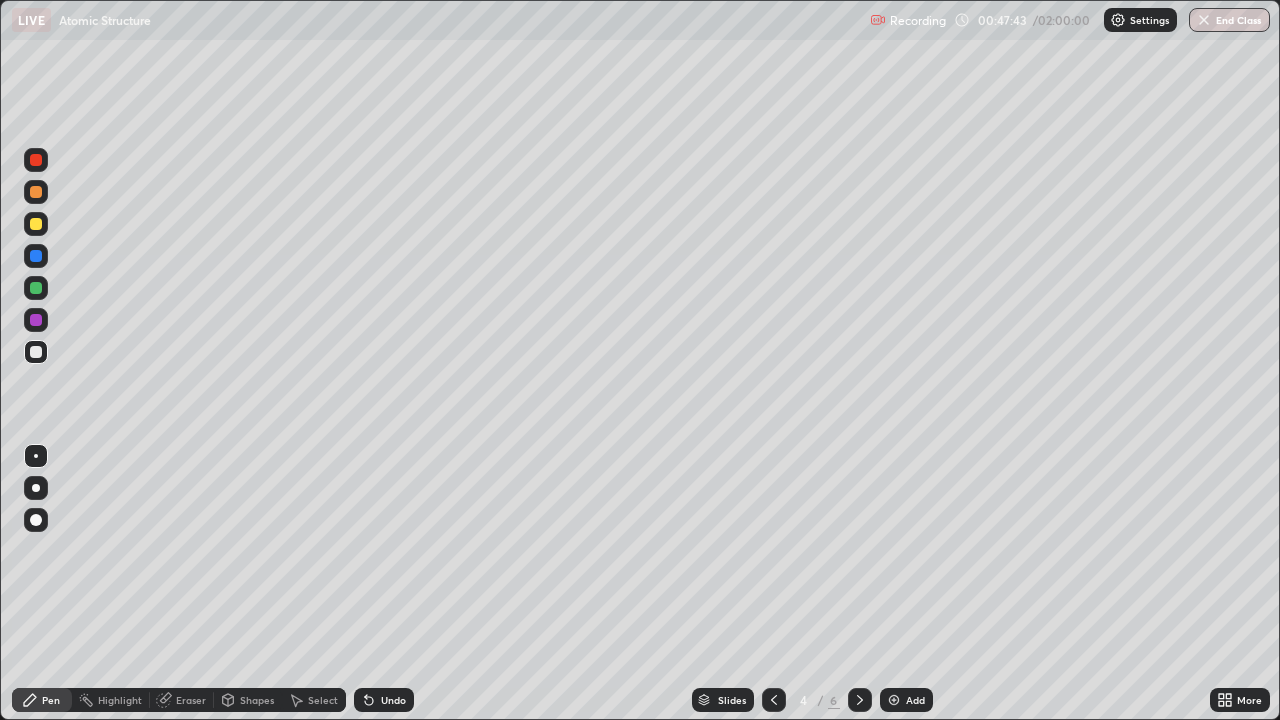 click 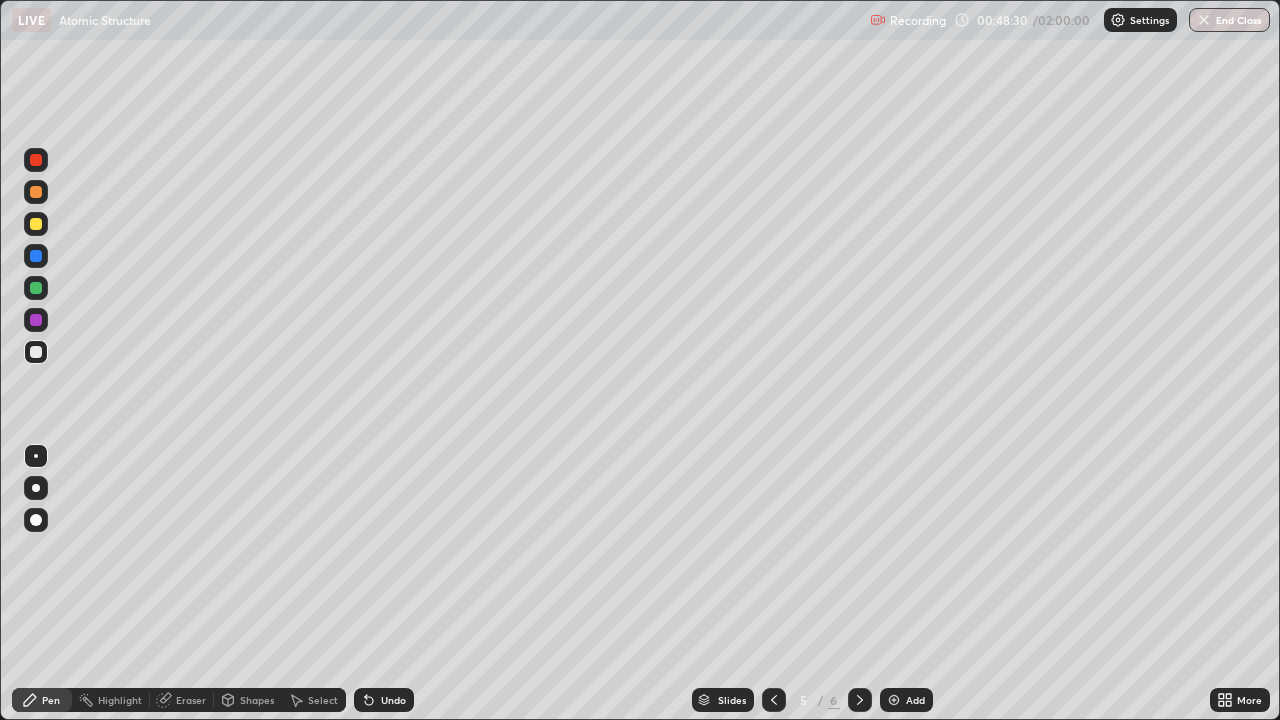 click 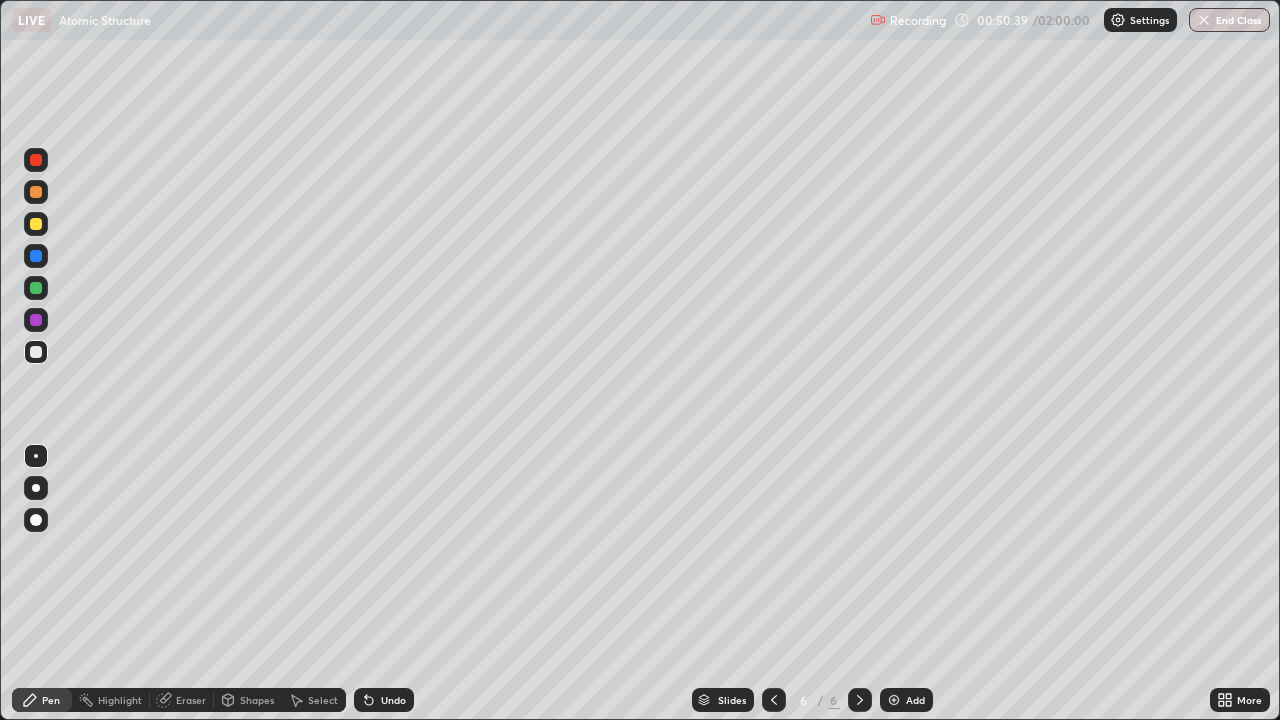 click 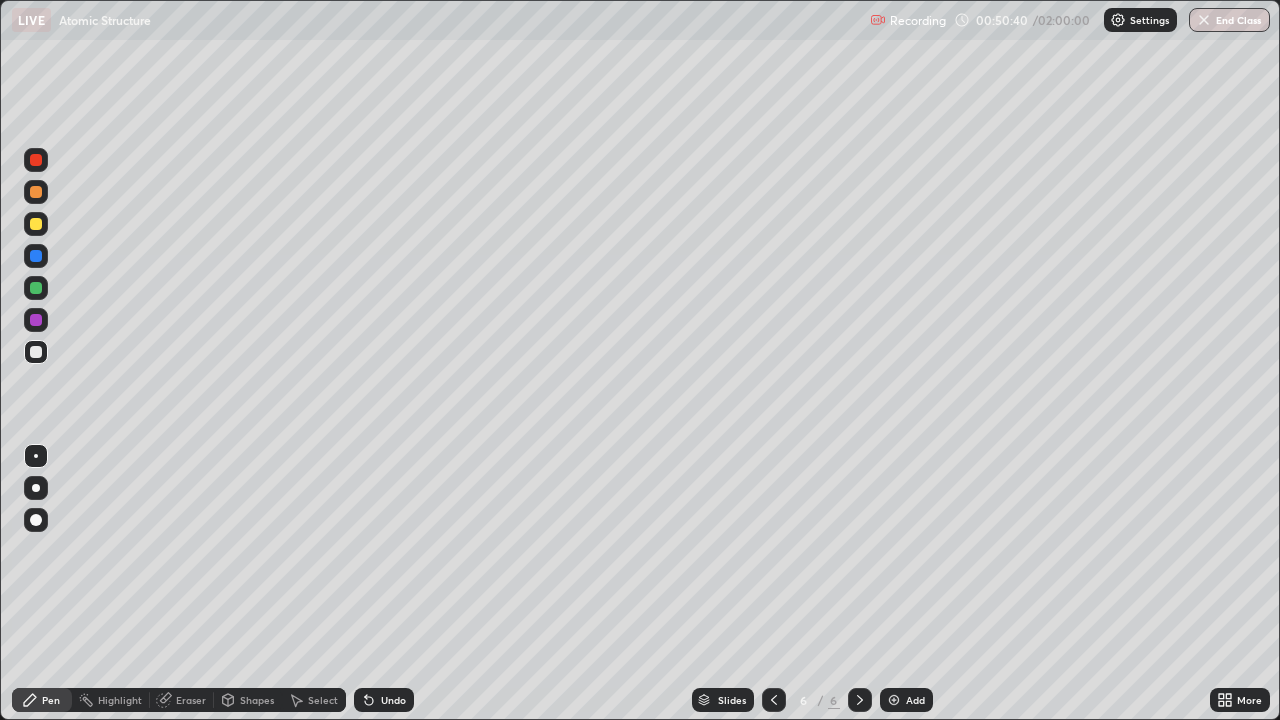 click on "Add" at bounding box center (915, 700) 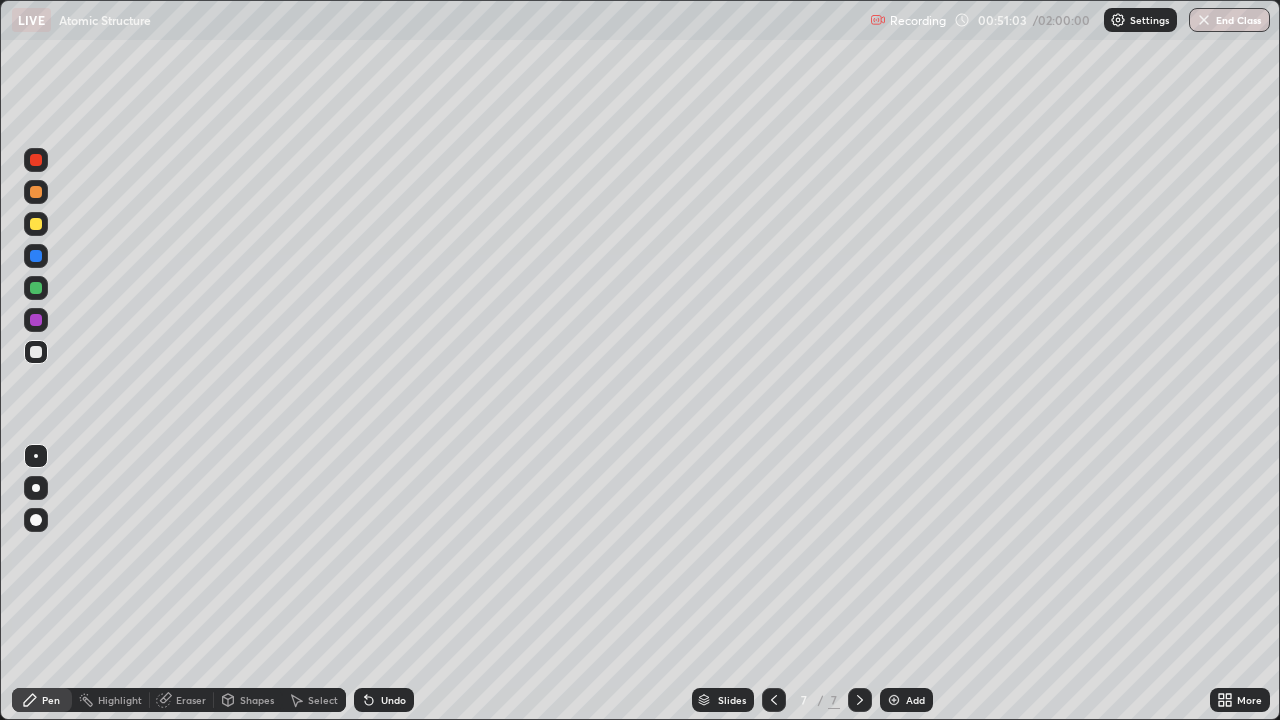click on "Undo" at bounding box center (393, 700) 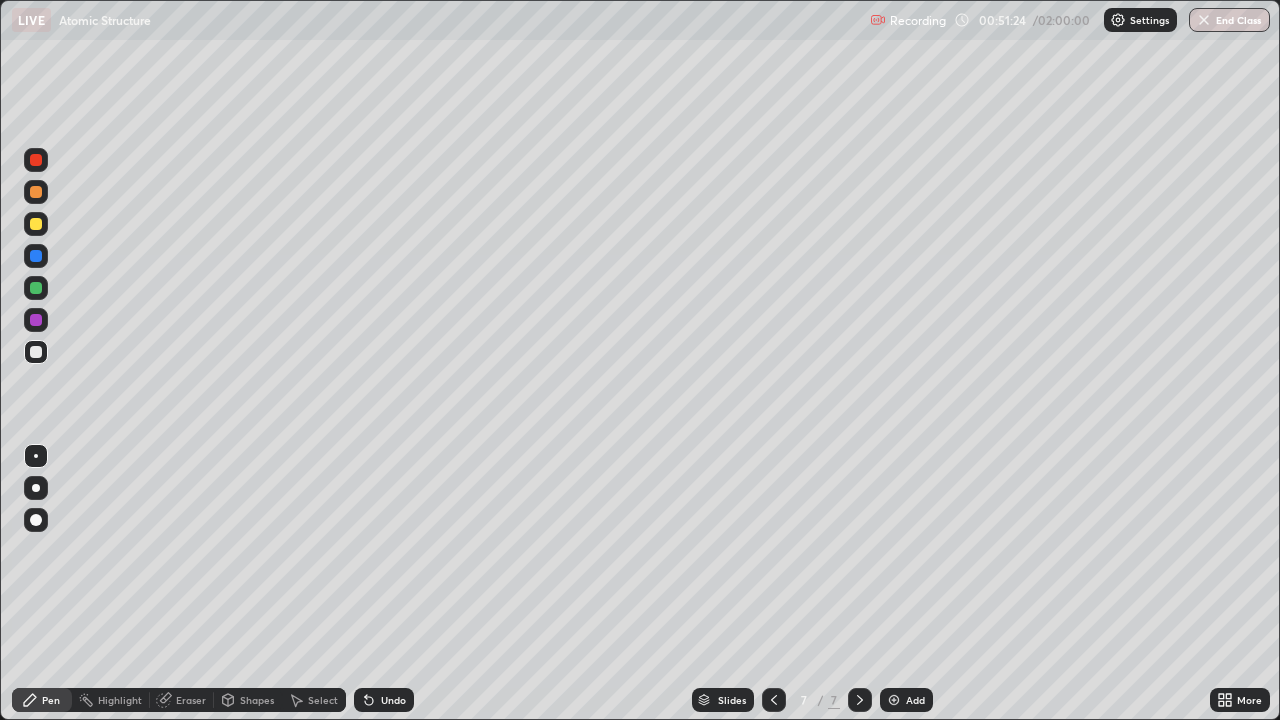 click 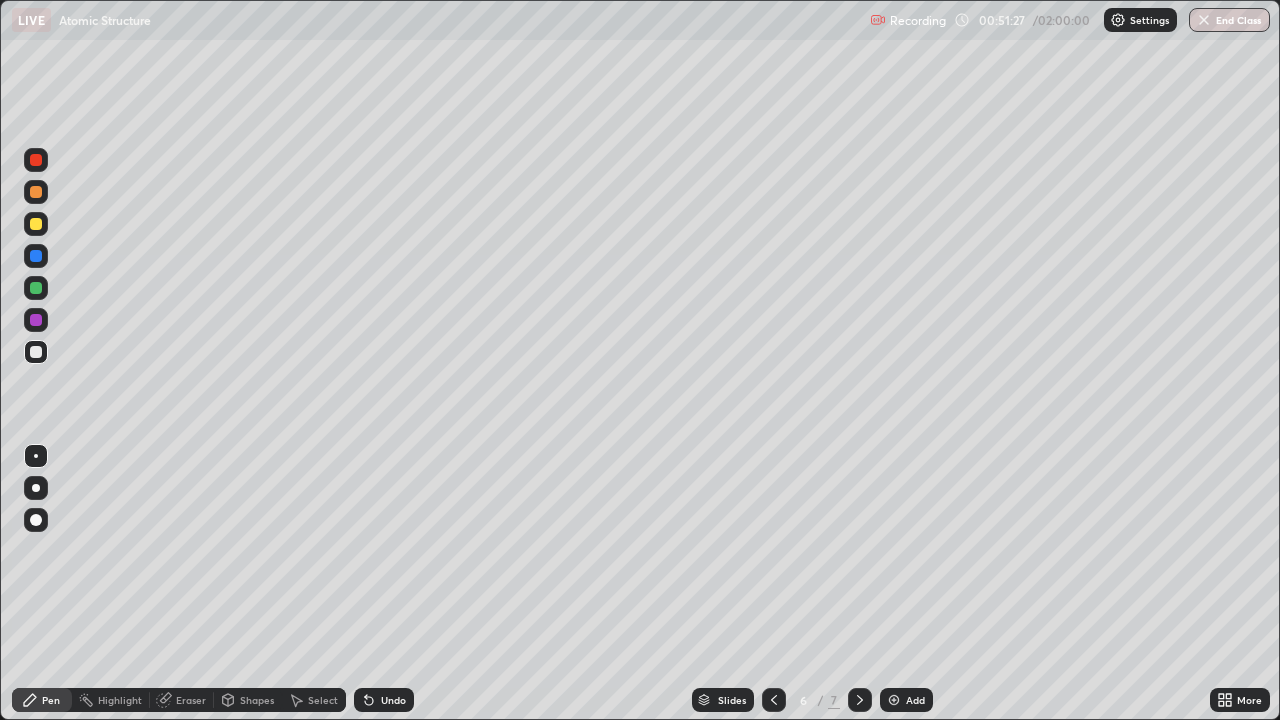 click 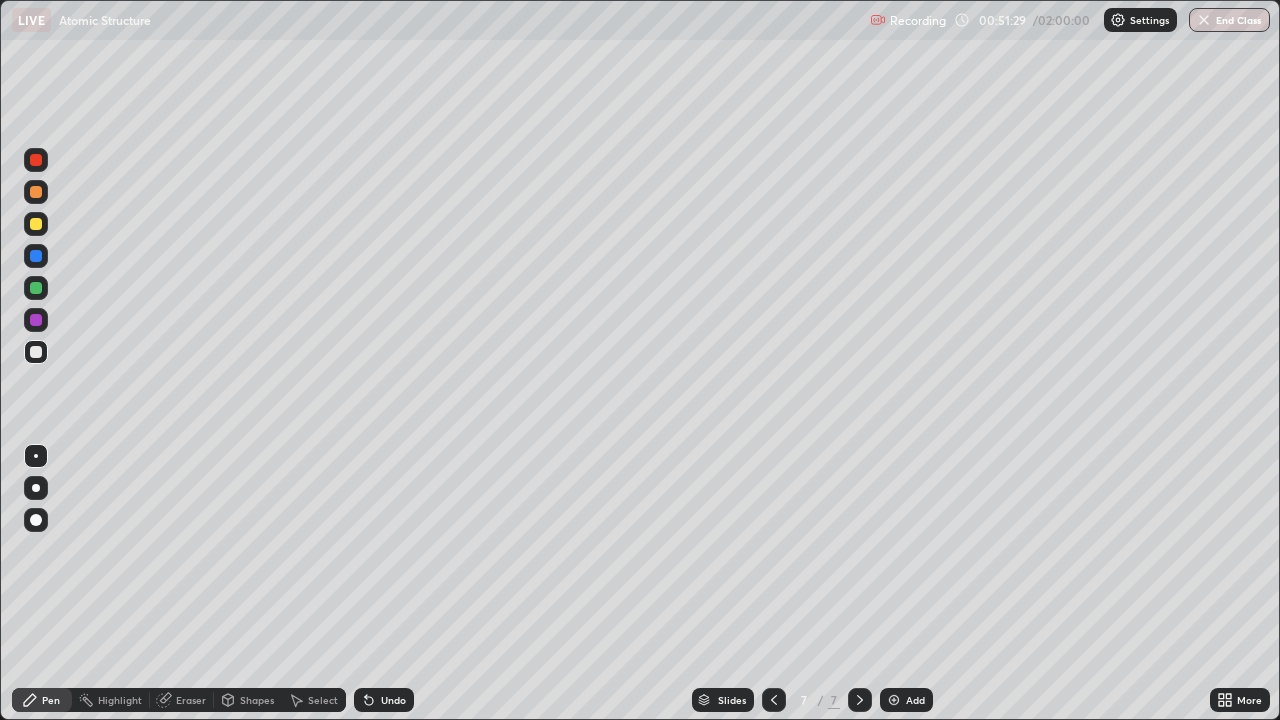 click at bounding box center (36, 224) 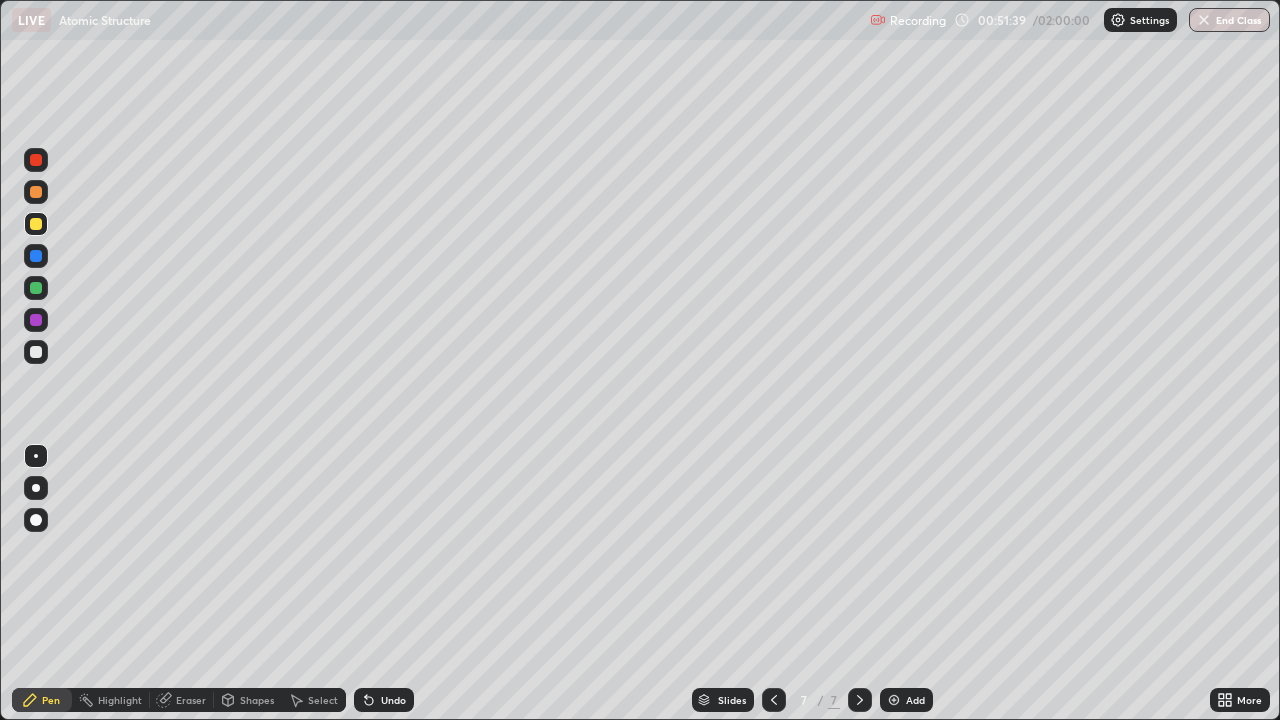 click on "Undo" at bounding box center (393, 700) 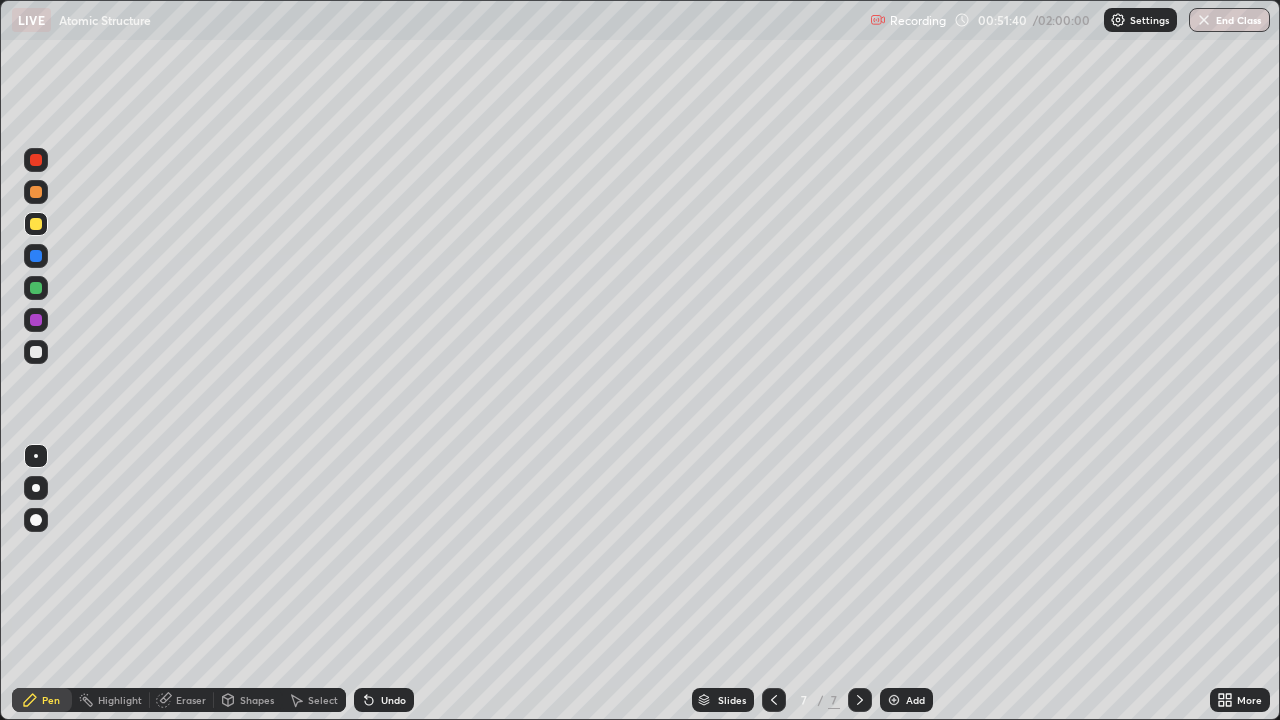 click on "Undo" at bounding box center (393, 700) 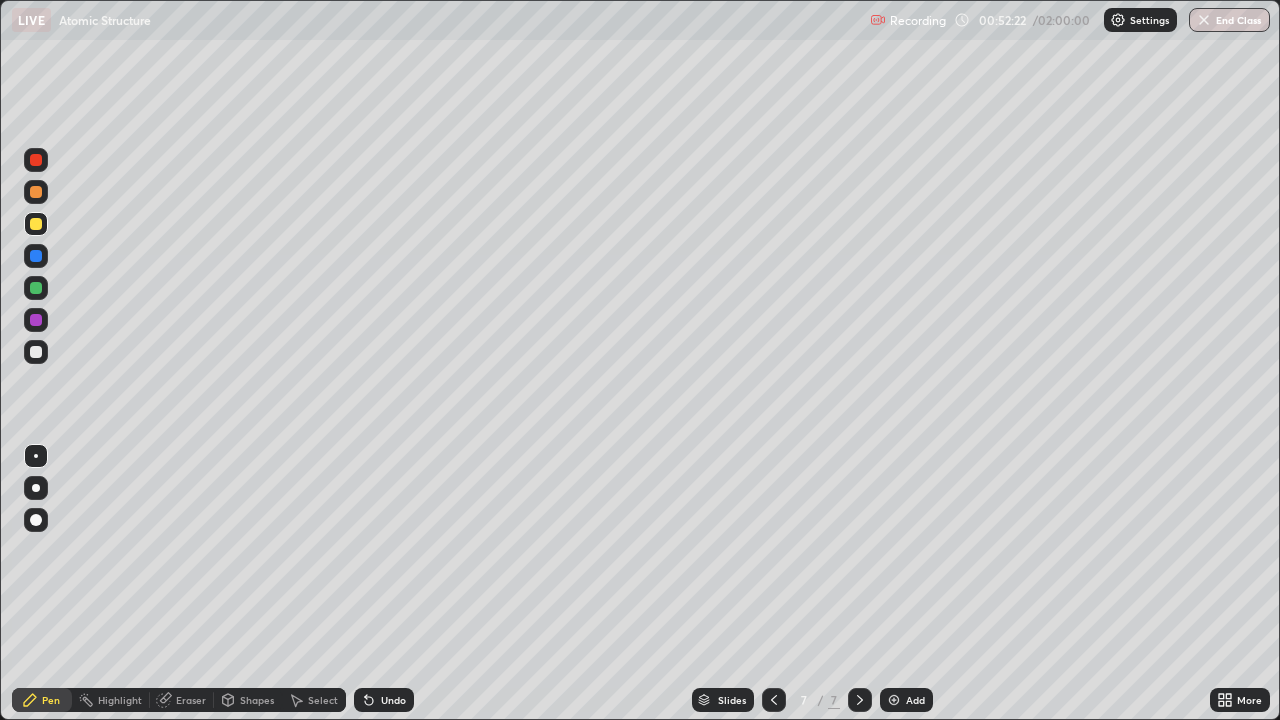 click at bounding box center (36, 352) 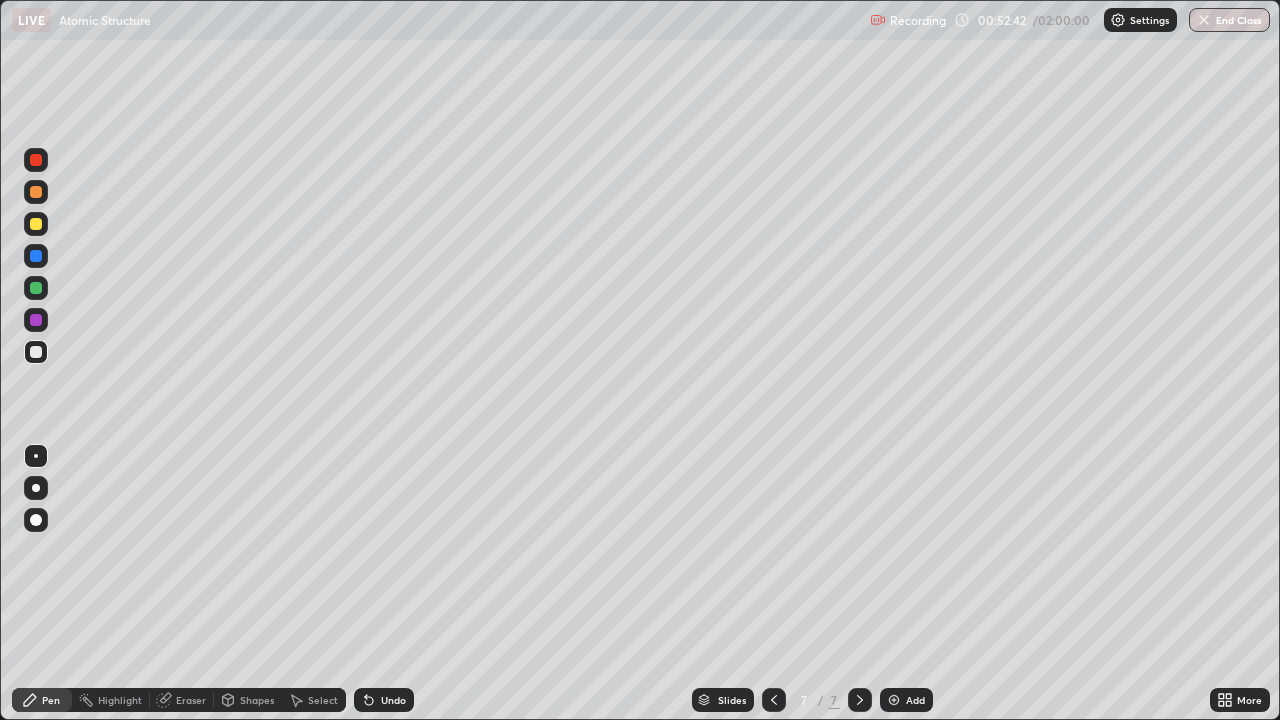 click at bounding box center [36, 160] 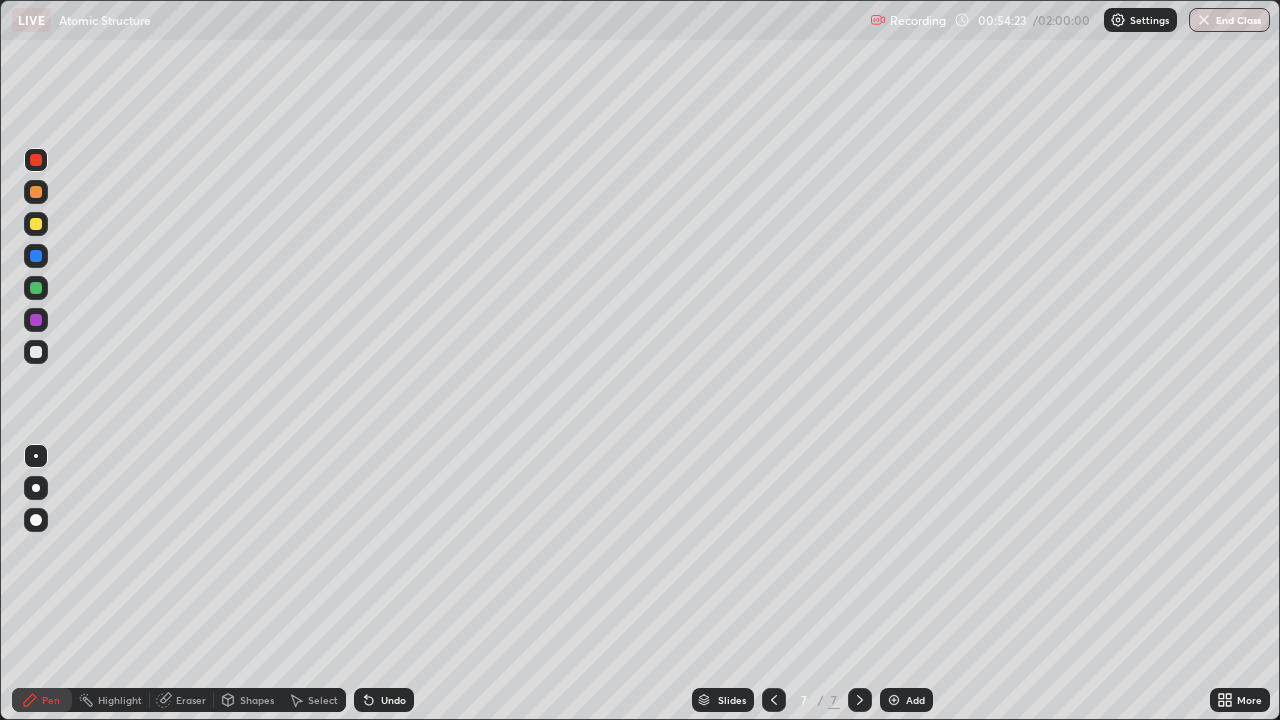 click 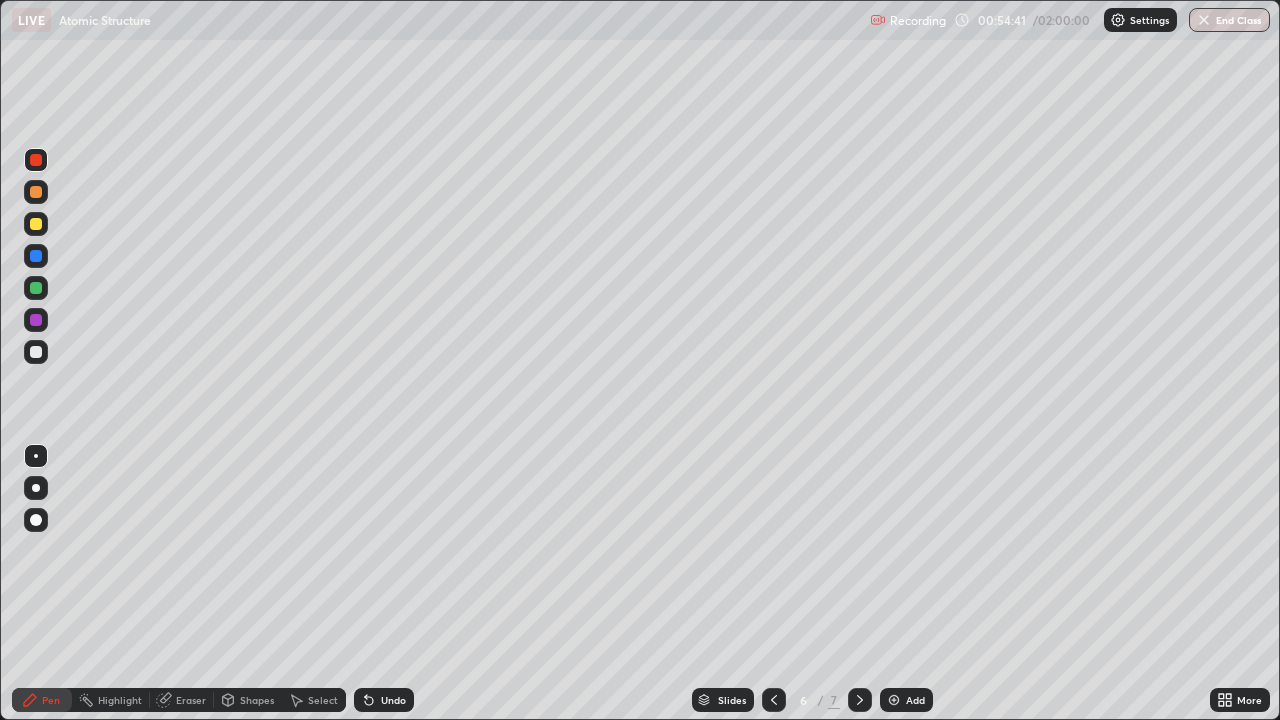 click at bounding box center (36, 352) 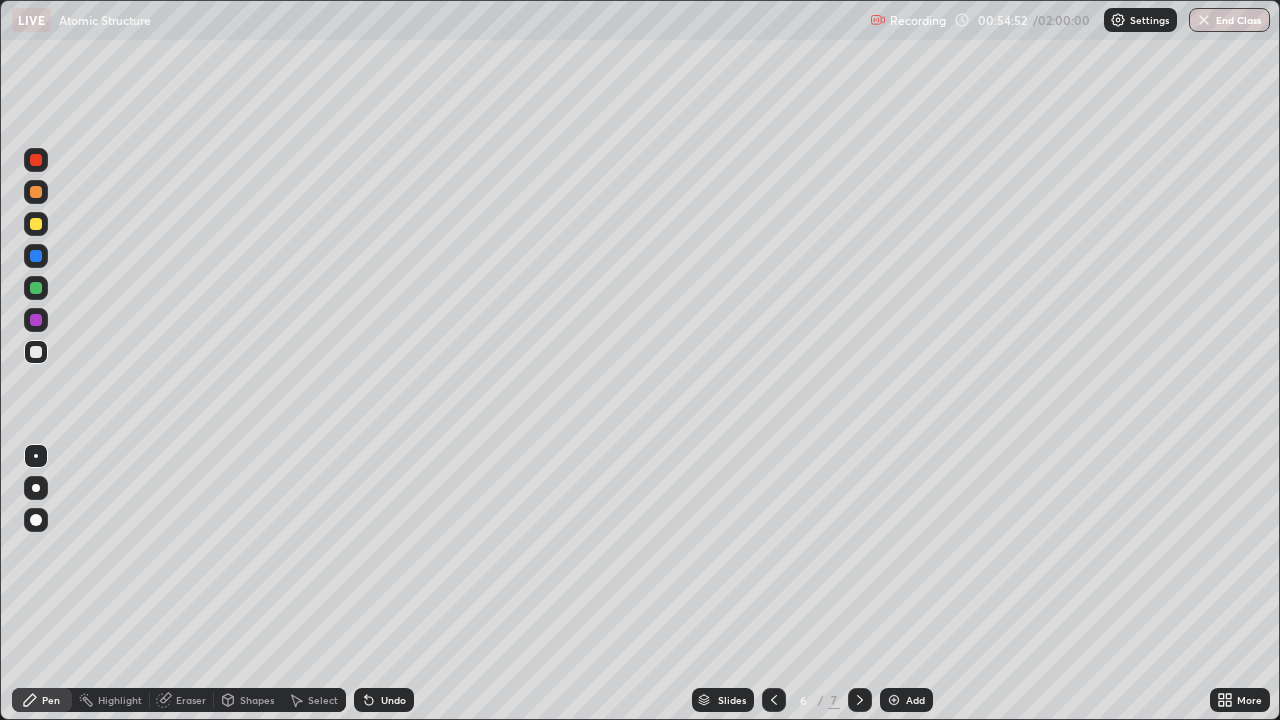 click on "Slides 6 / 7 Add" at bounding box center (812, 700) 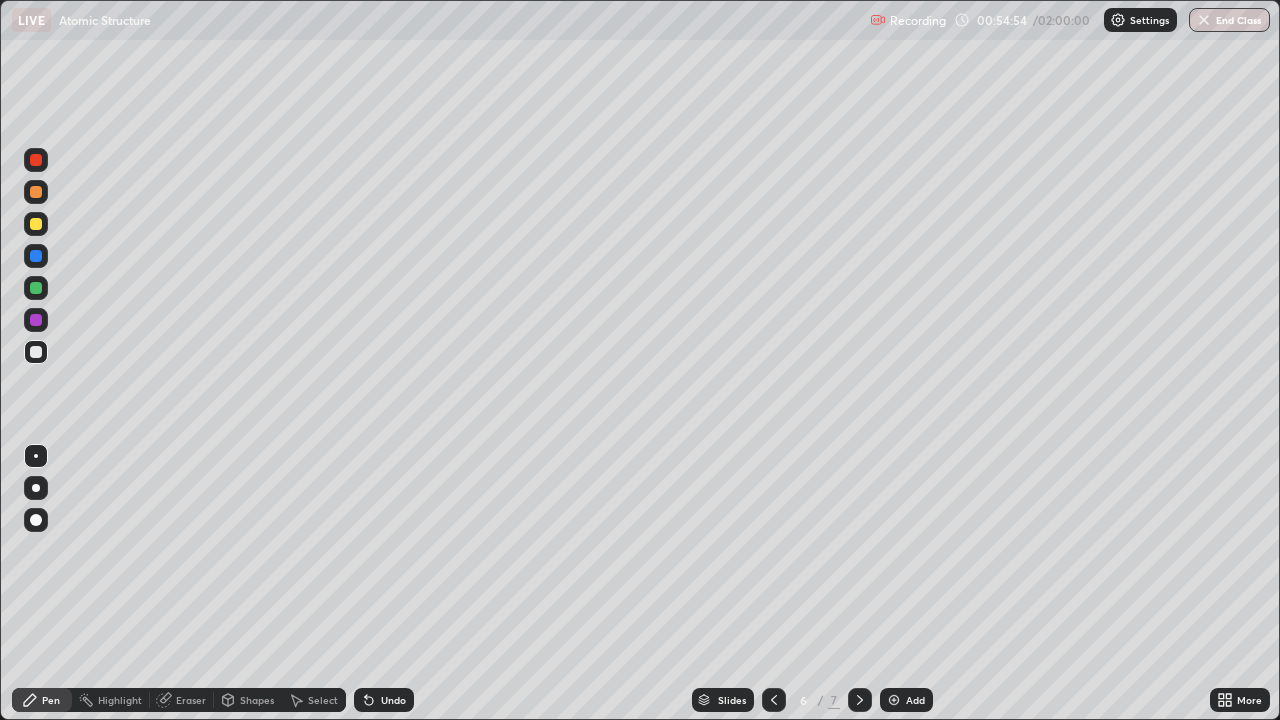 click at bounding box center [860, 700] 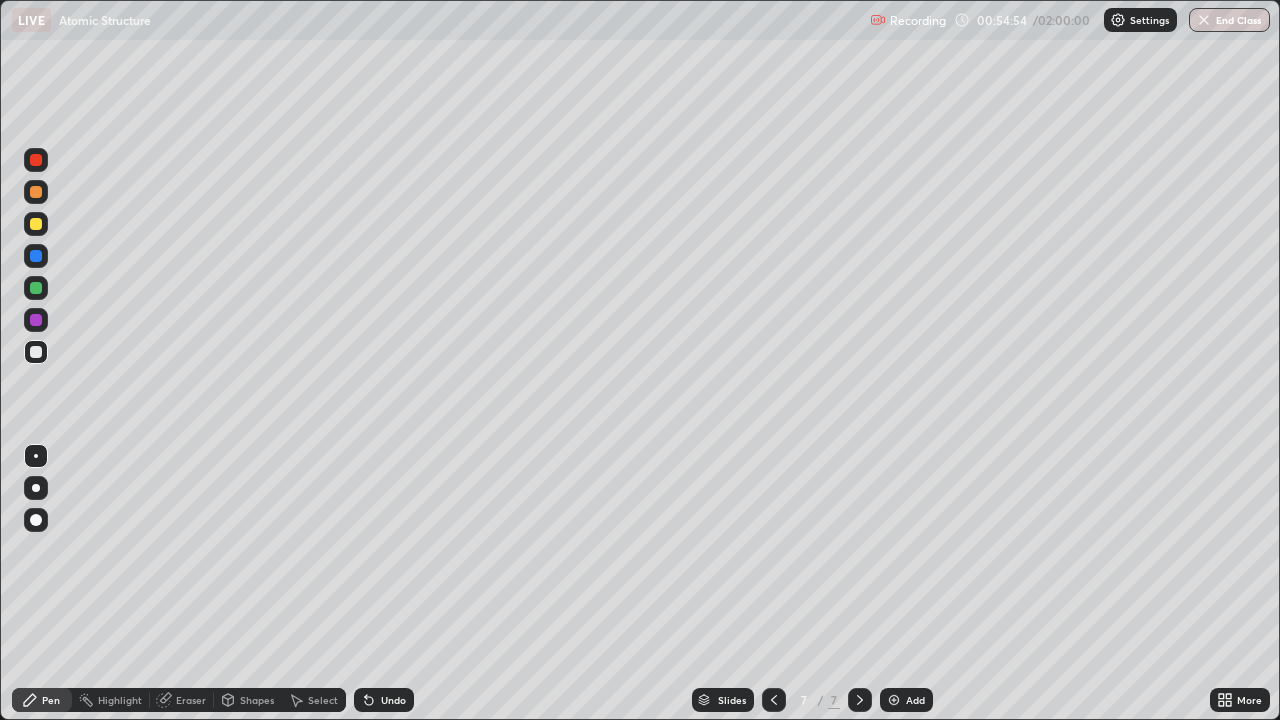 click 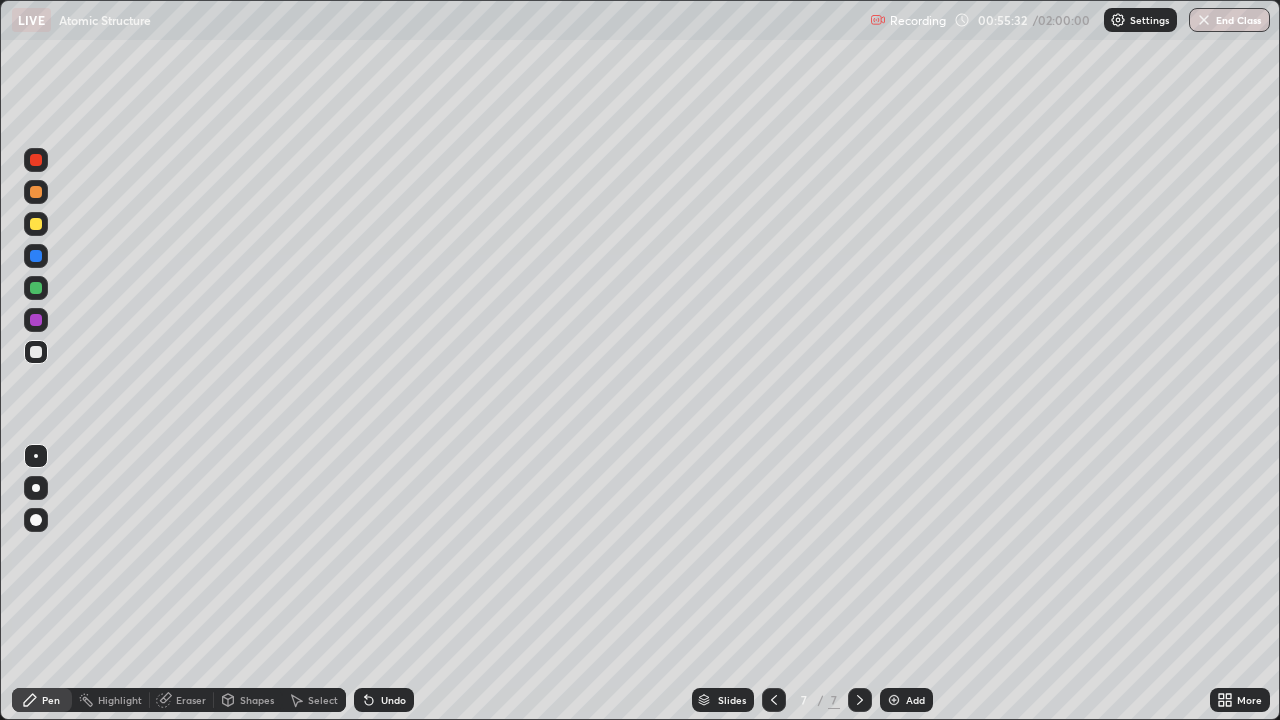 click at bounding box center [860, 700] 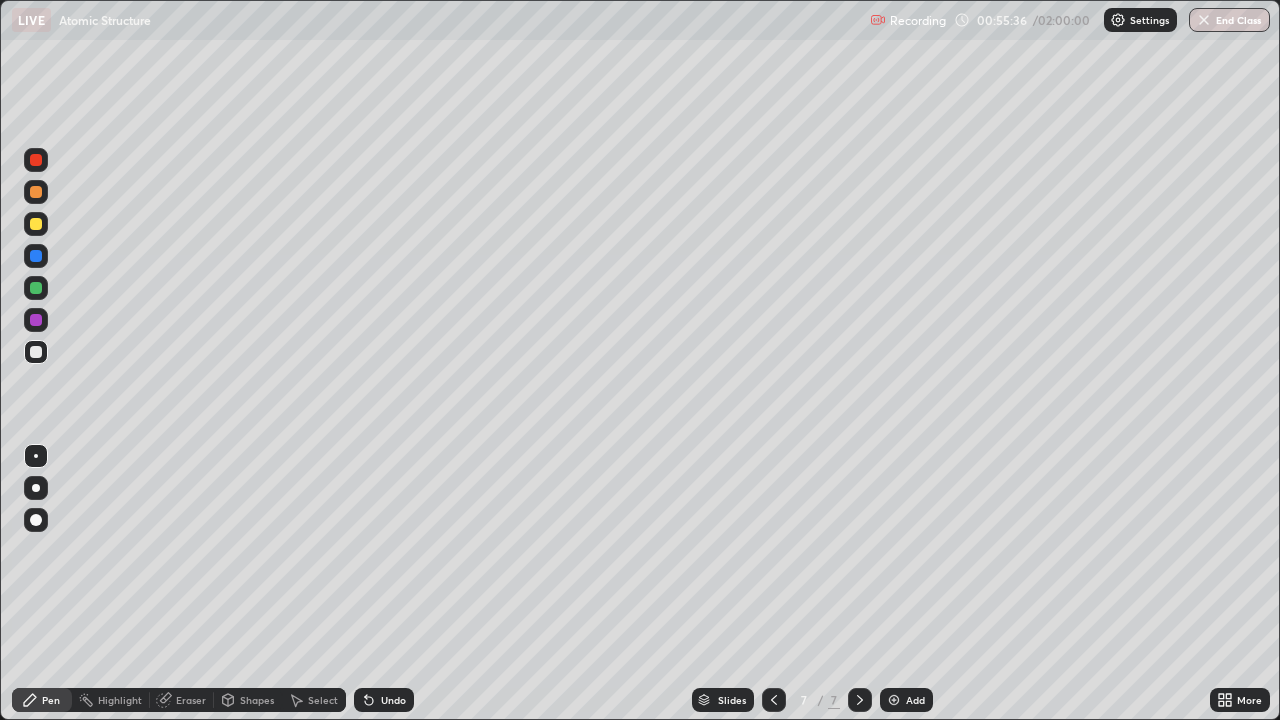 click on "Add" at bounding box center (906, 700) 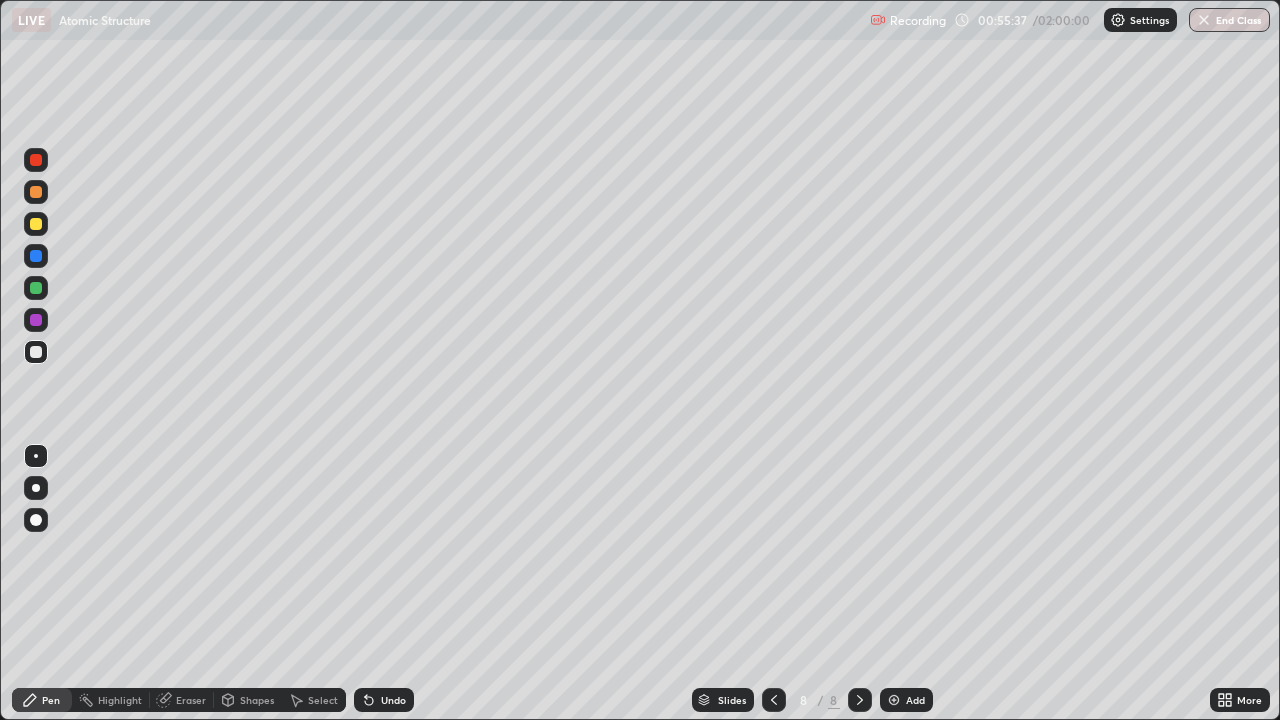 click 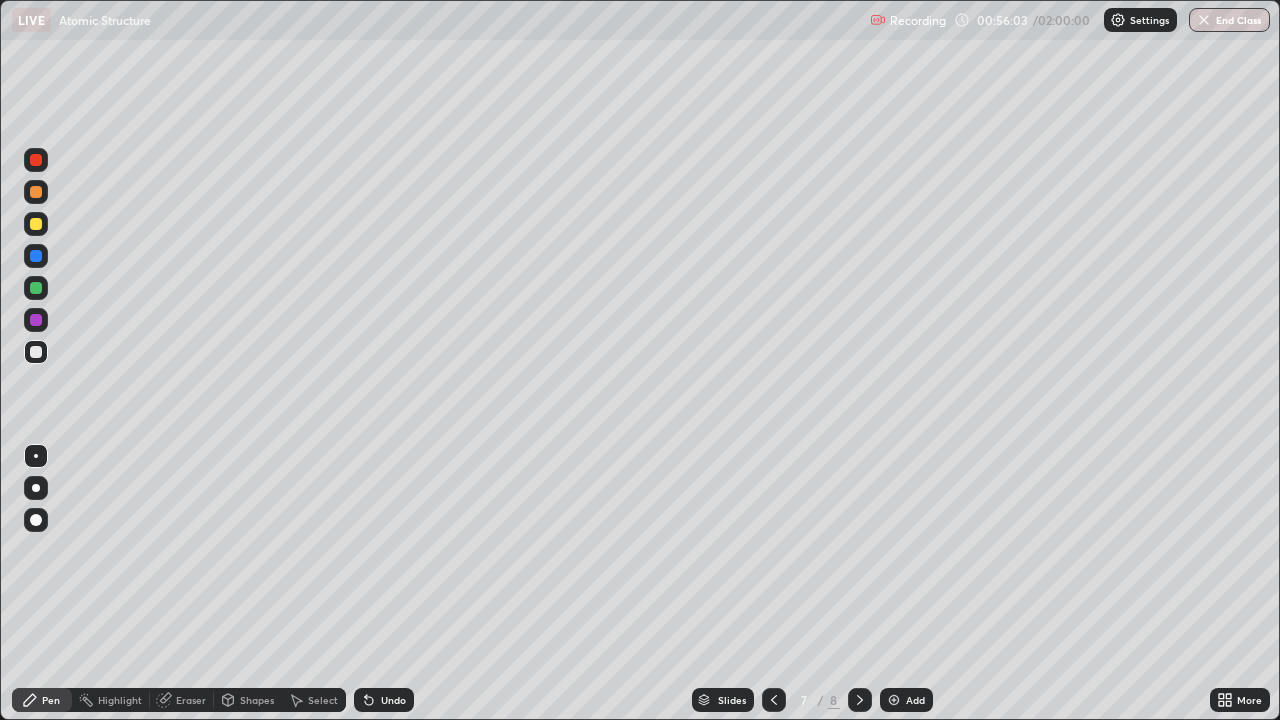 click at bounding box center (860, 700) 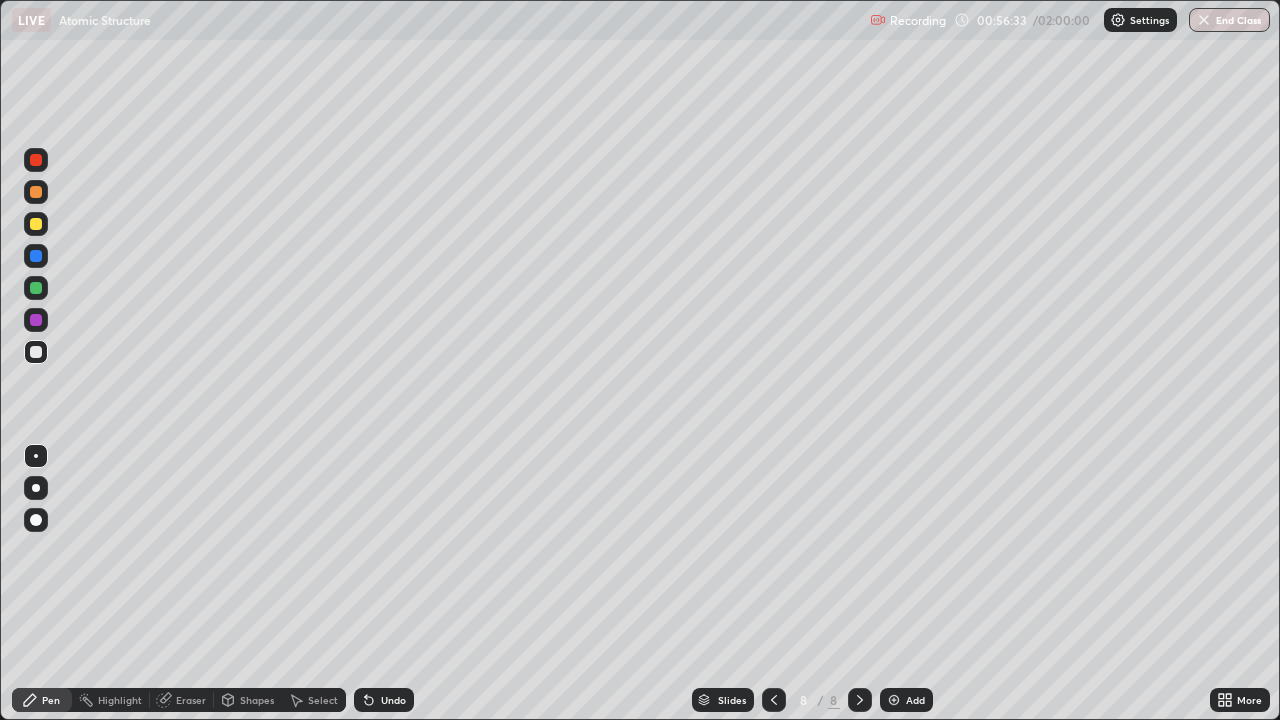 click 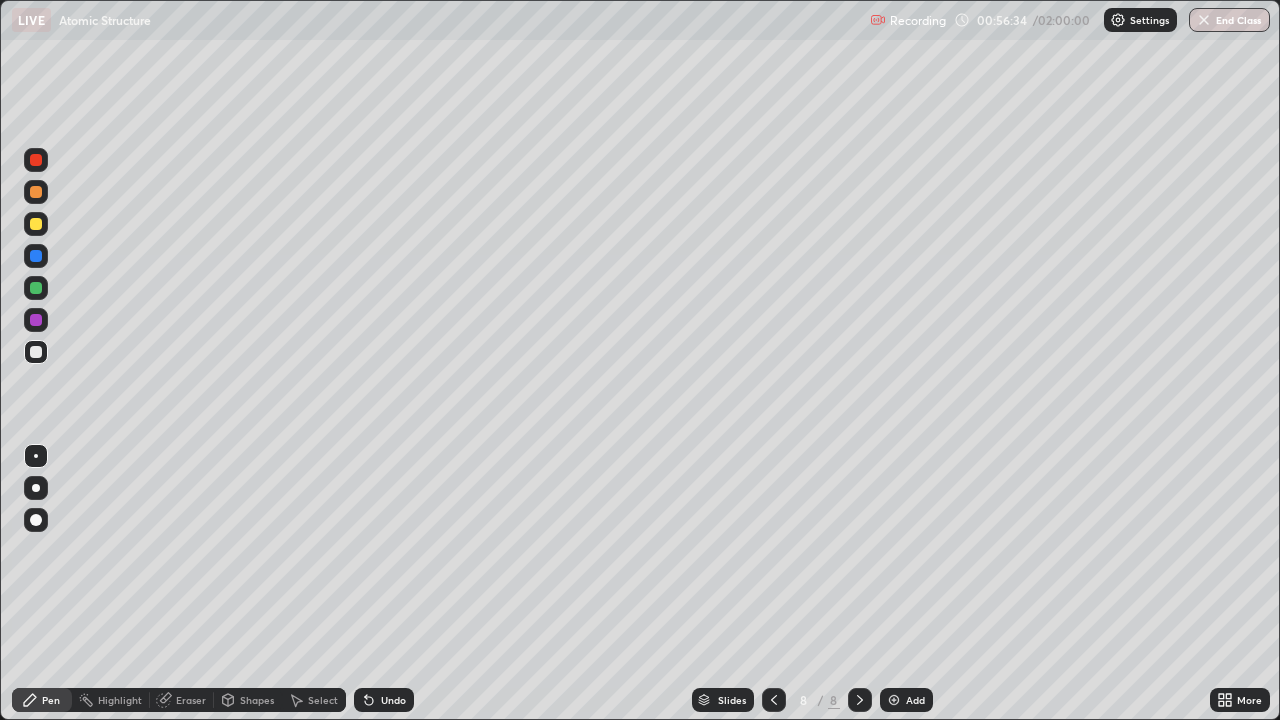 click 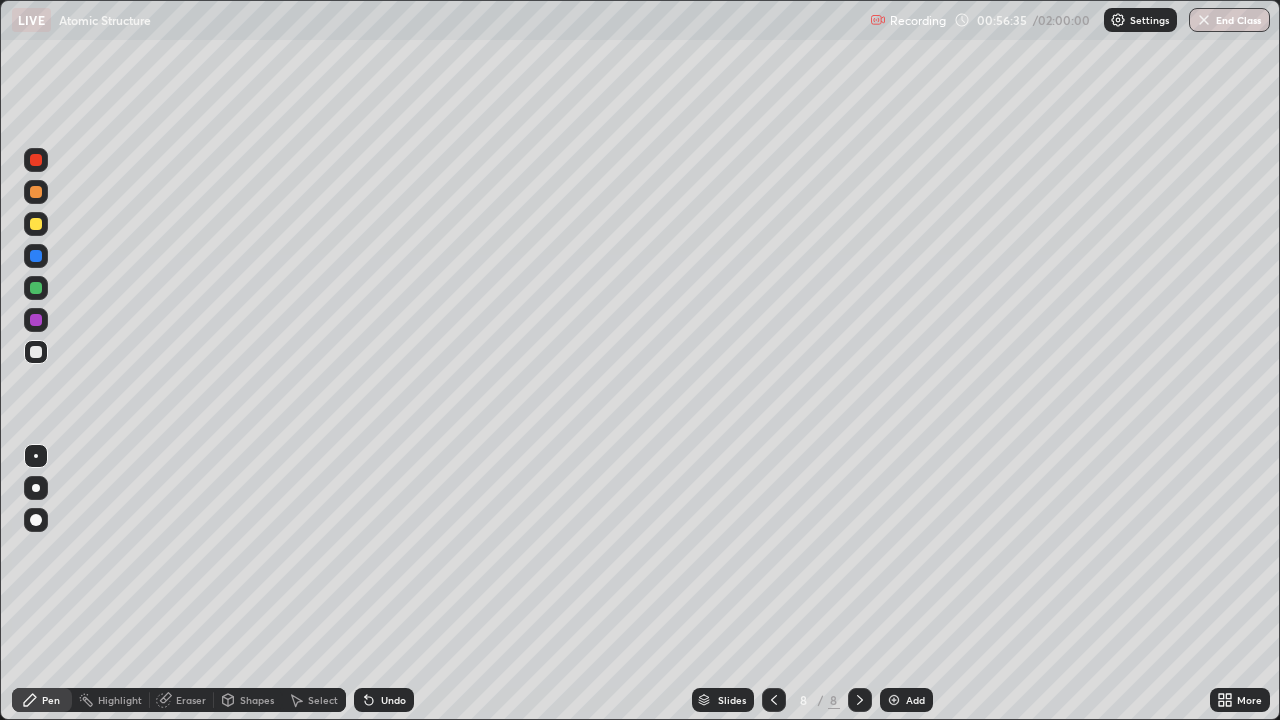 click on "Add" at bounding box center (915, 700) 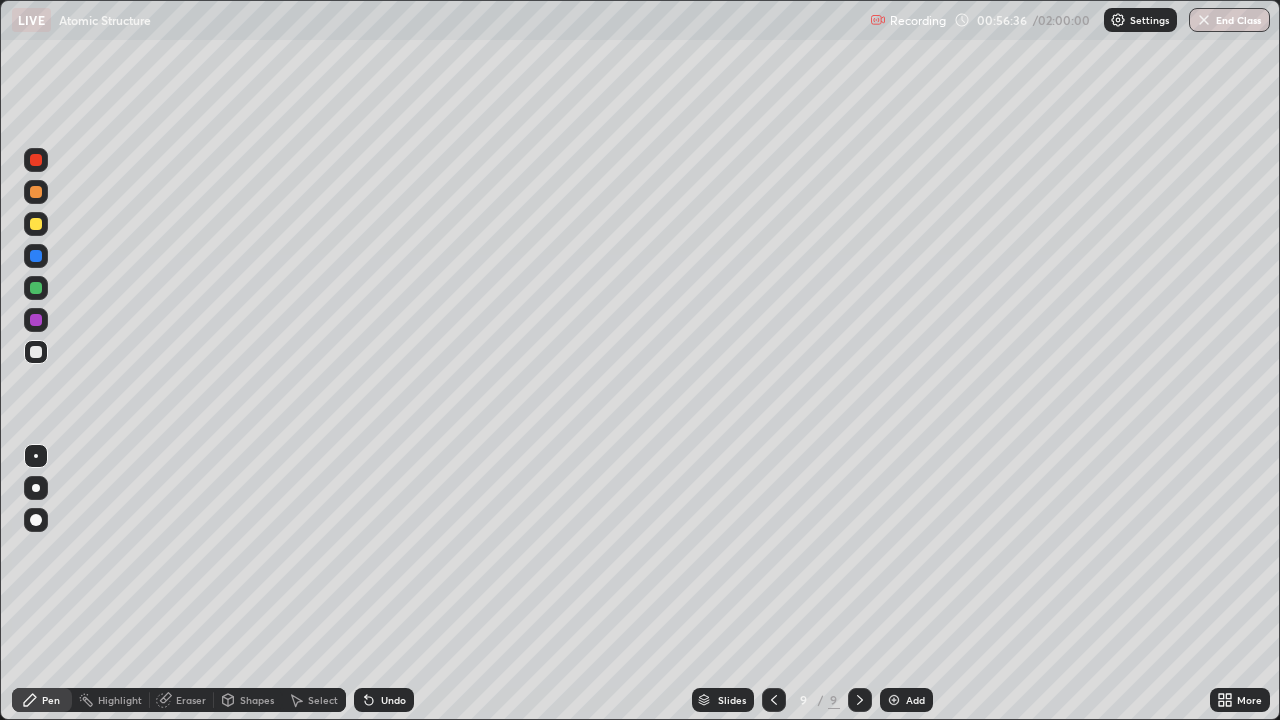 click 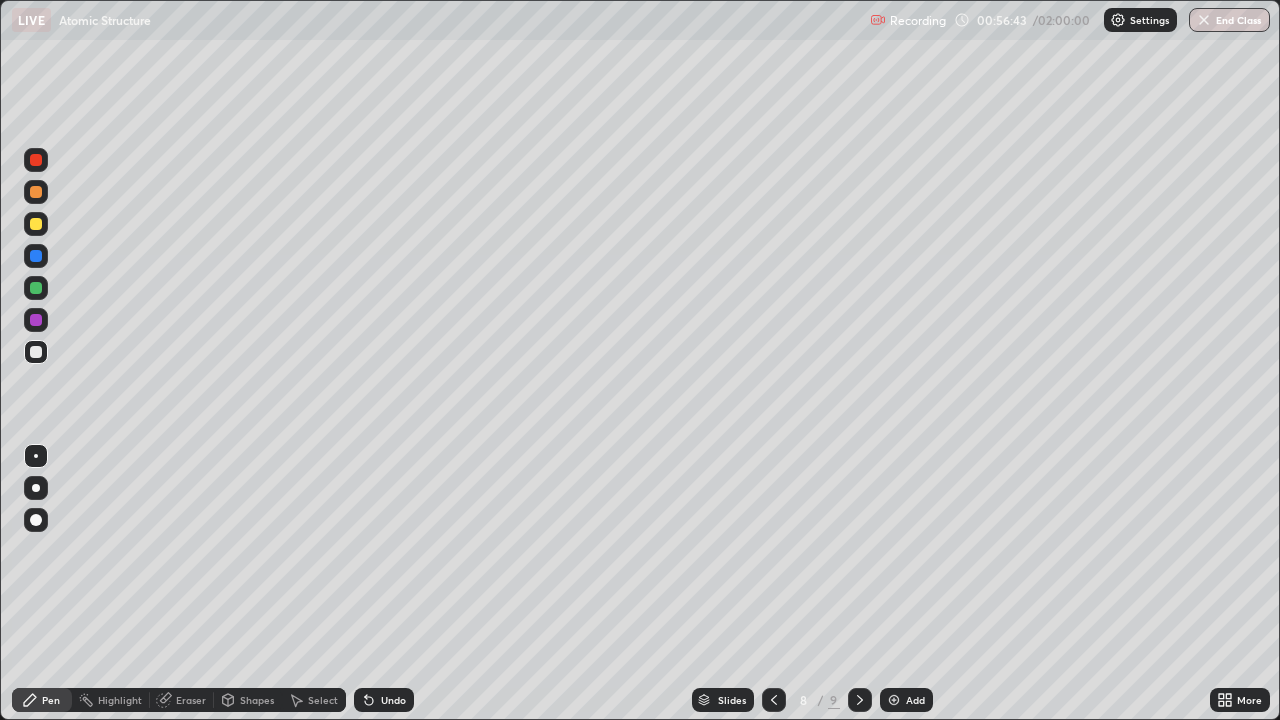 click 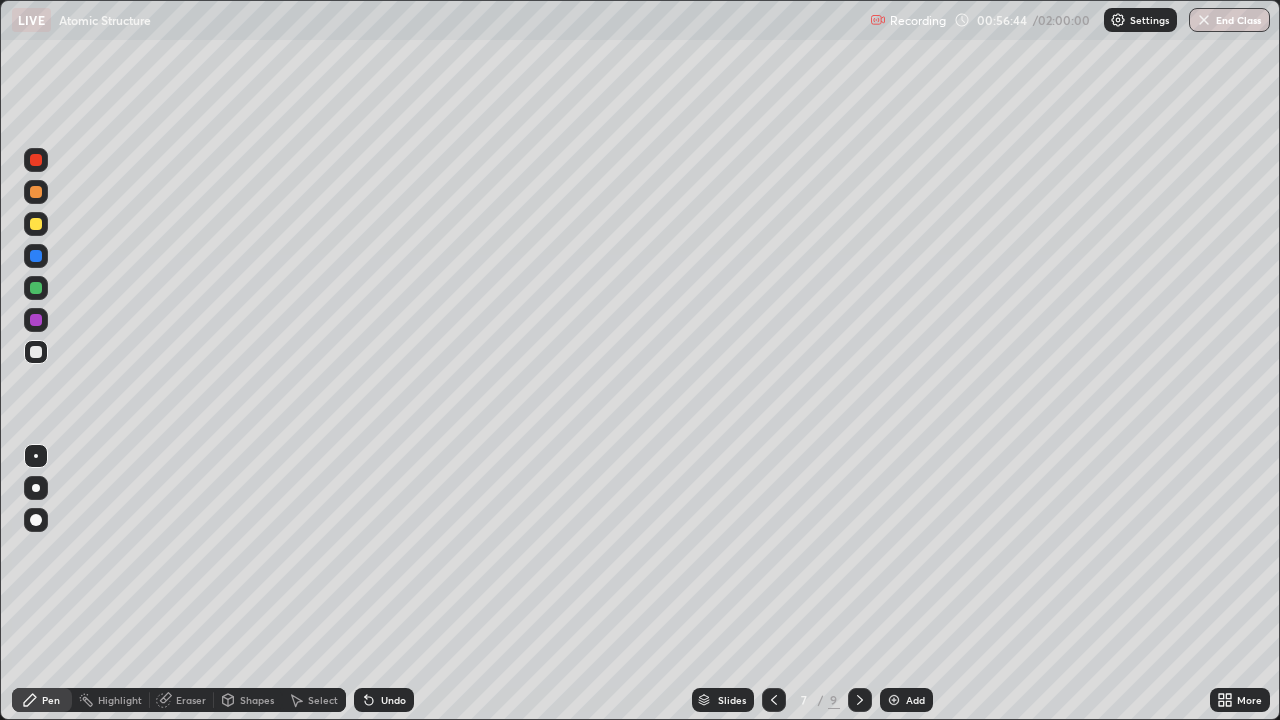 click 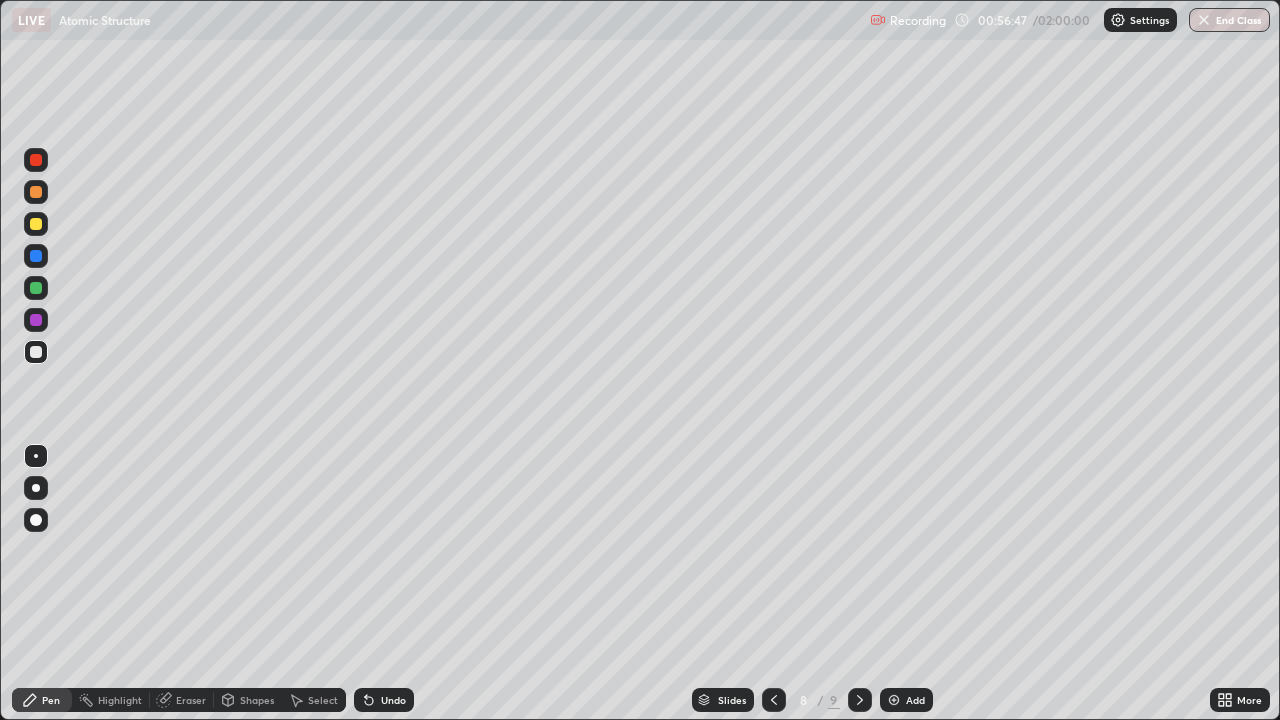 click on "Undo" at bounding box center (384, 700) 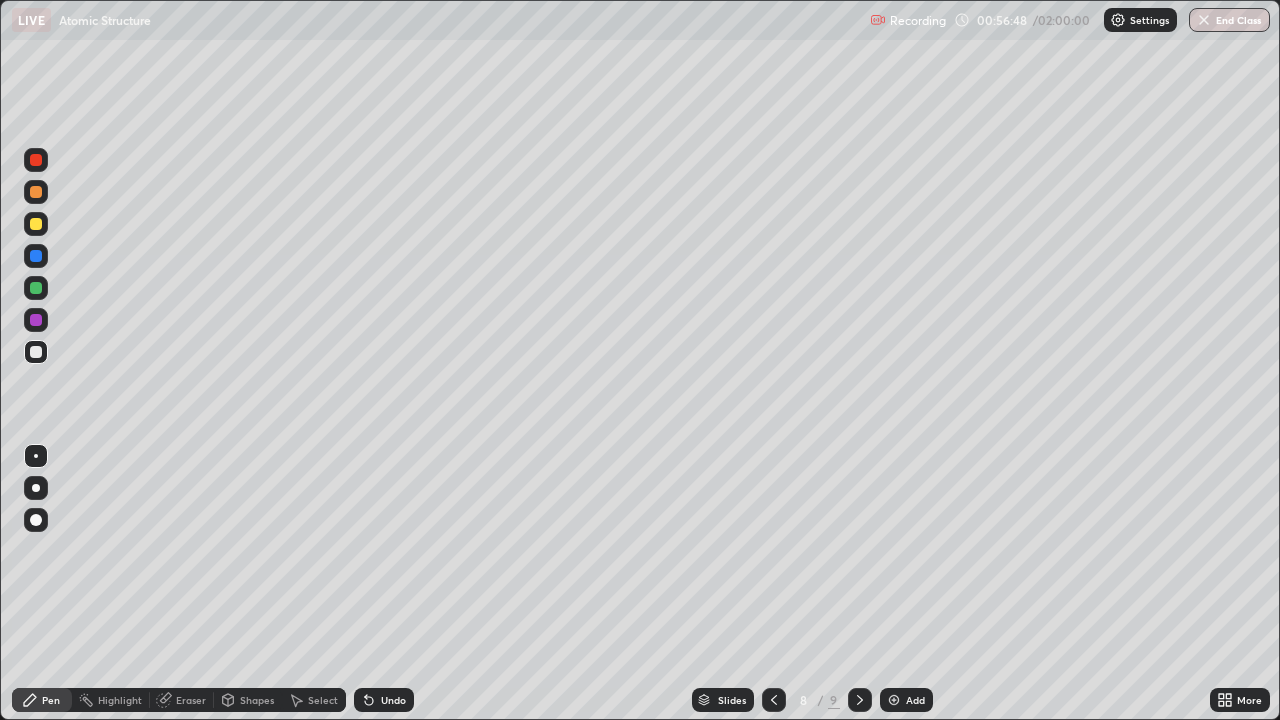 click on "Undo" at bounding box center (393, 700) 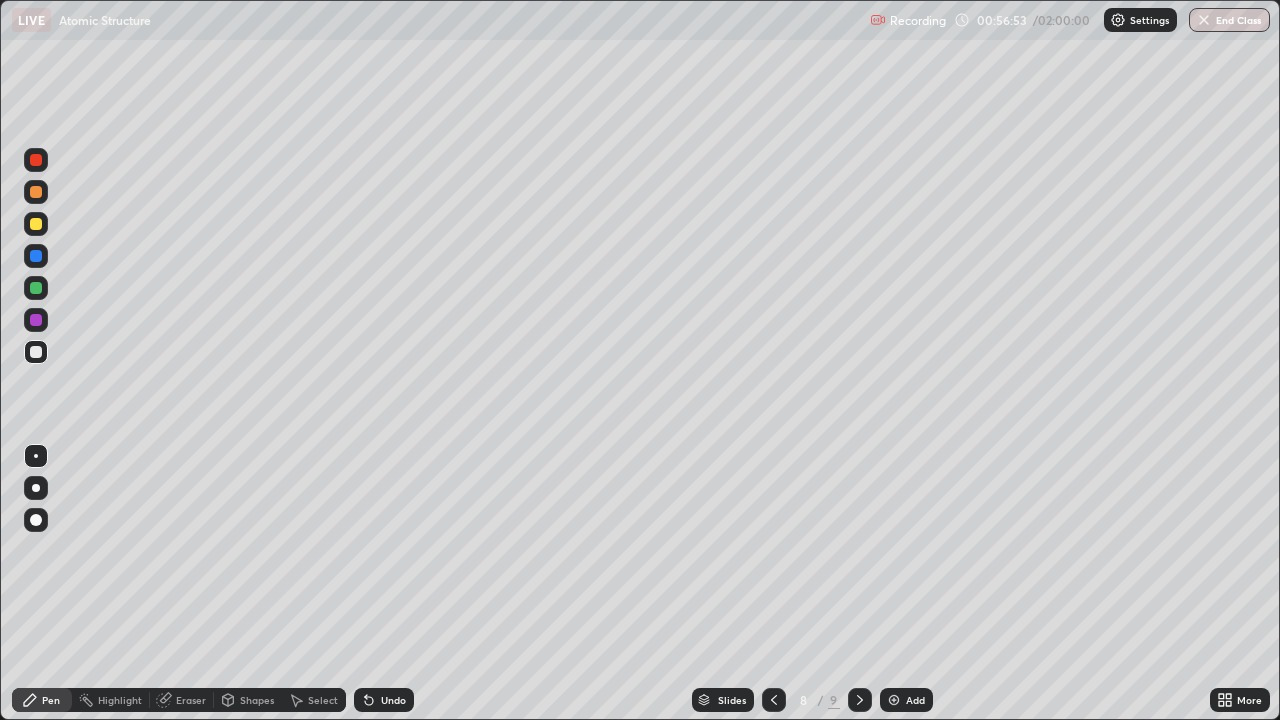click at bounding box center (36, 224) 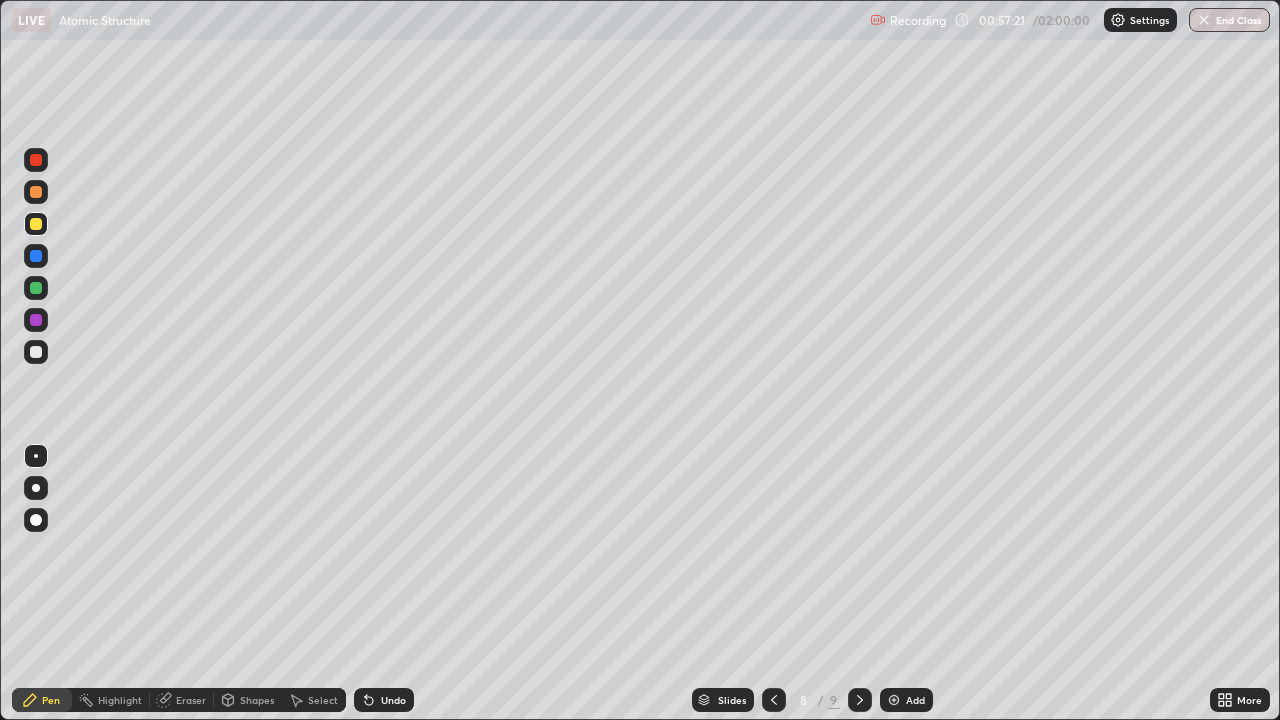 click 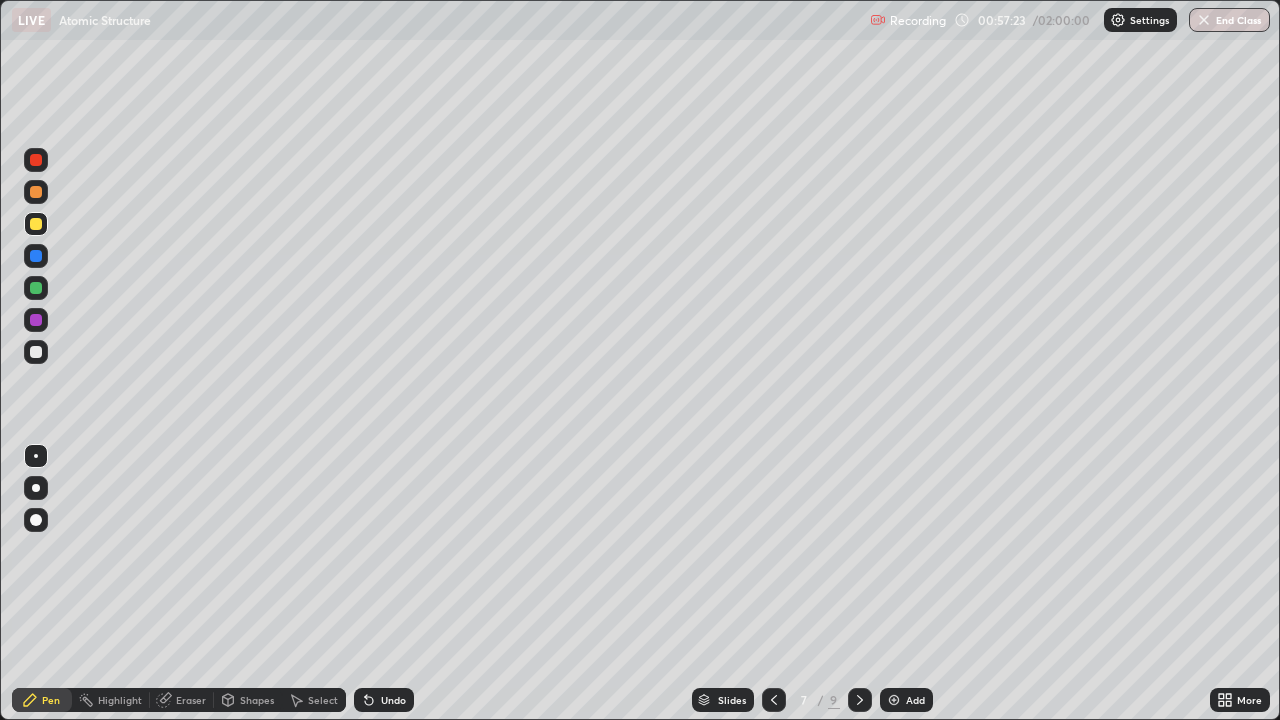 click at bounding box center [860, 700] 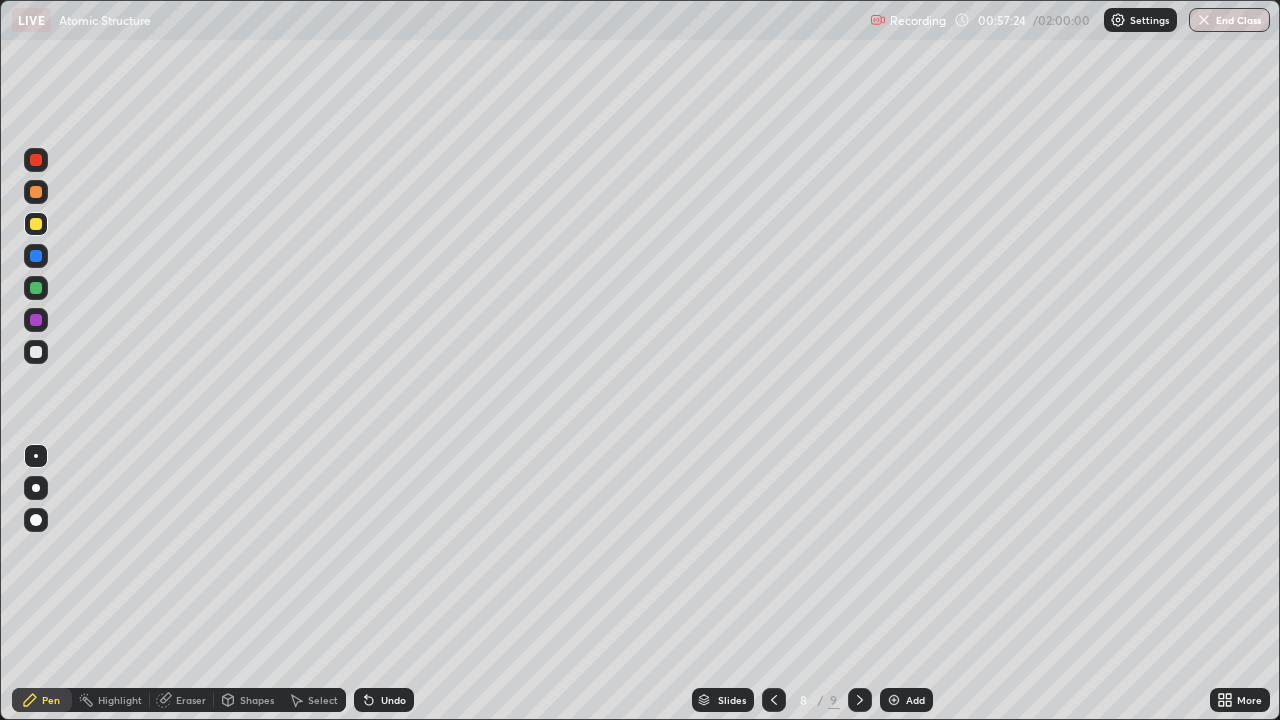 click 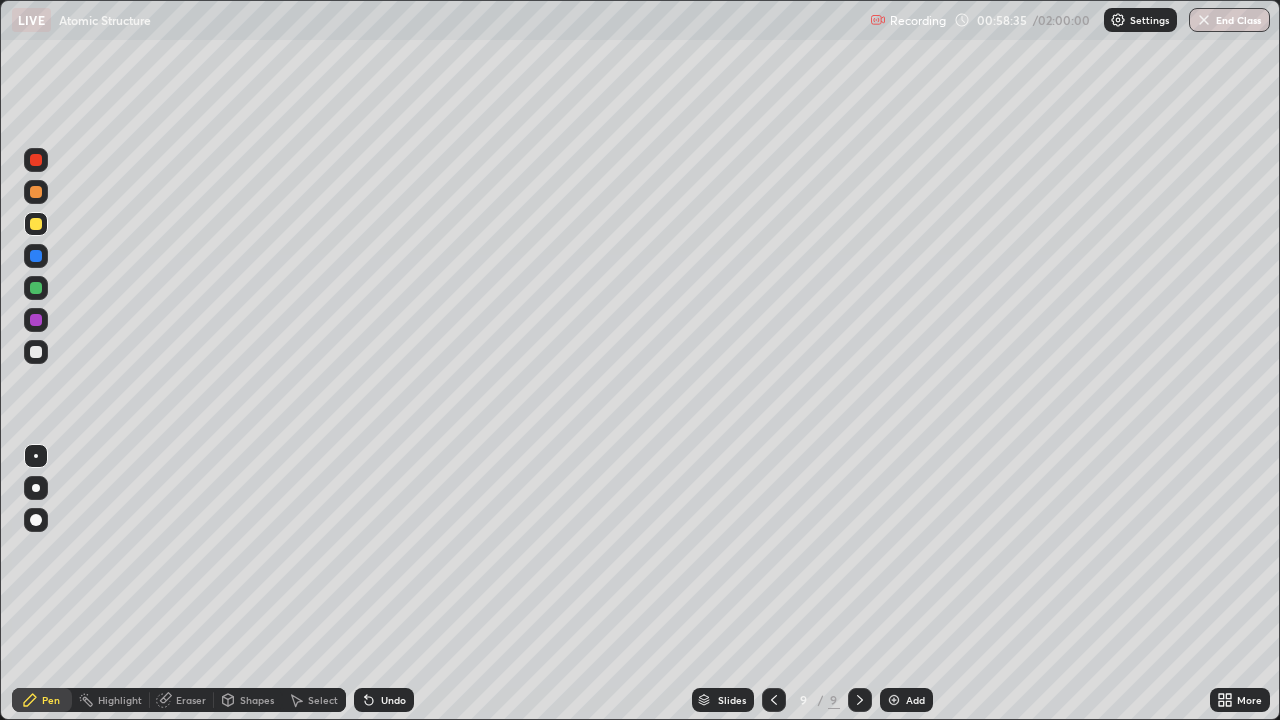 click at bounding box center (36, 160) 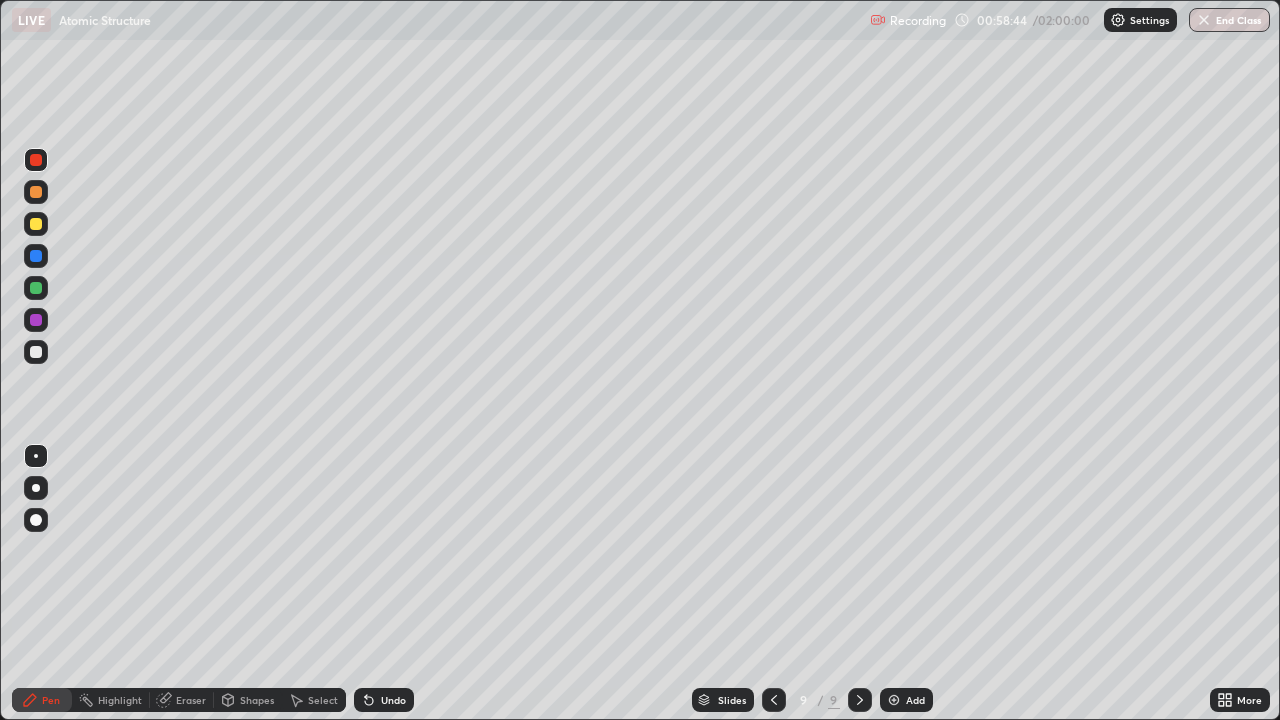 click at bounding box center (36, 352) 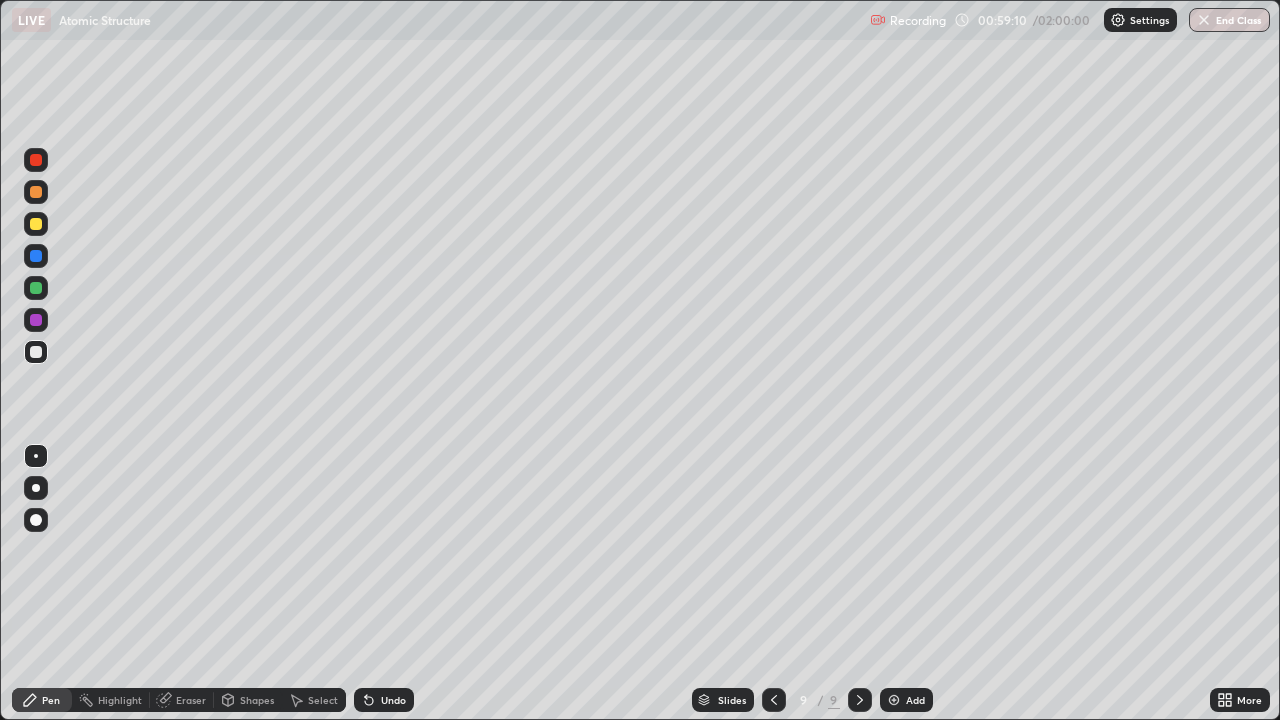 click on "Undo" at bounding box center [393, 700] 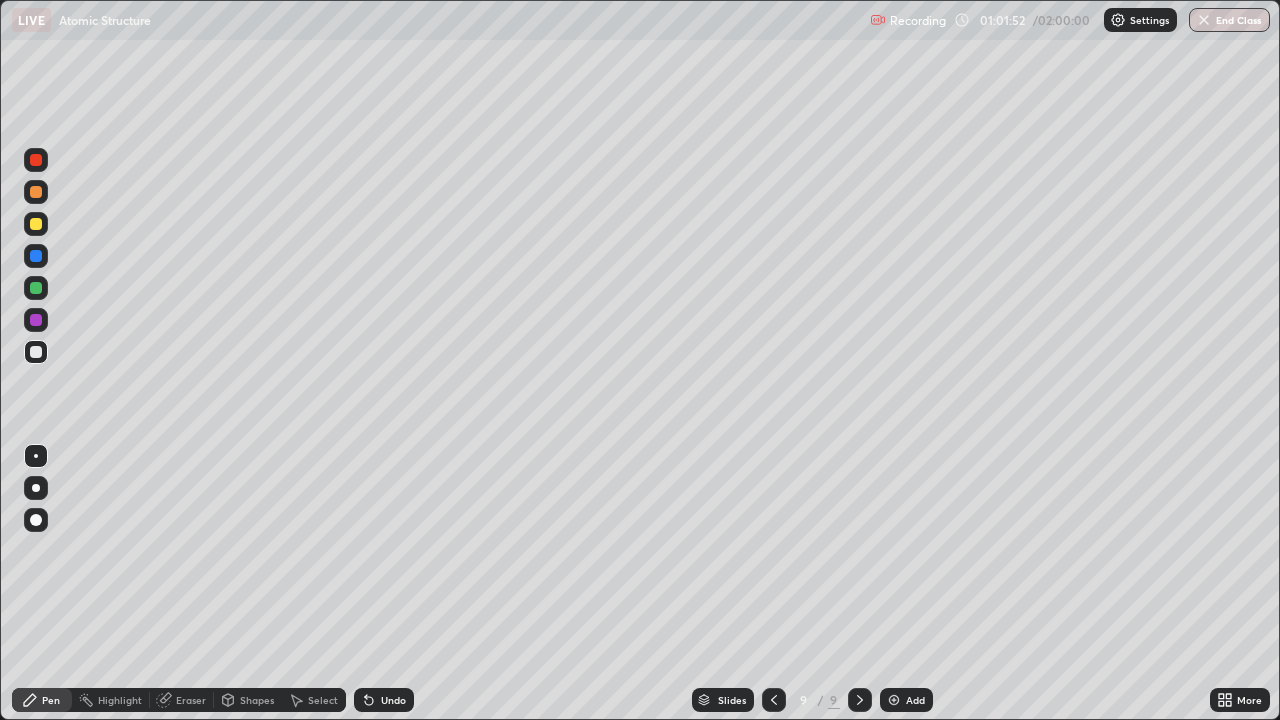 click on "Add" at bounding box center (906, 700) 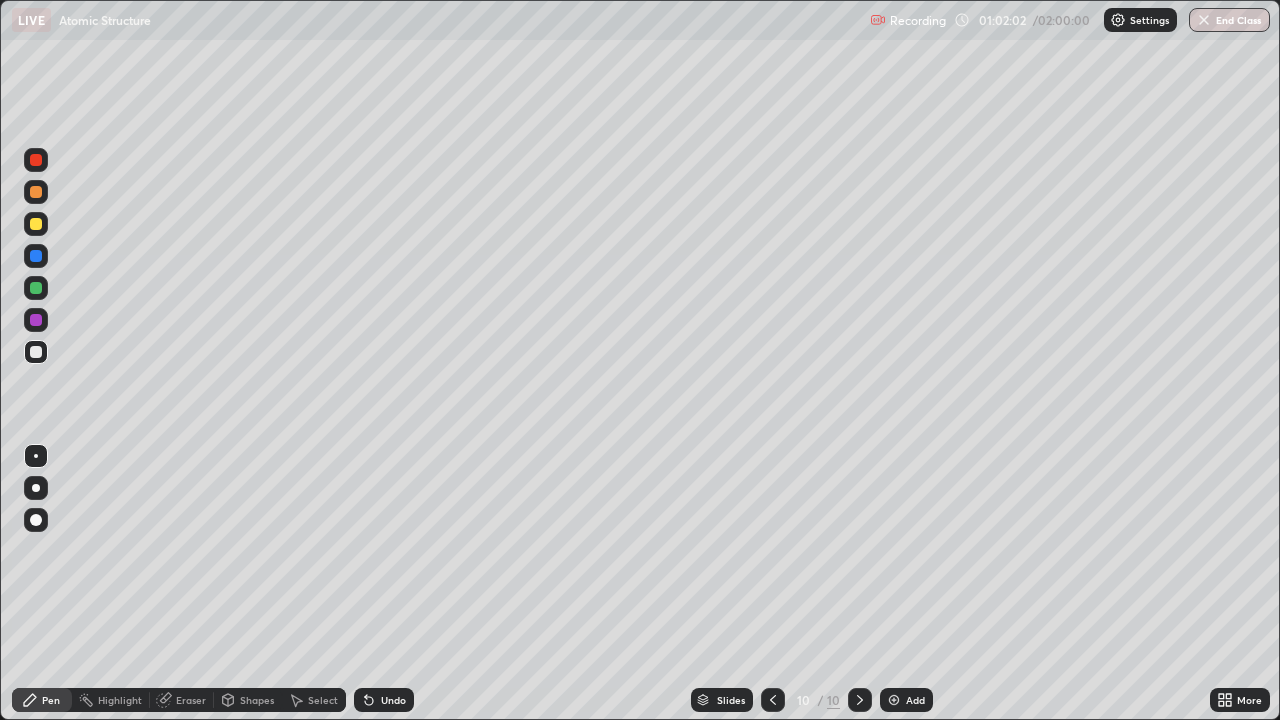 click at bounding box center (773, 700) 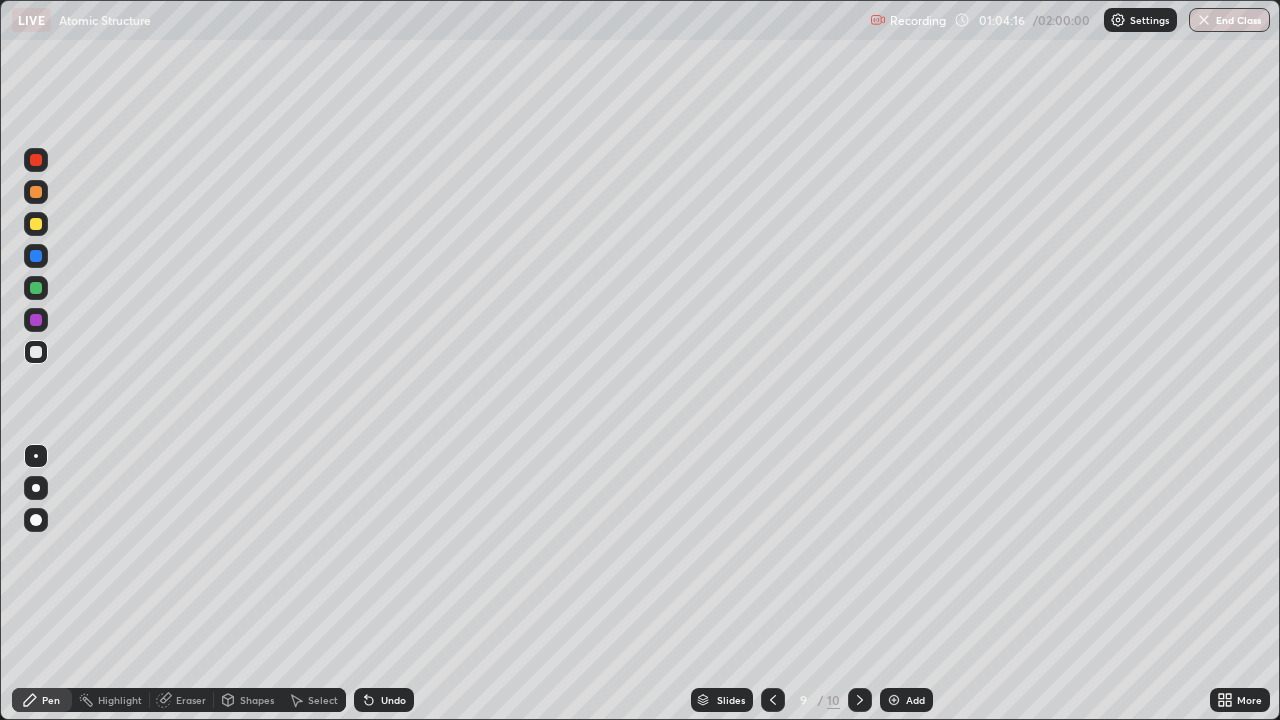click 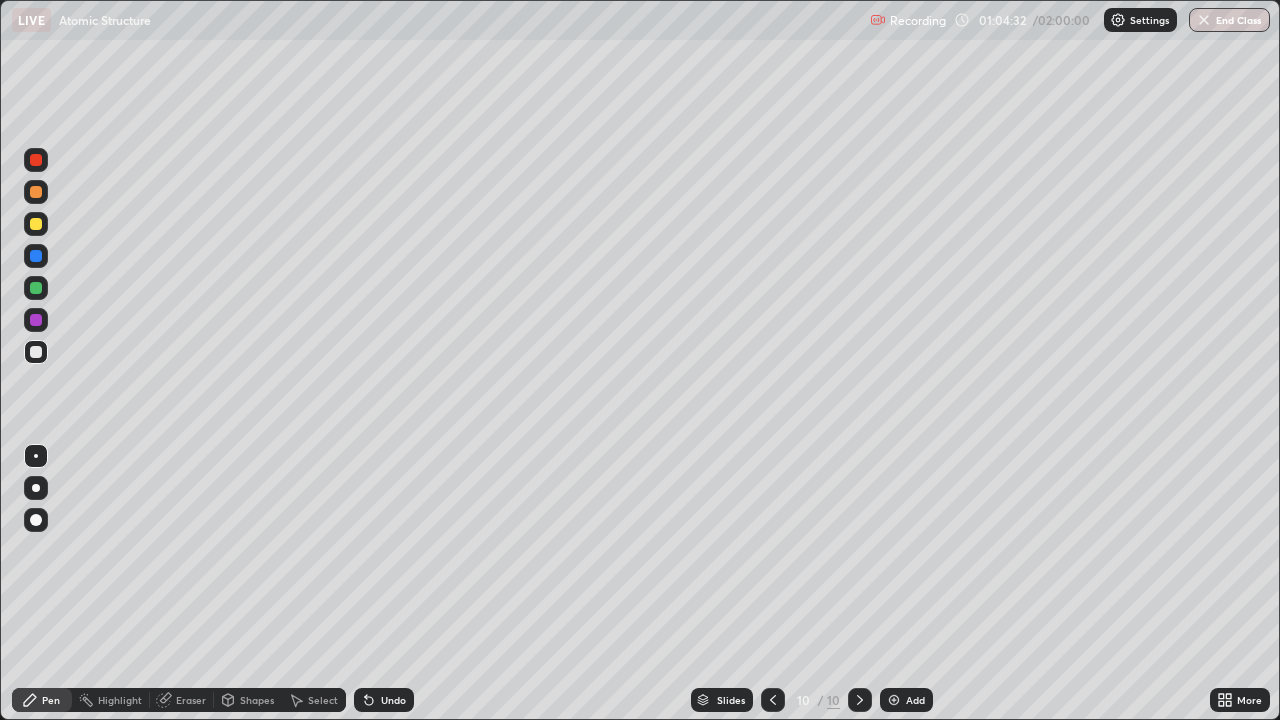 click on "Undo" at bounding box center (393, 700) 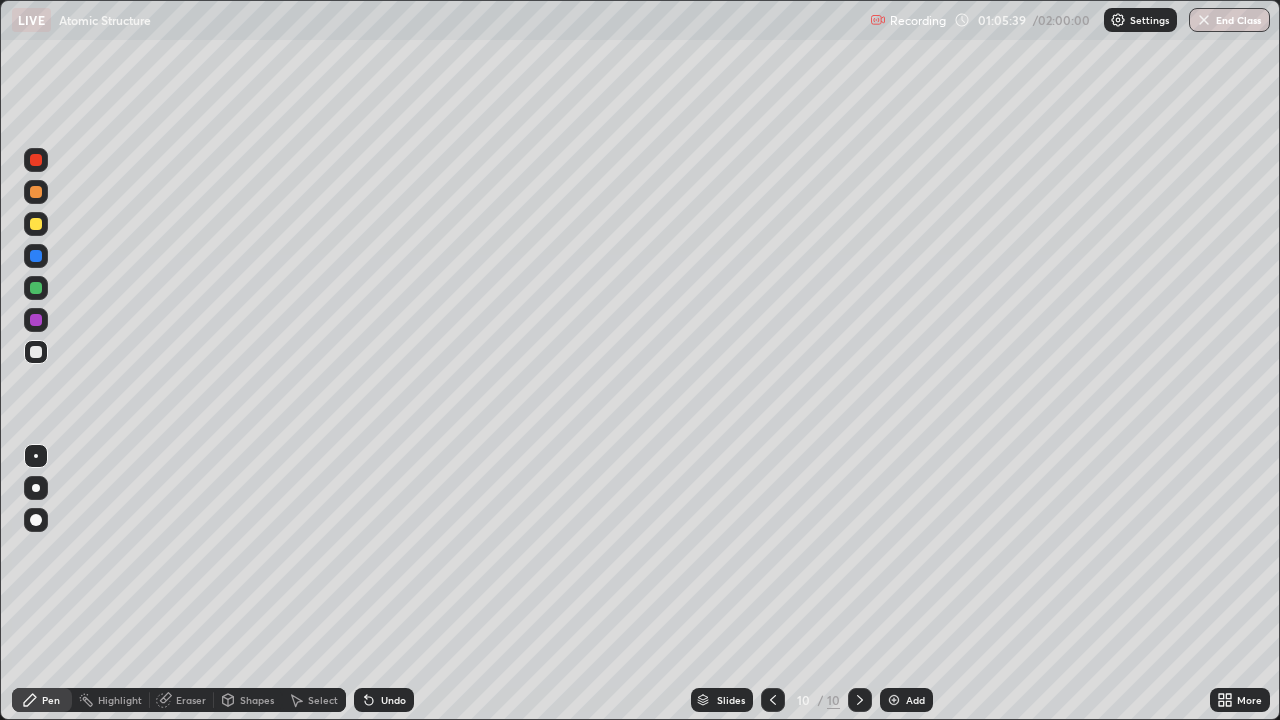 click at bounding box center [36, 224] 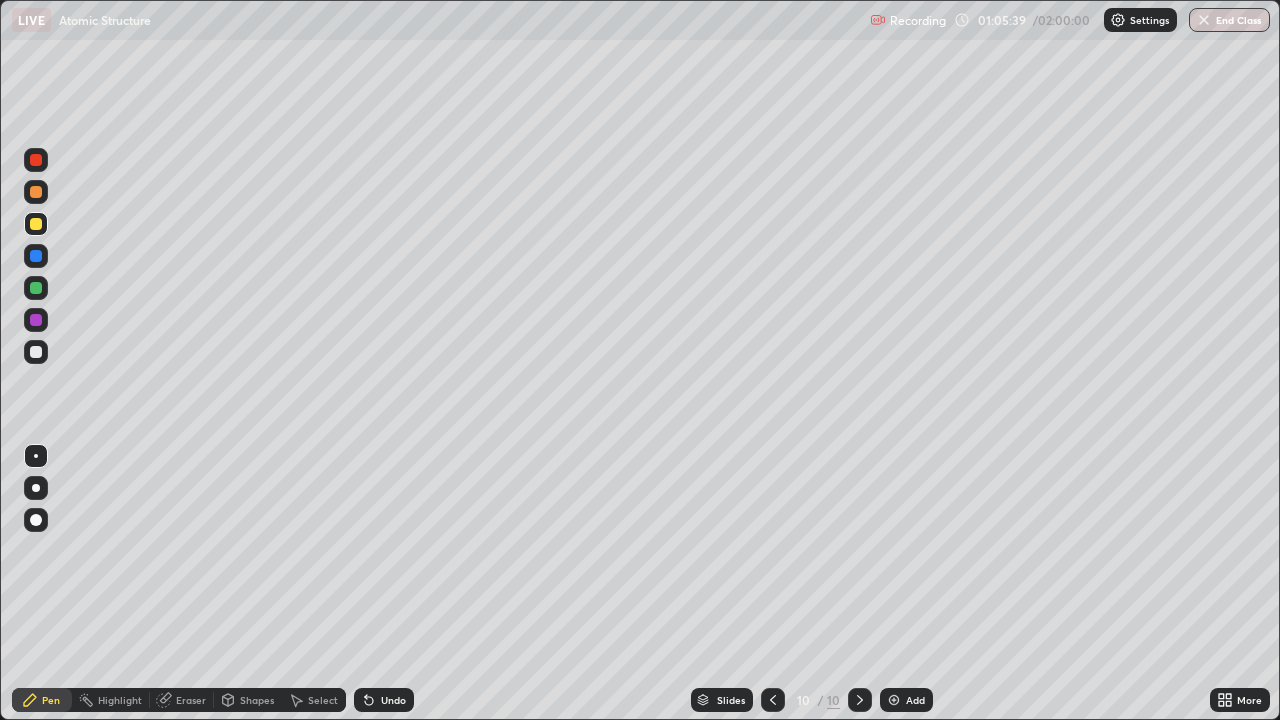 click at bounding box center (36, 224) 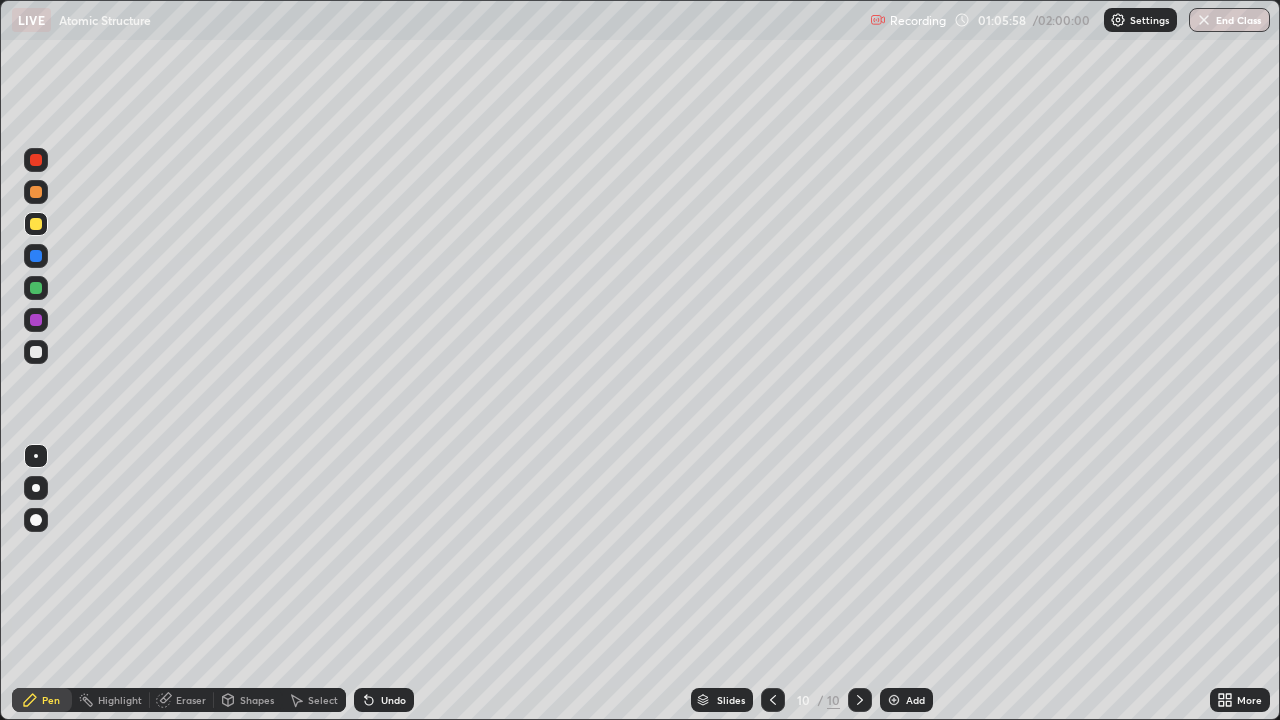 click at bounding box center [36, 224] 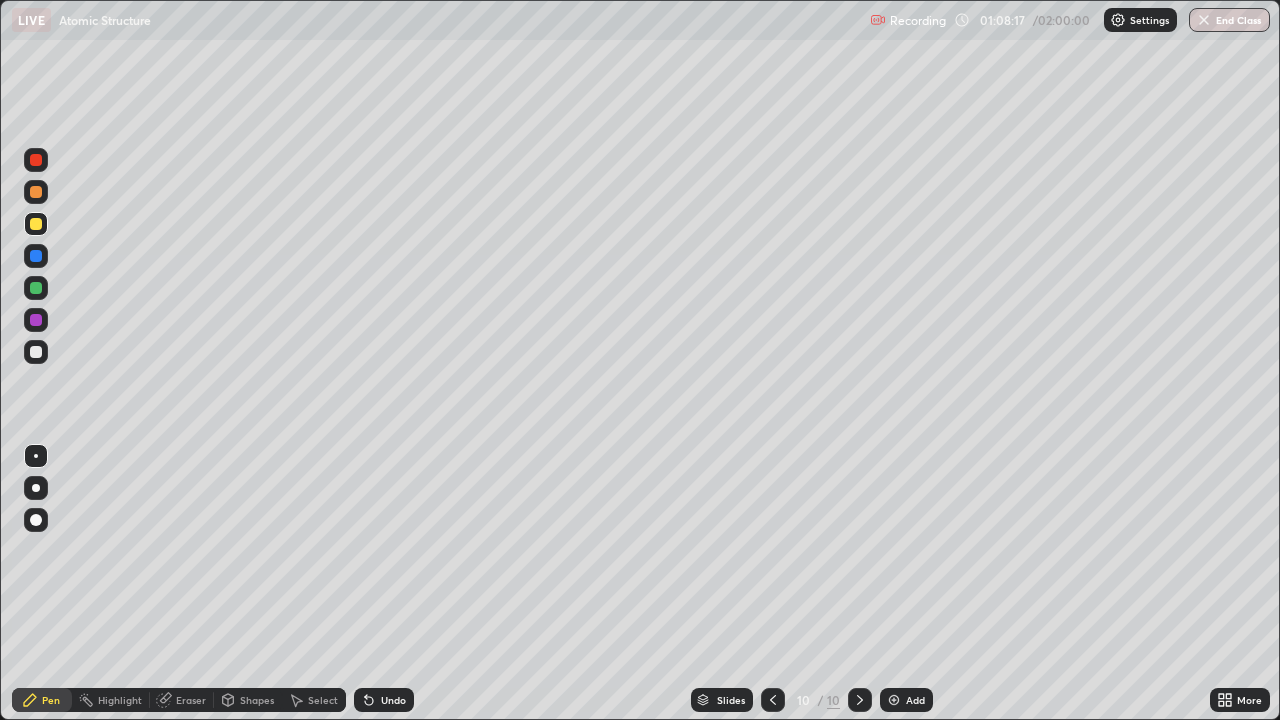 click 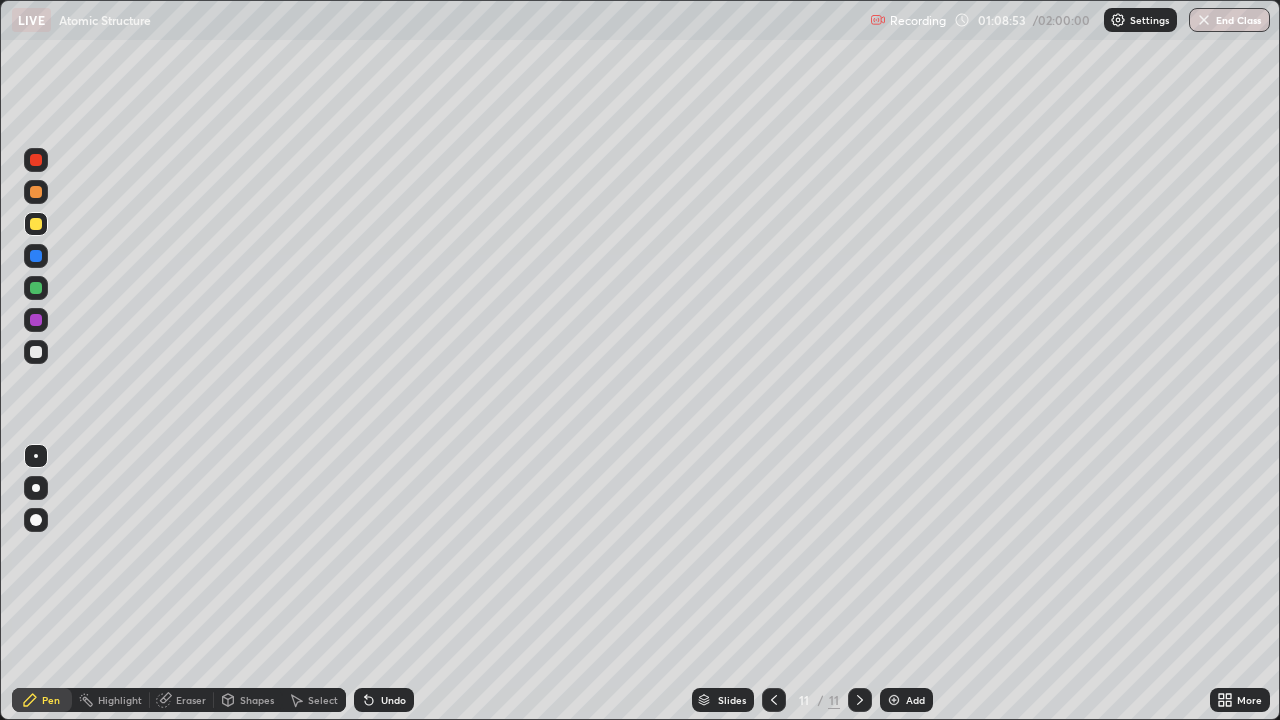 click at bounding box center (36, 160) 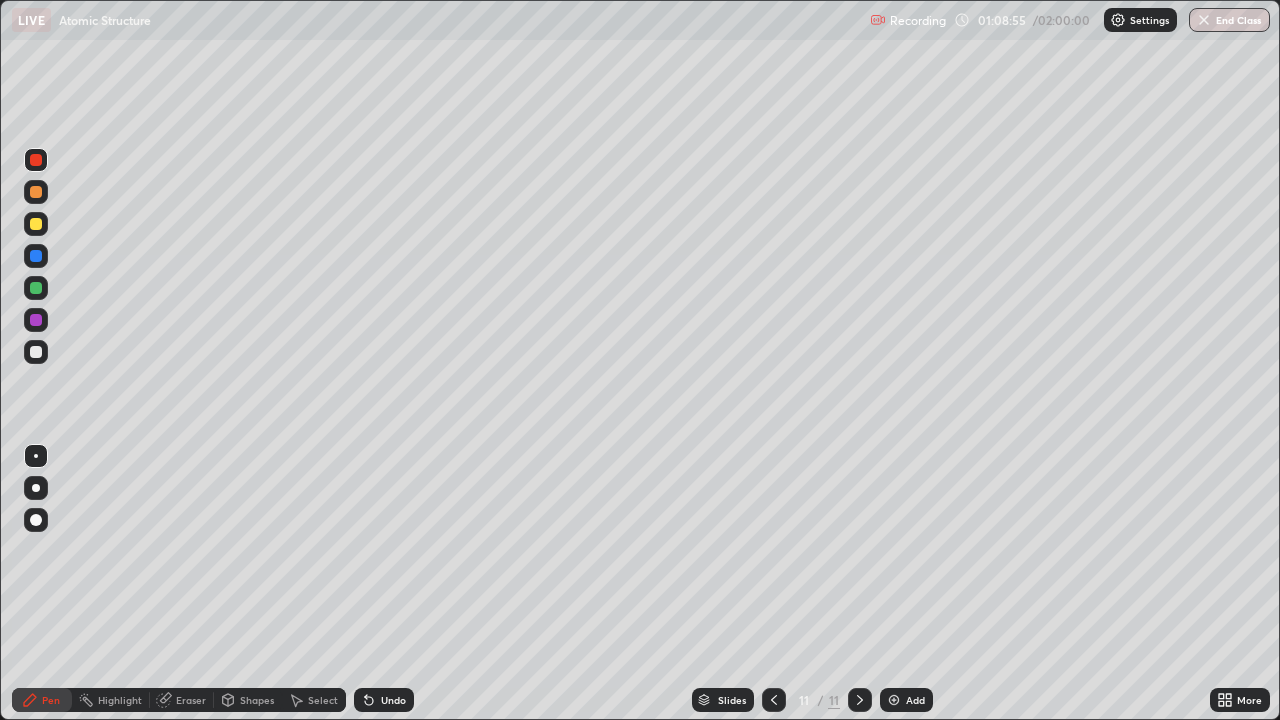 click at bounding box center (36, 160) 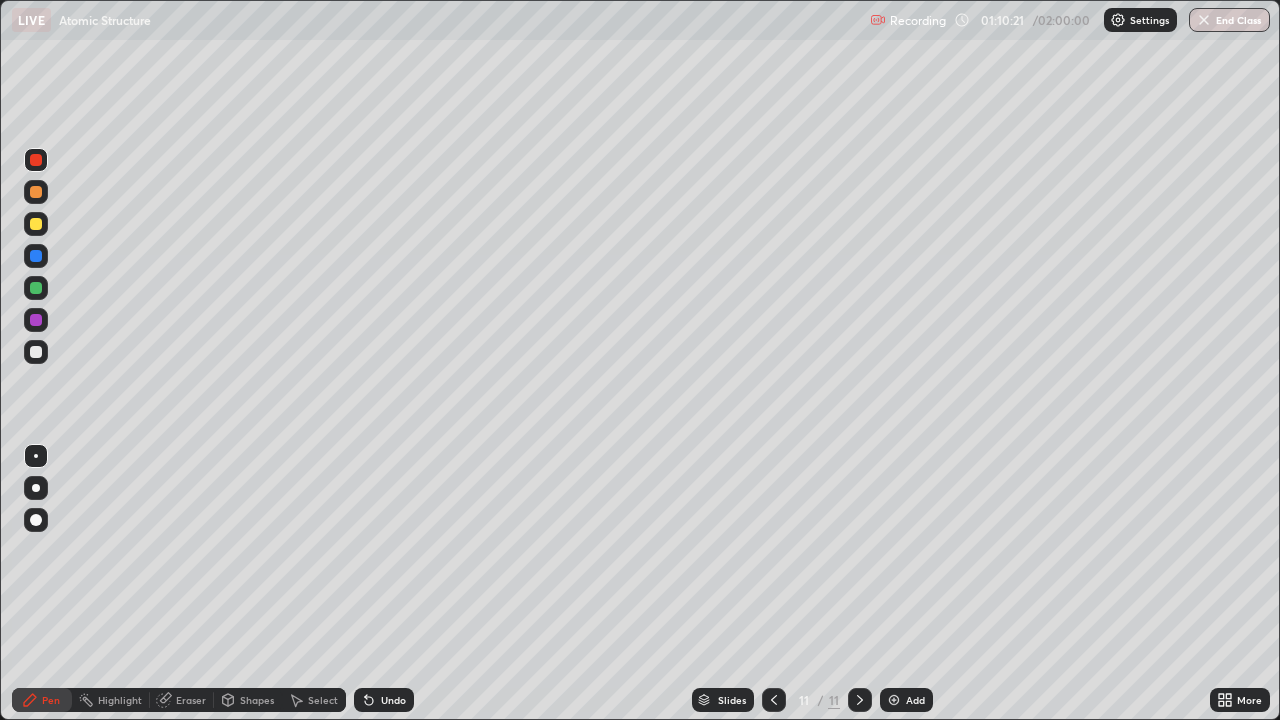 click at bounding box center [774, 700] 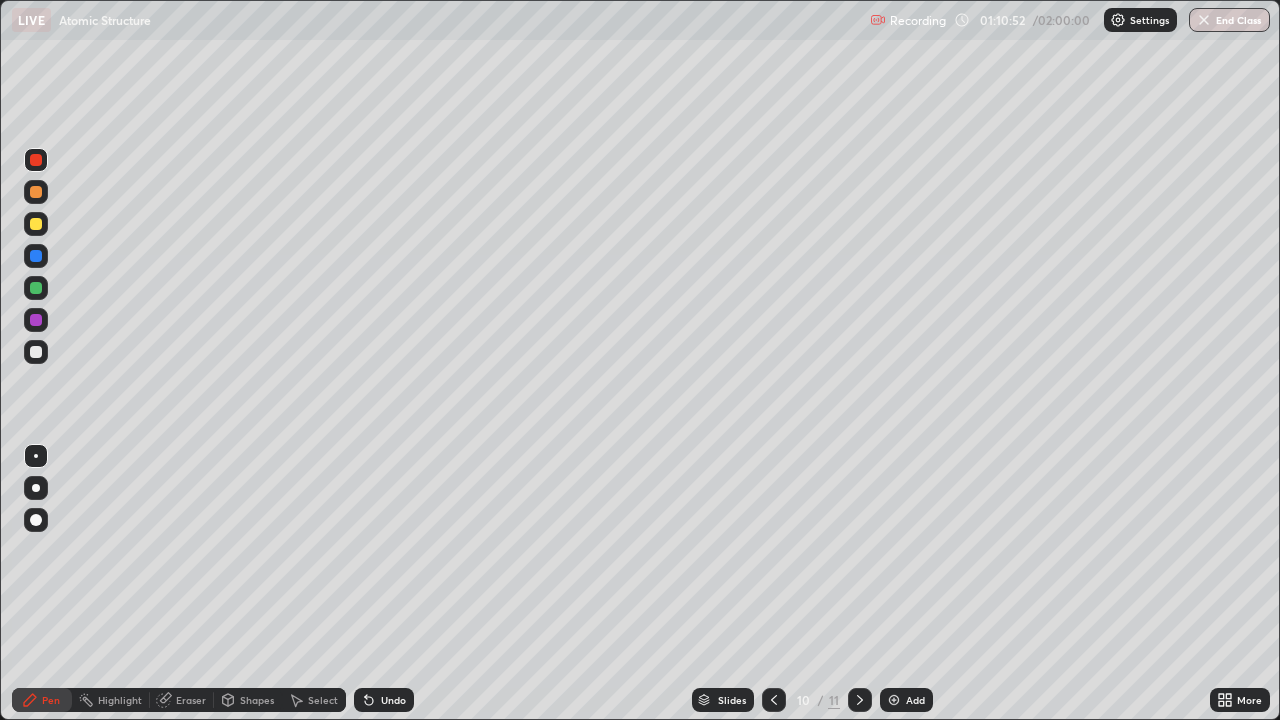 click at bounding box center (860, 700) 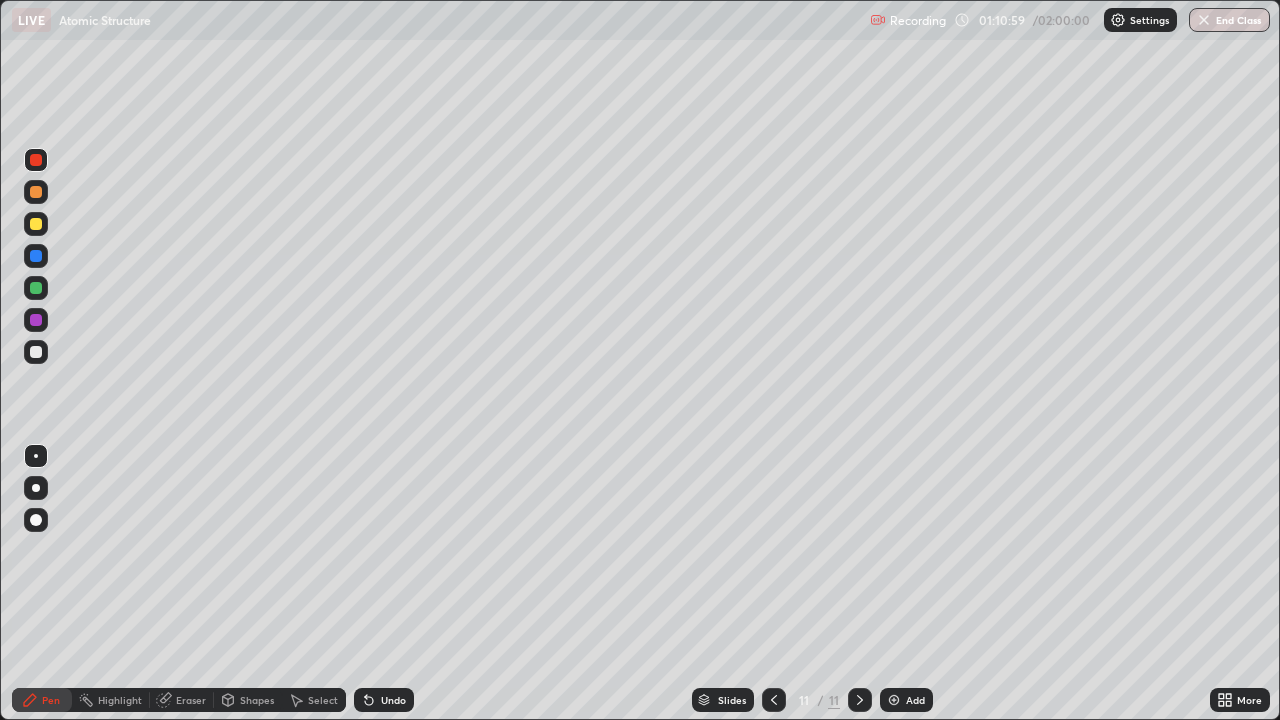 click at bounding box center [36, 352] 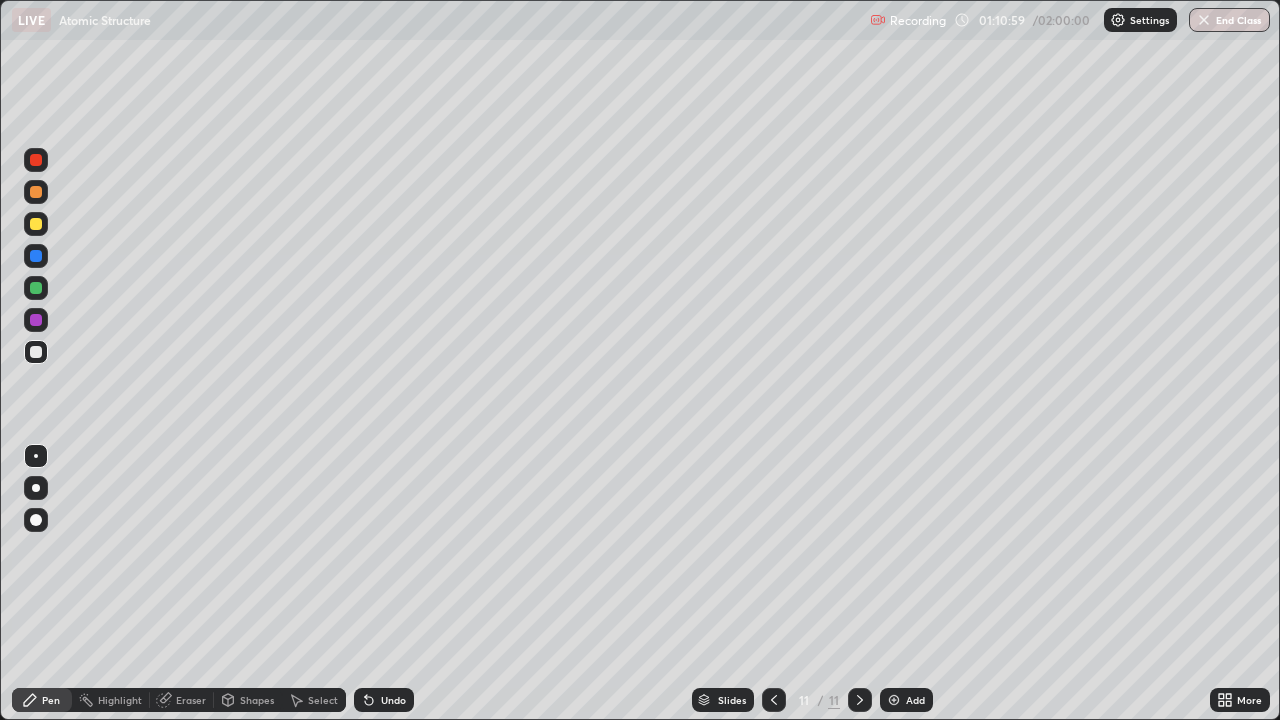 click at bounding box center [36, 352] 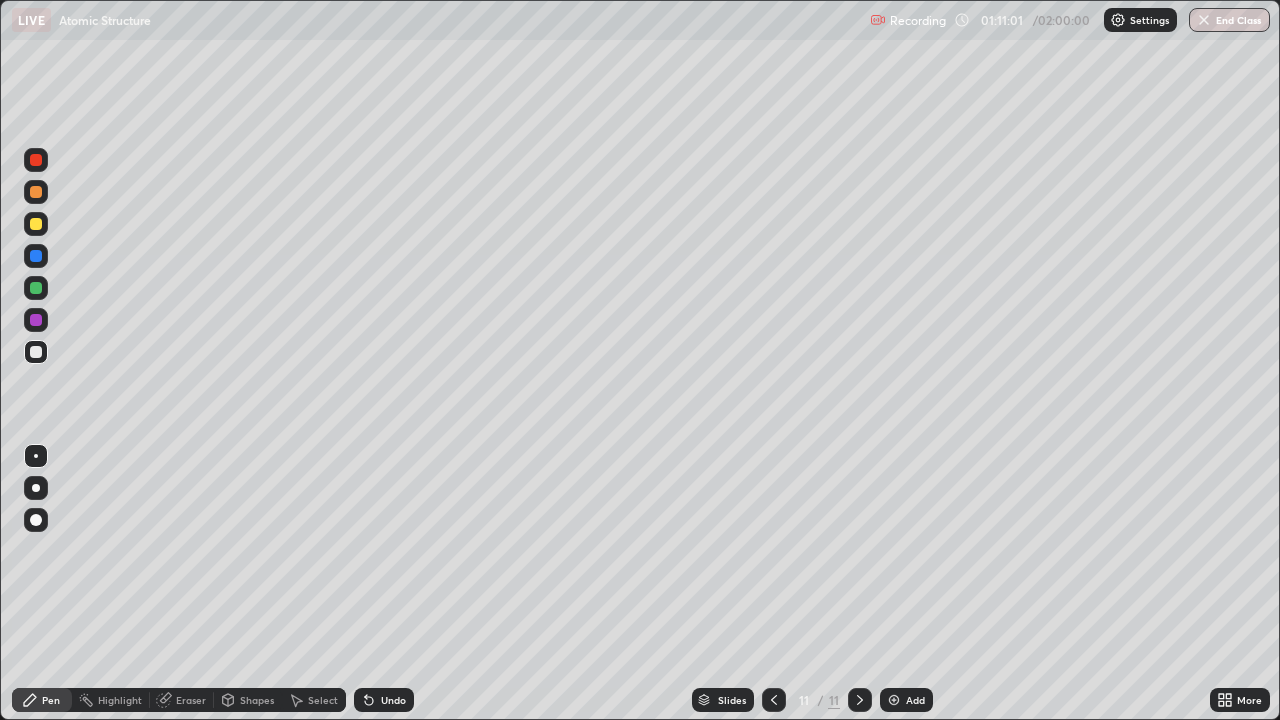 click at bounding box center [36, 224] 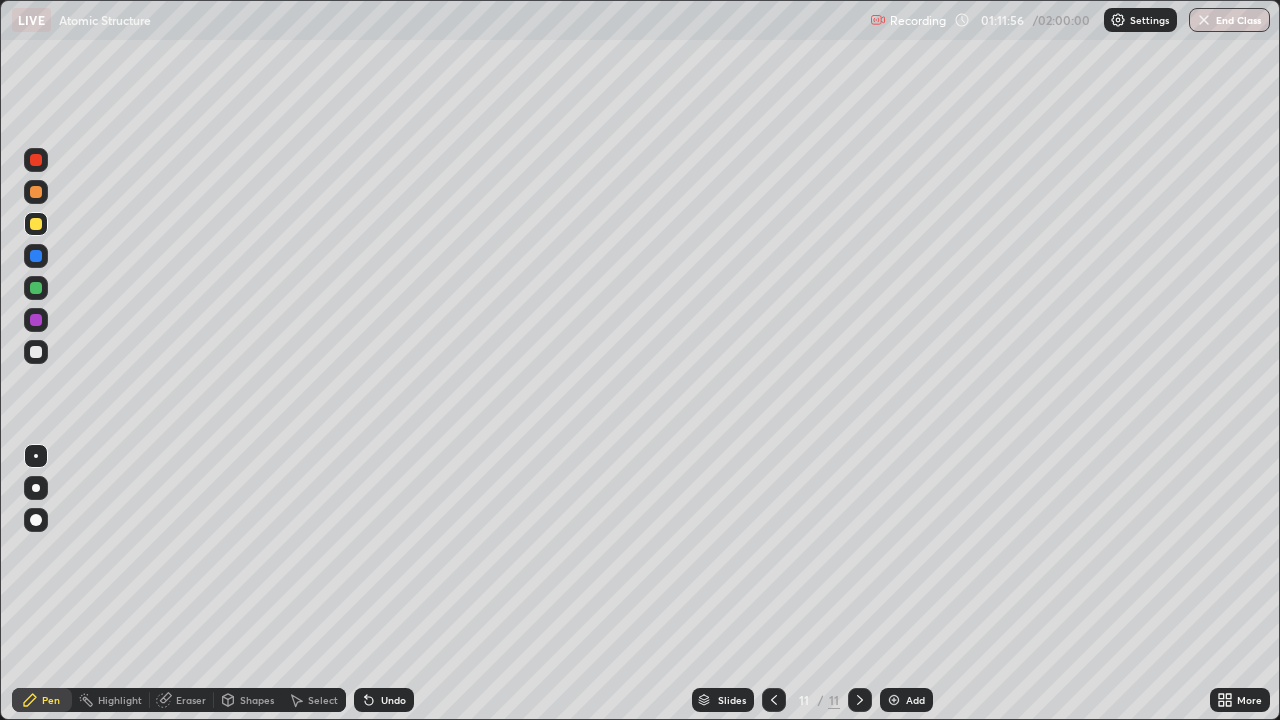 click on "Undo" at bounding box center (384, 700) 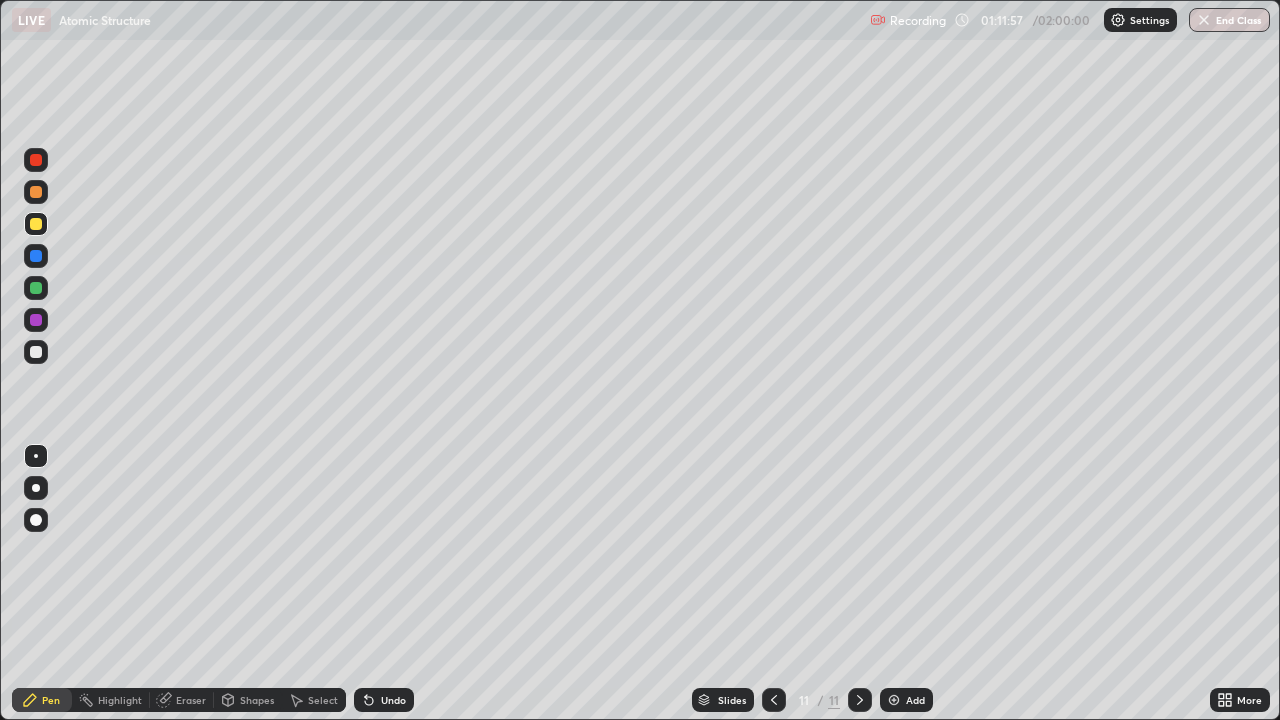 click 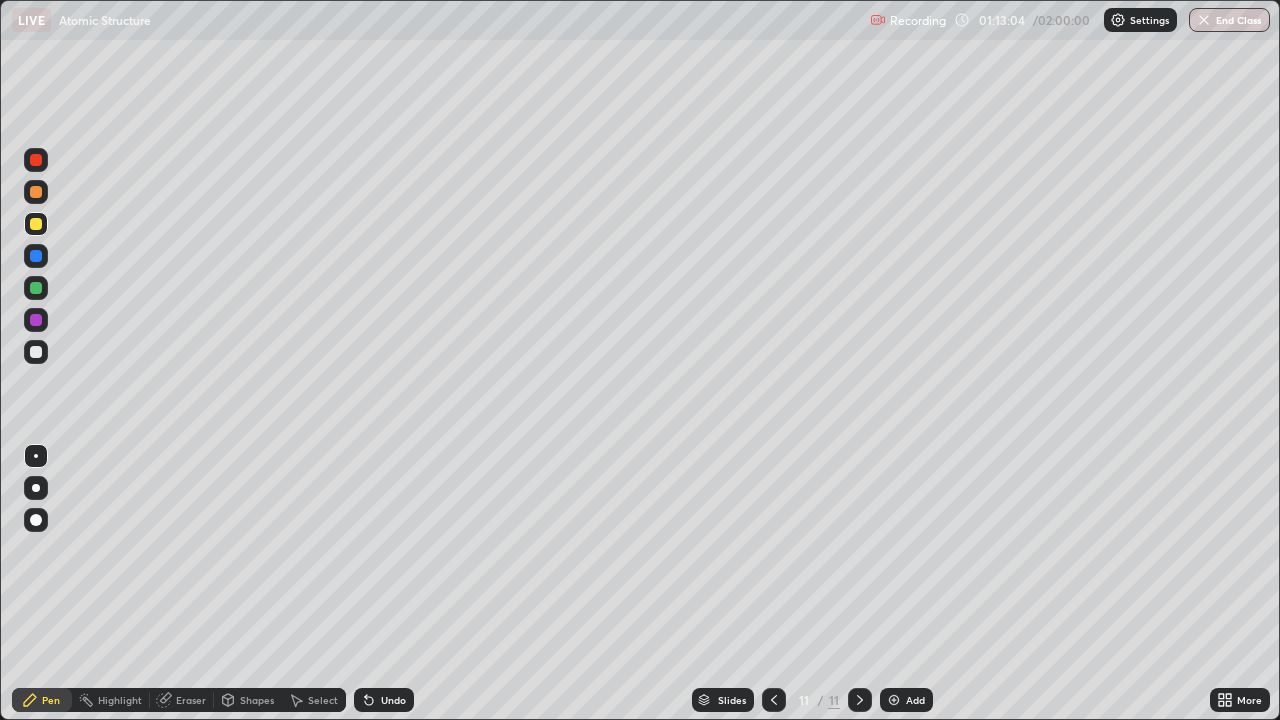 click 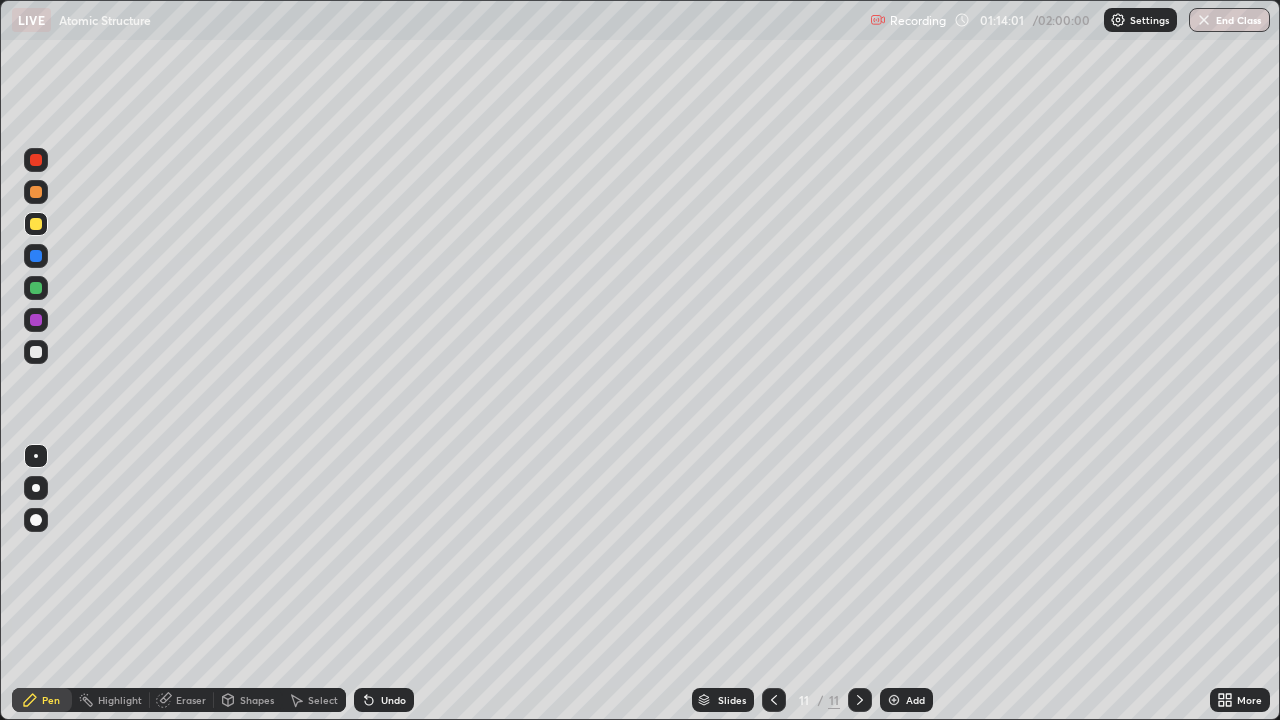 click 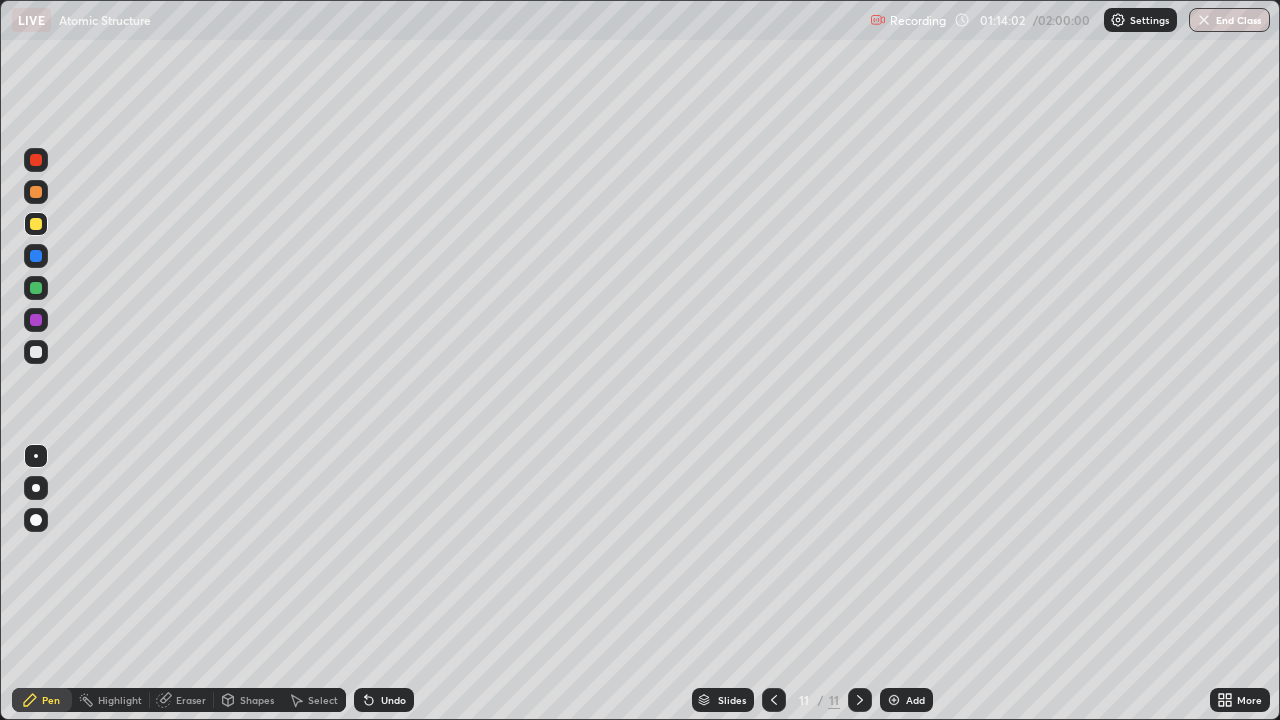 click on "Add" at bounding box center [915, 700] 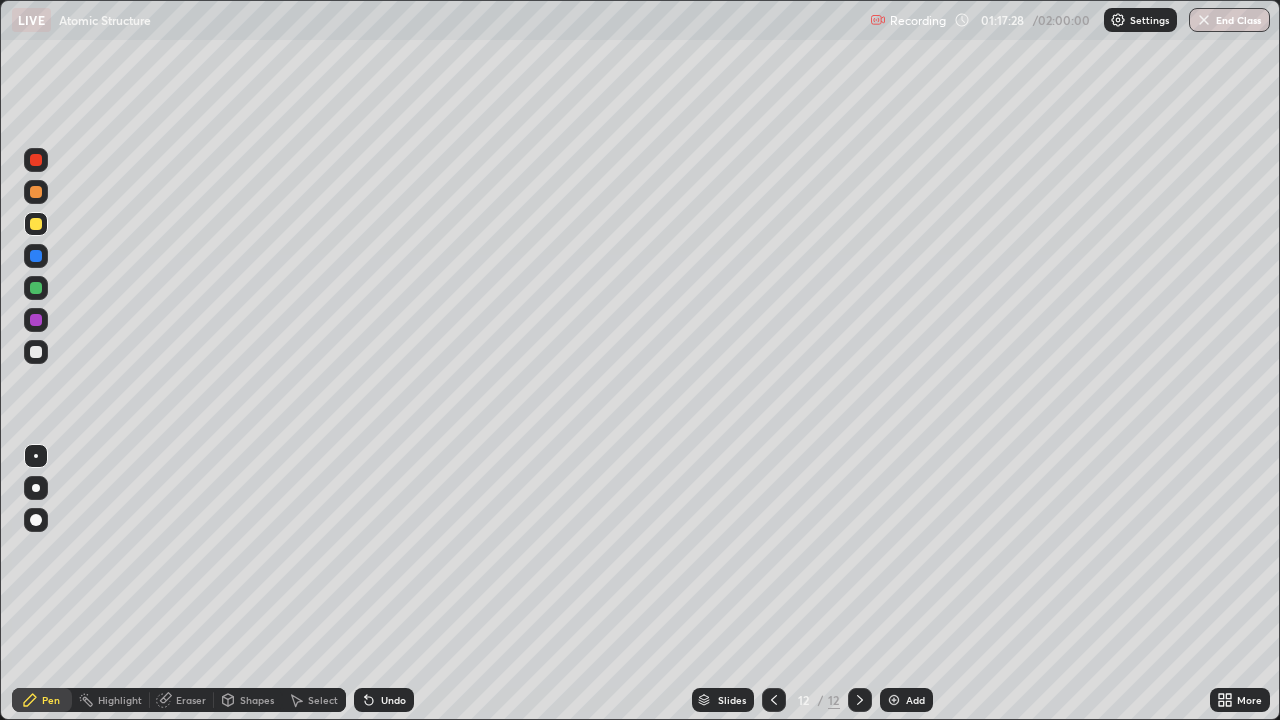 click at bounding box center [36, 352] 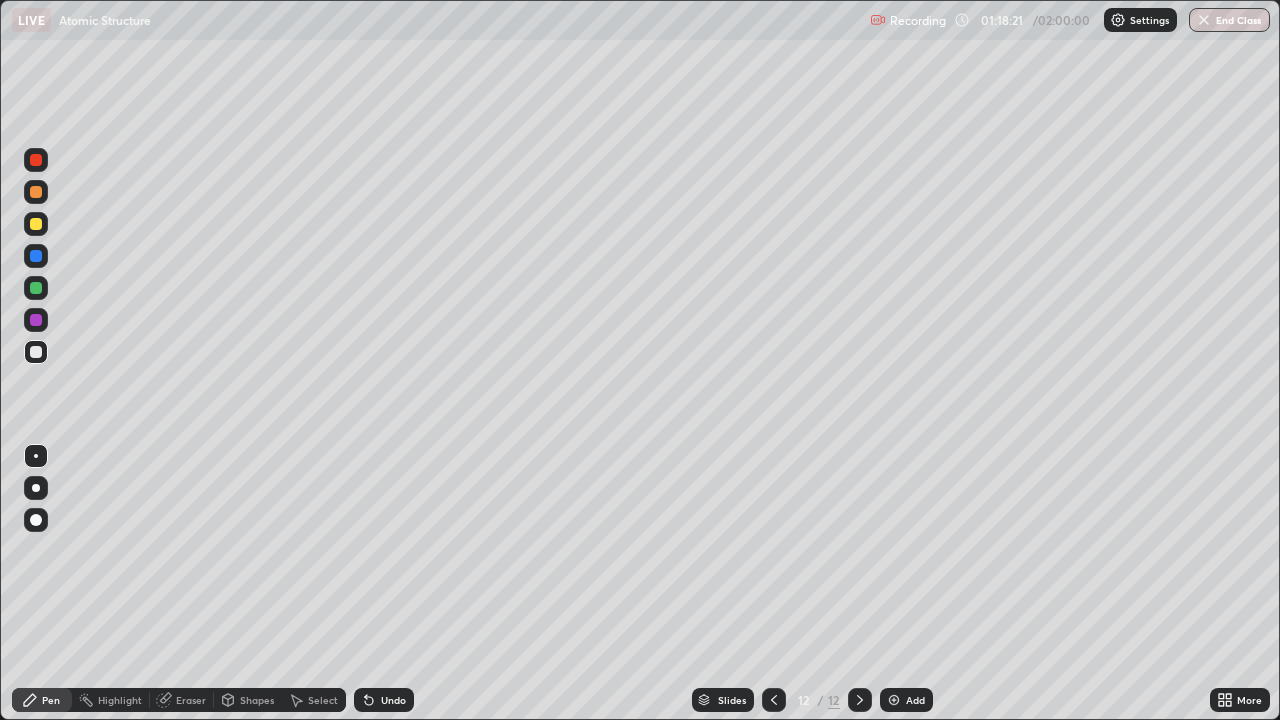 click 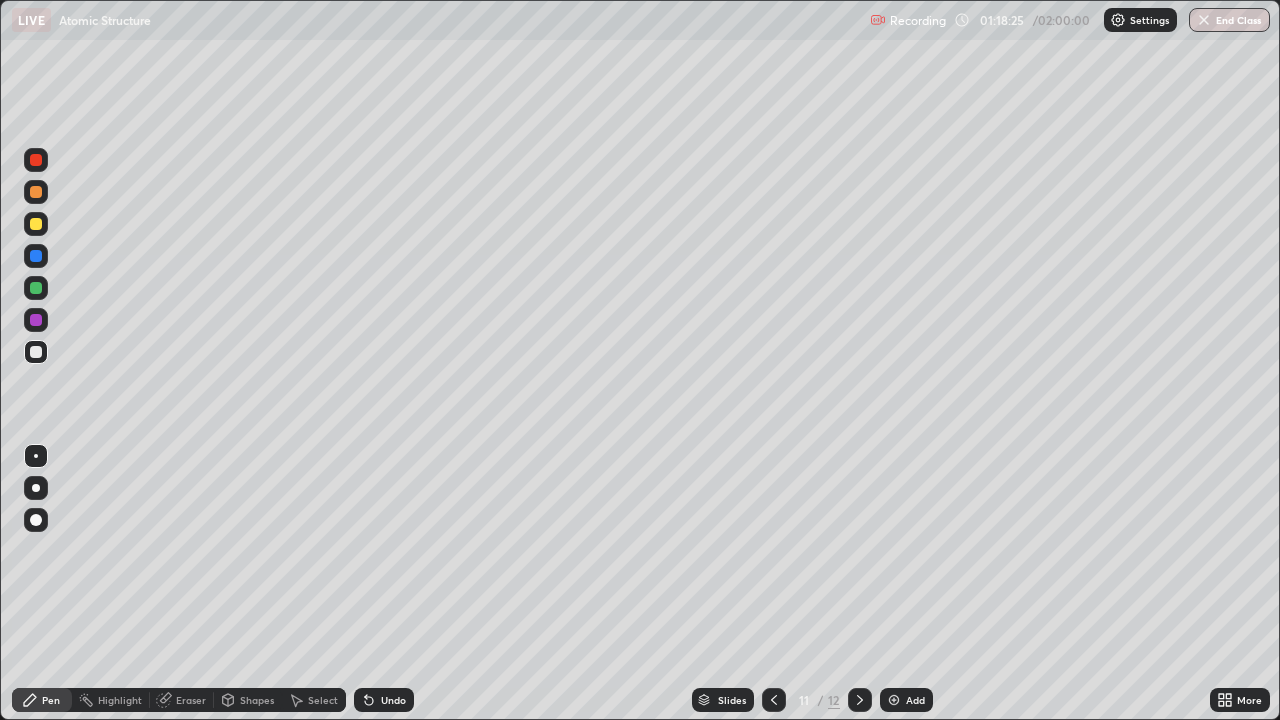 click at bounding box center (860, 700) 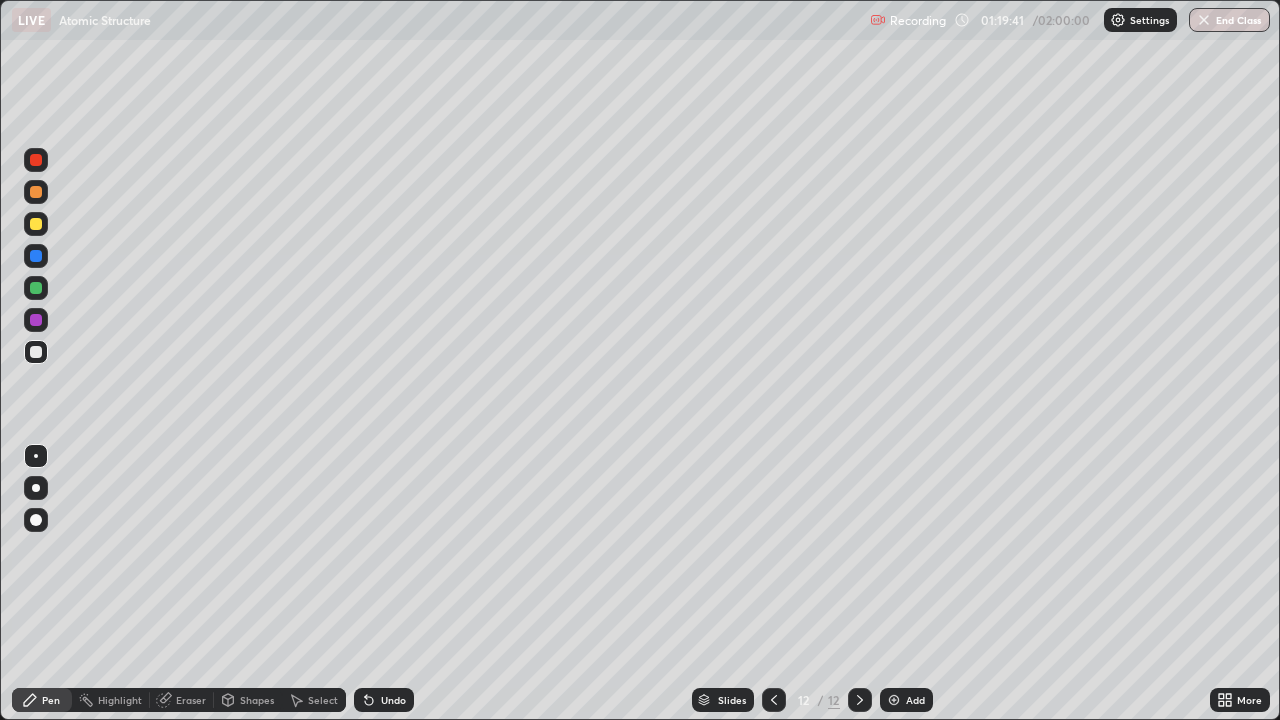 click on "Undo" at bounding box center [393, 700] 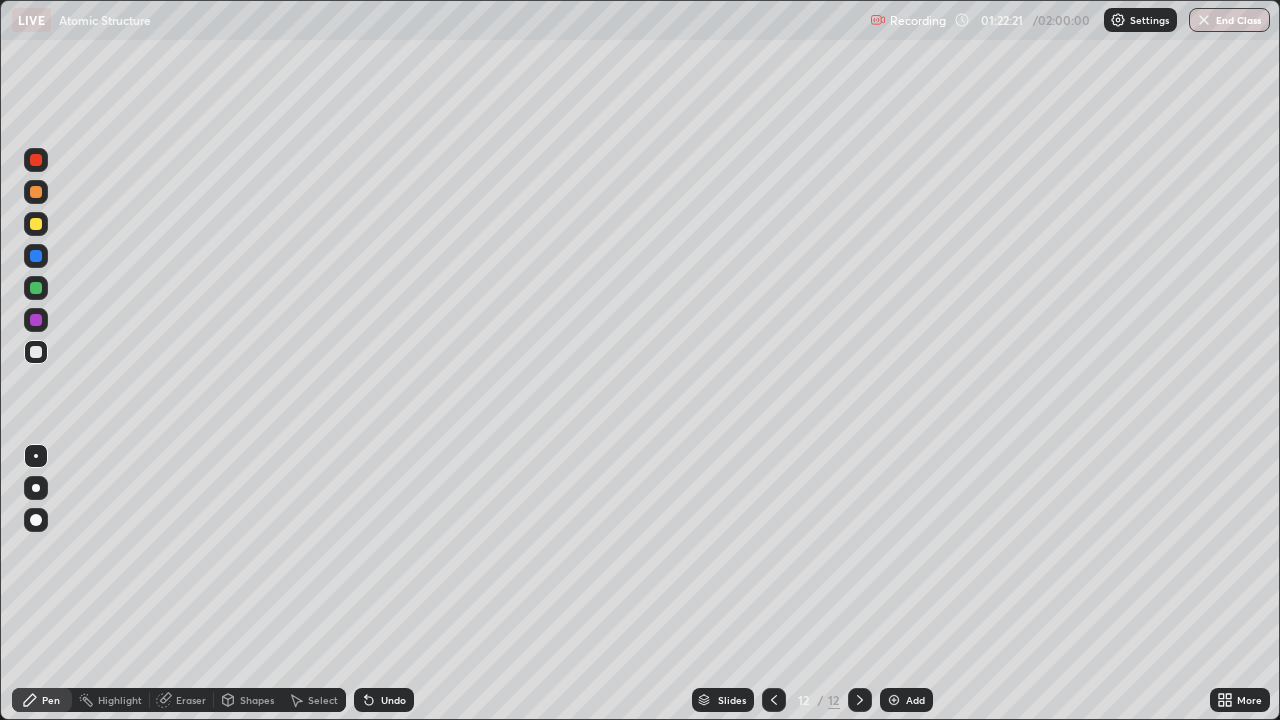 click on "Add" at bounding box center [915, 700] 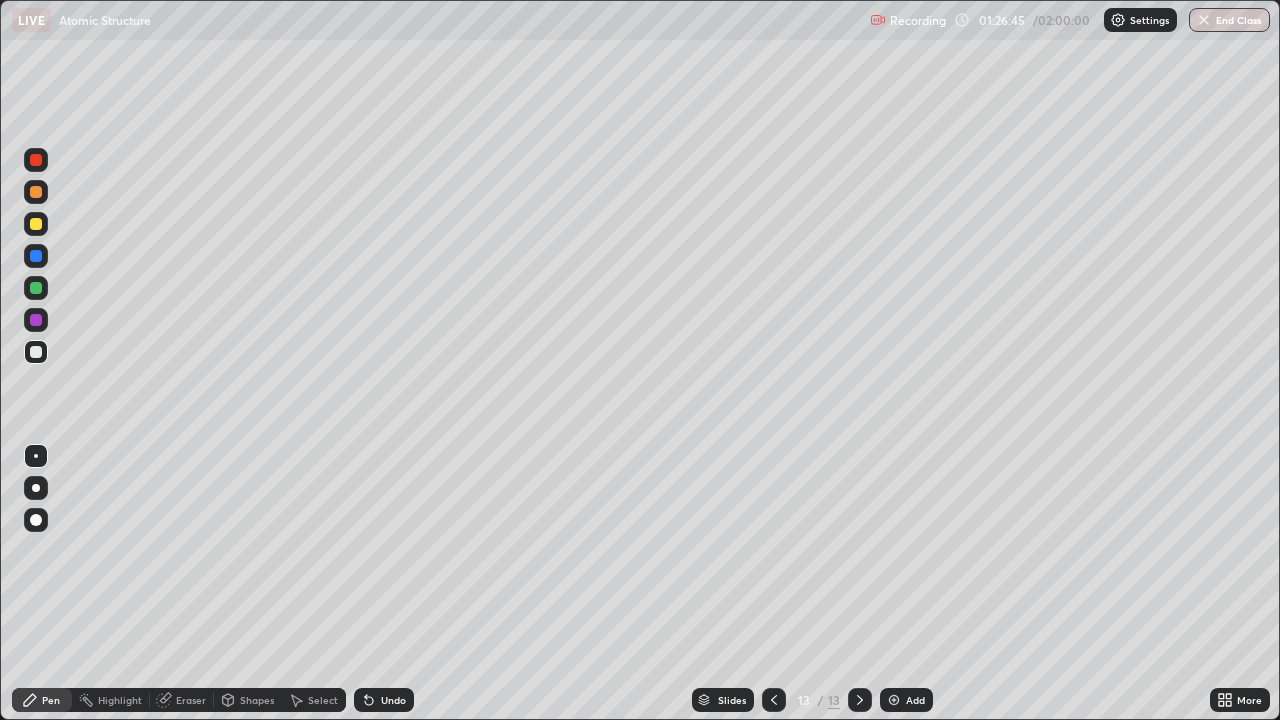 click at bounding box center (36, 224) 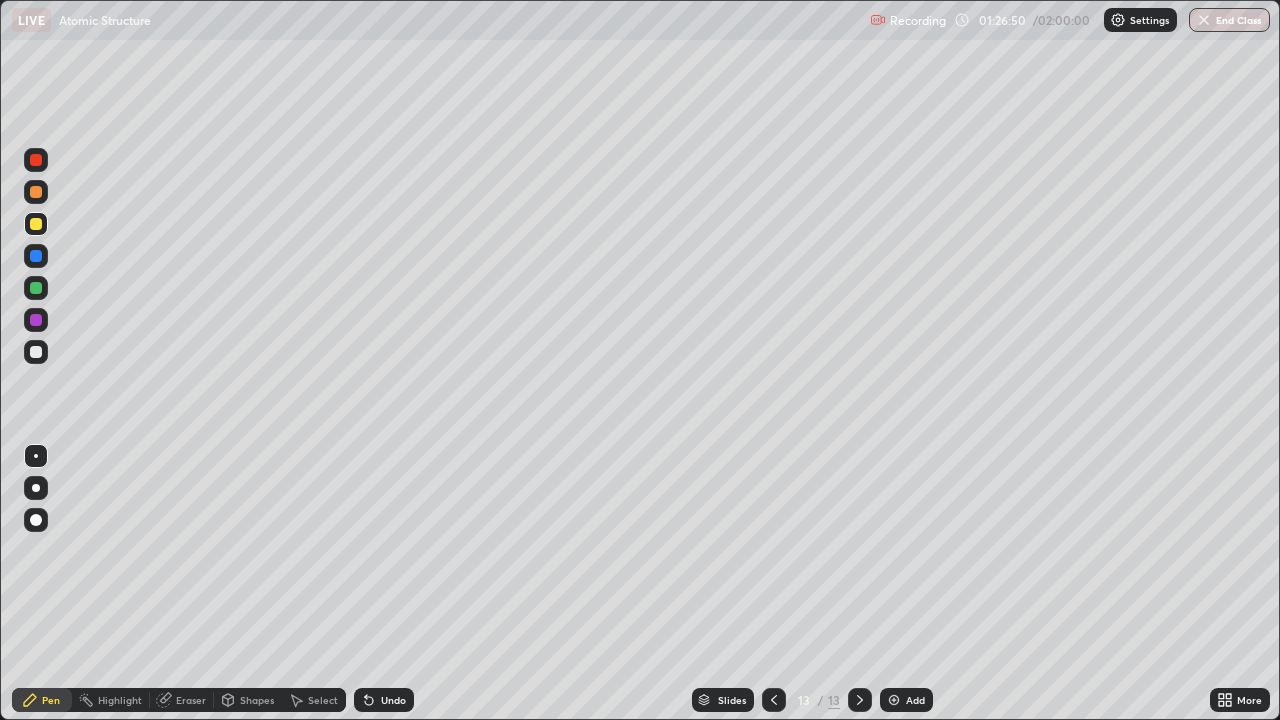 click at bounding box center [36, 160] 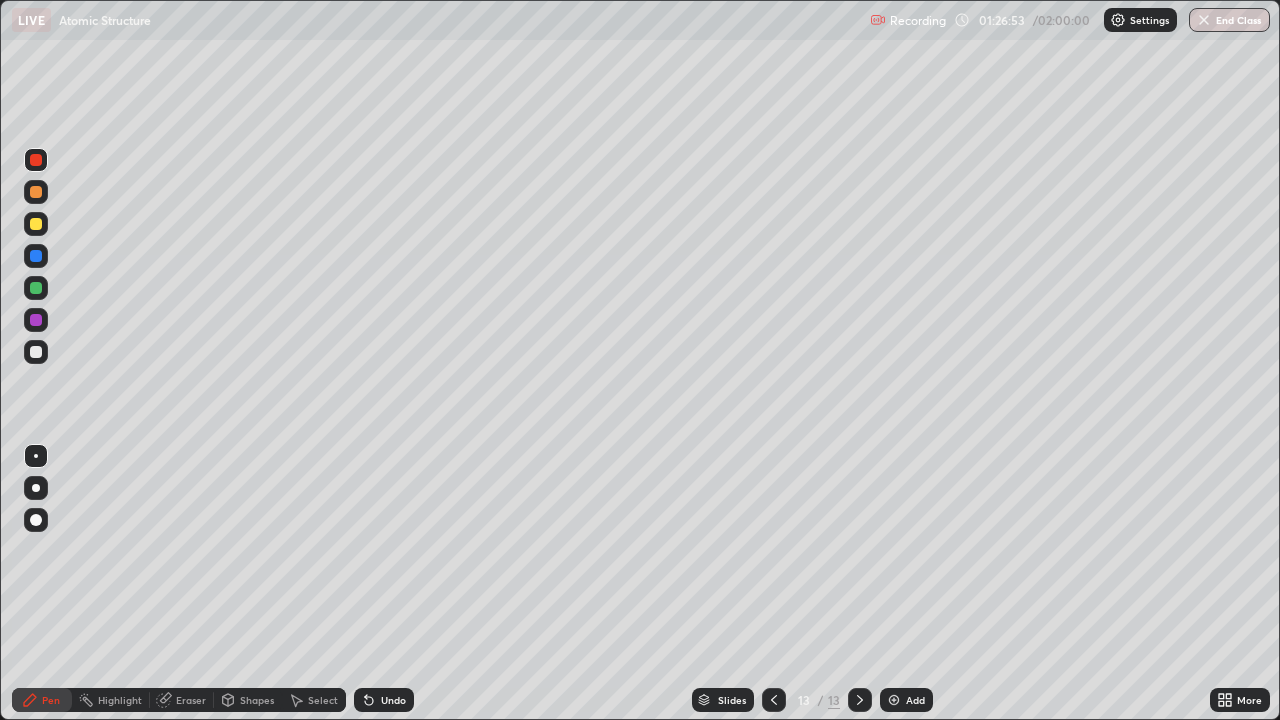 click 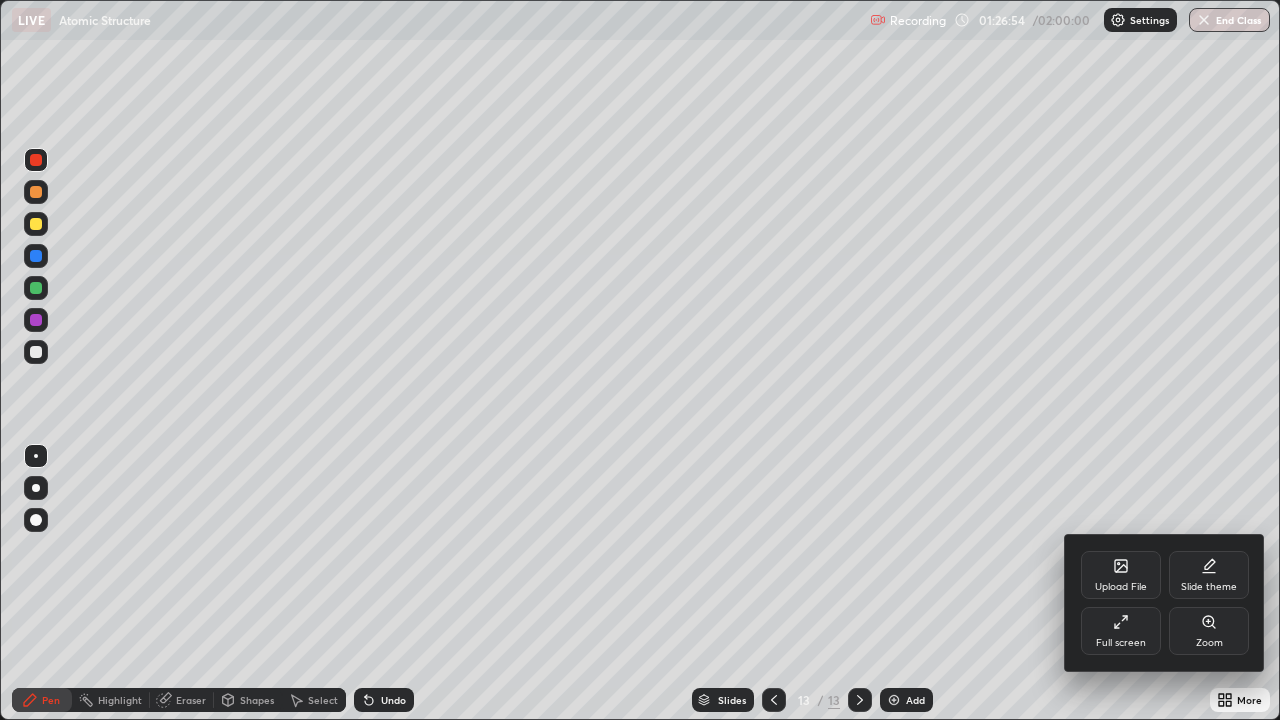click on "Full screen" at bounding box center [1121, 631] 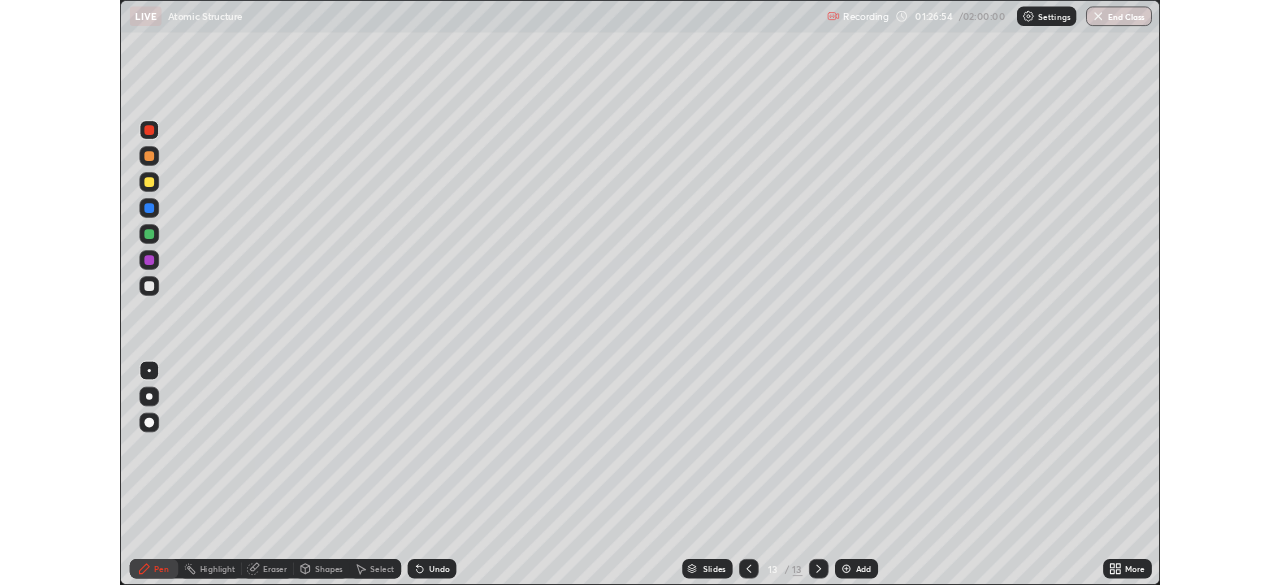 scroll, scrollTop: 585, scrollLeft: 1280, axis: both 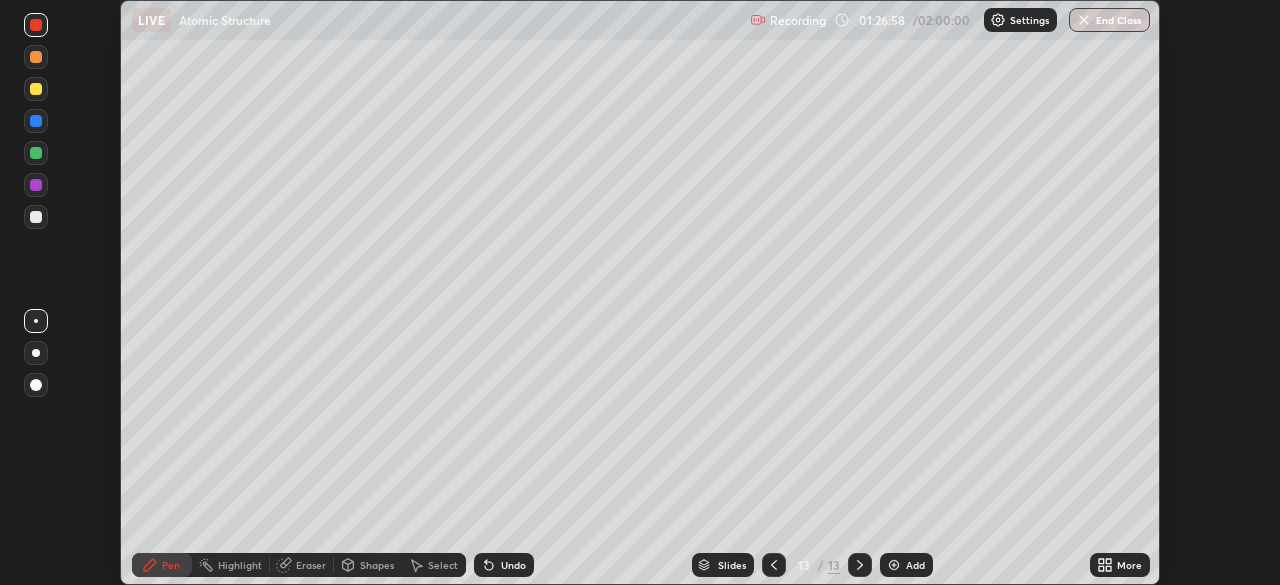 click 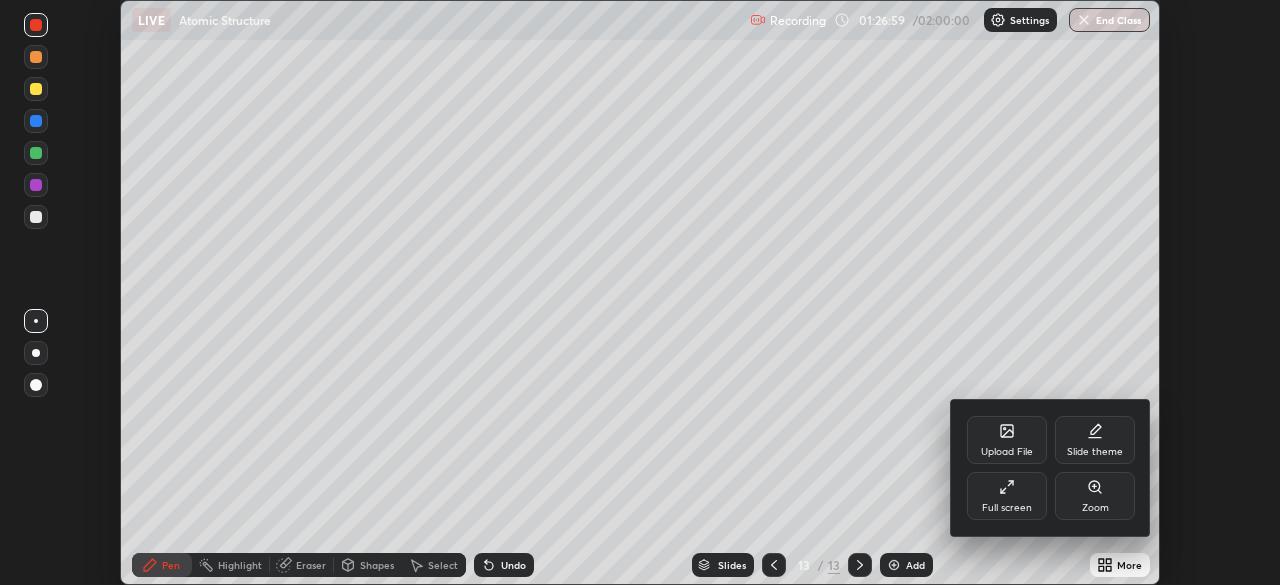 click on "Full screen" at bounding box center [1007, 496] 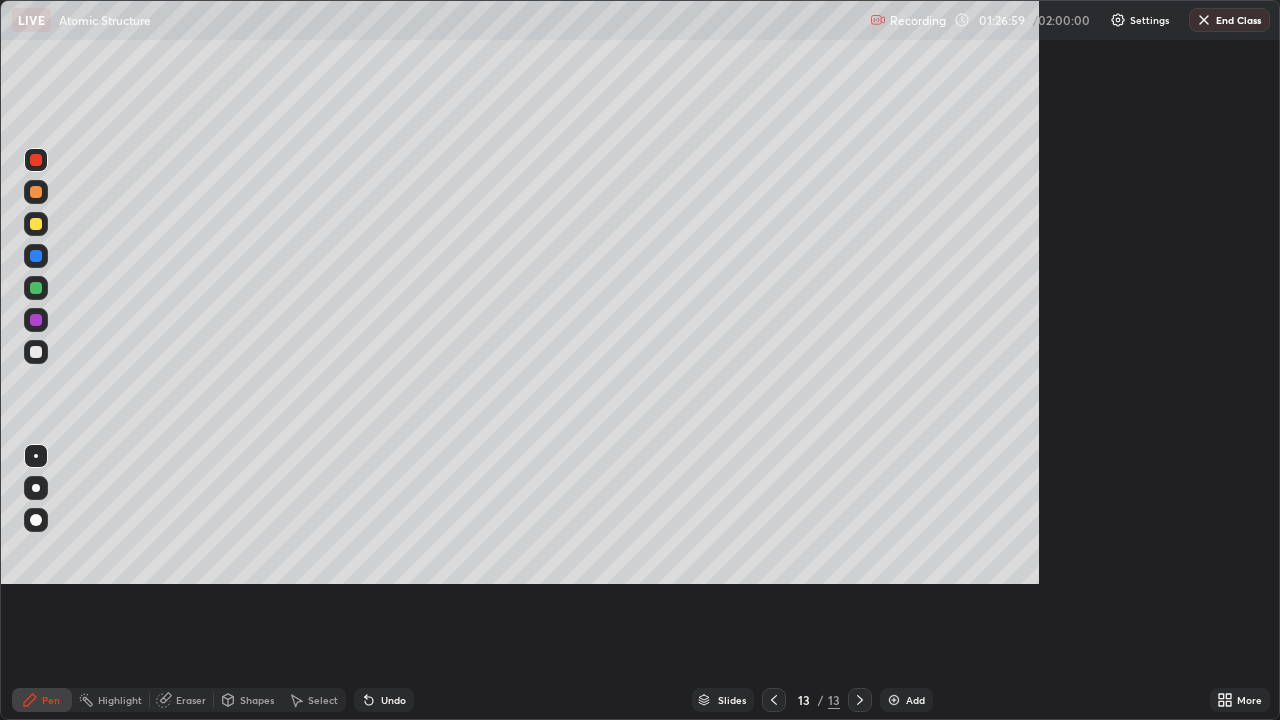 scroll, scrollTop: 99280, scrollLeft: 98720, axis: both 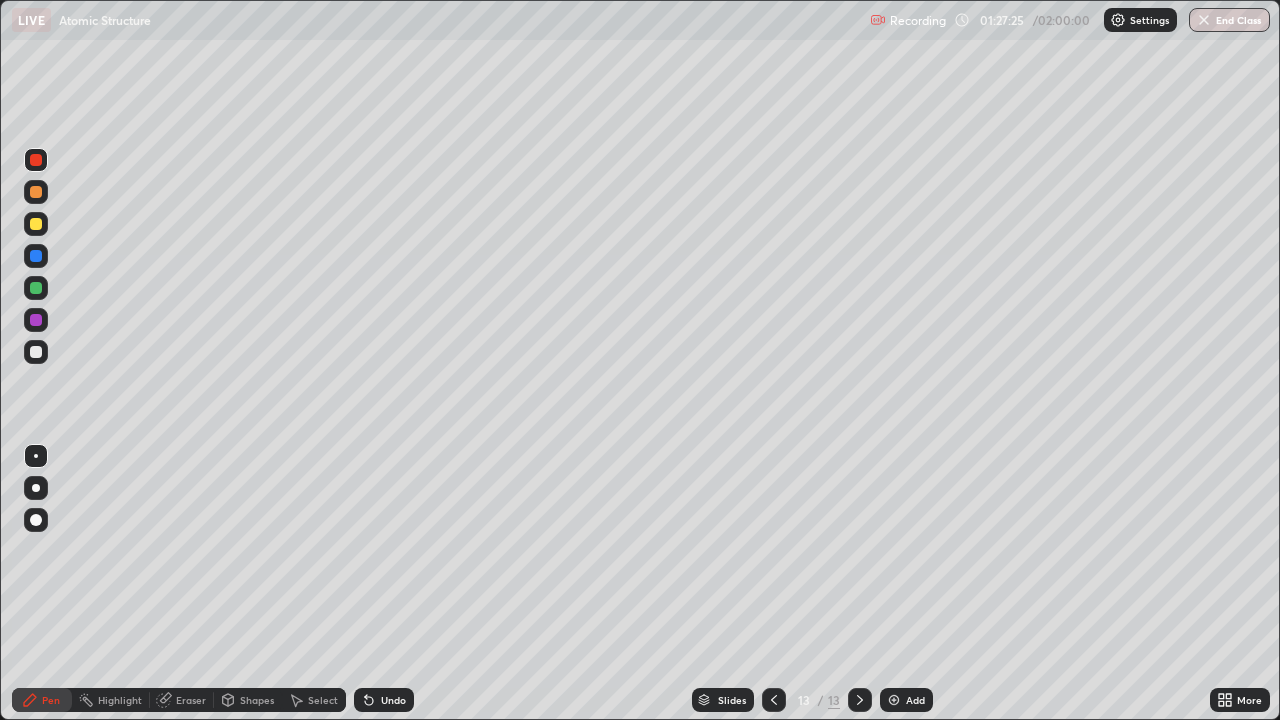 click on "Undo" at bounding box center (384, 700) 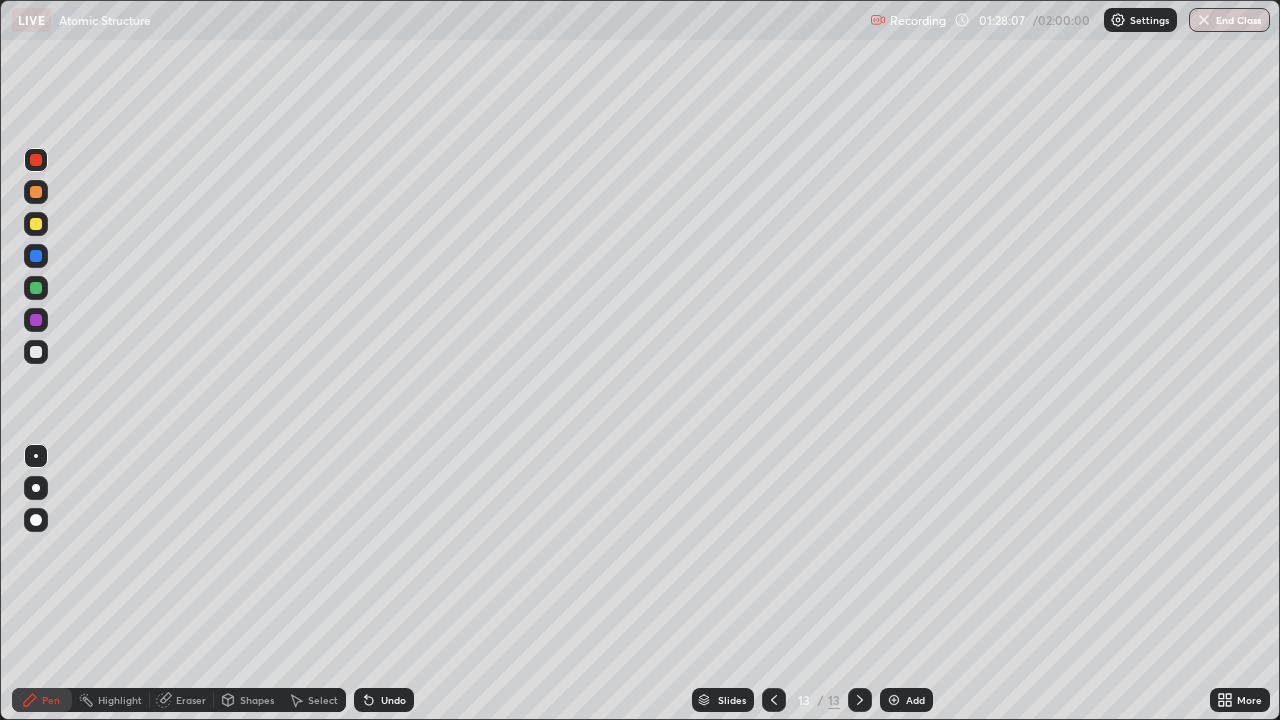 click at bounding box center (36, 352) 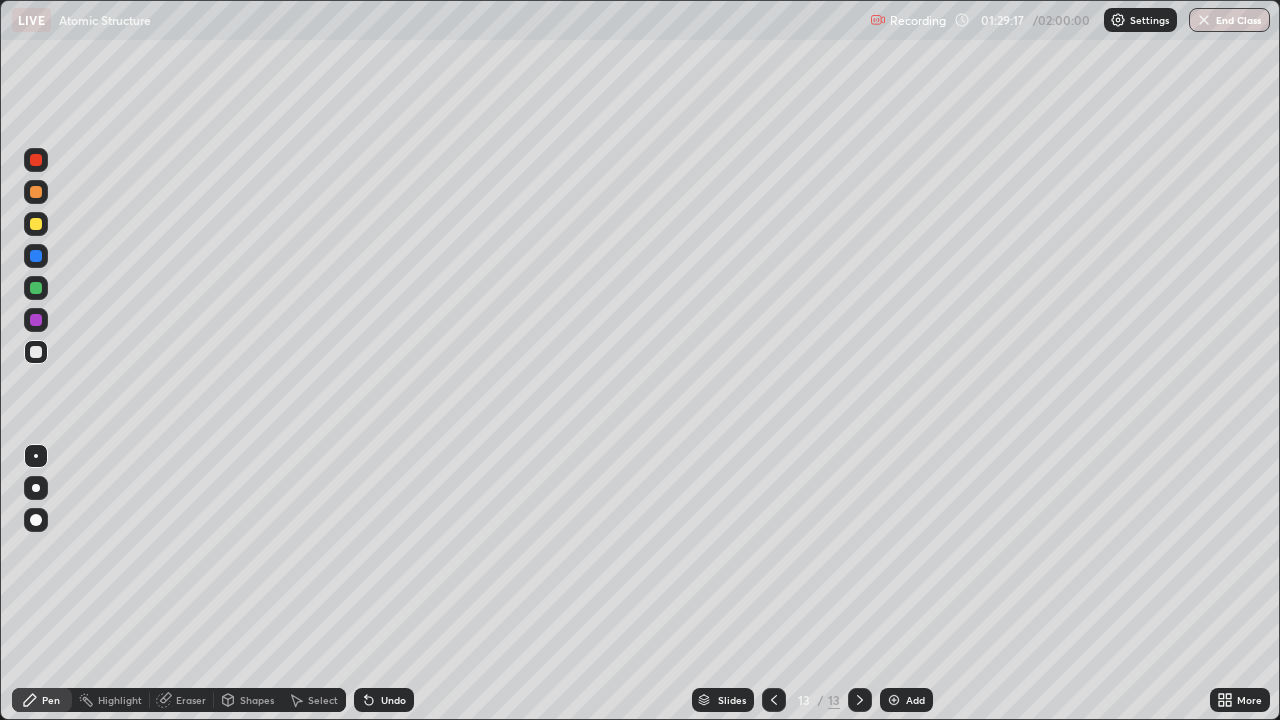 click 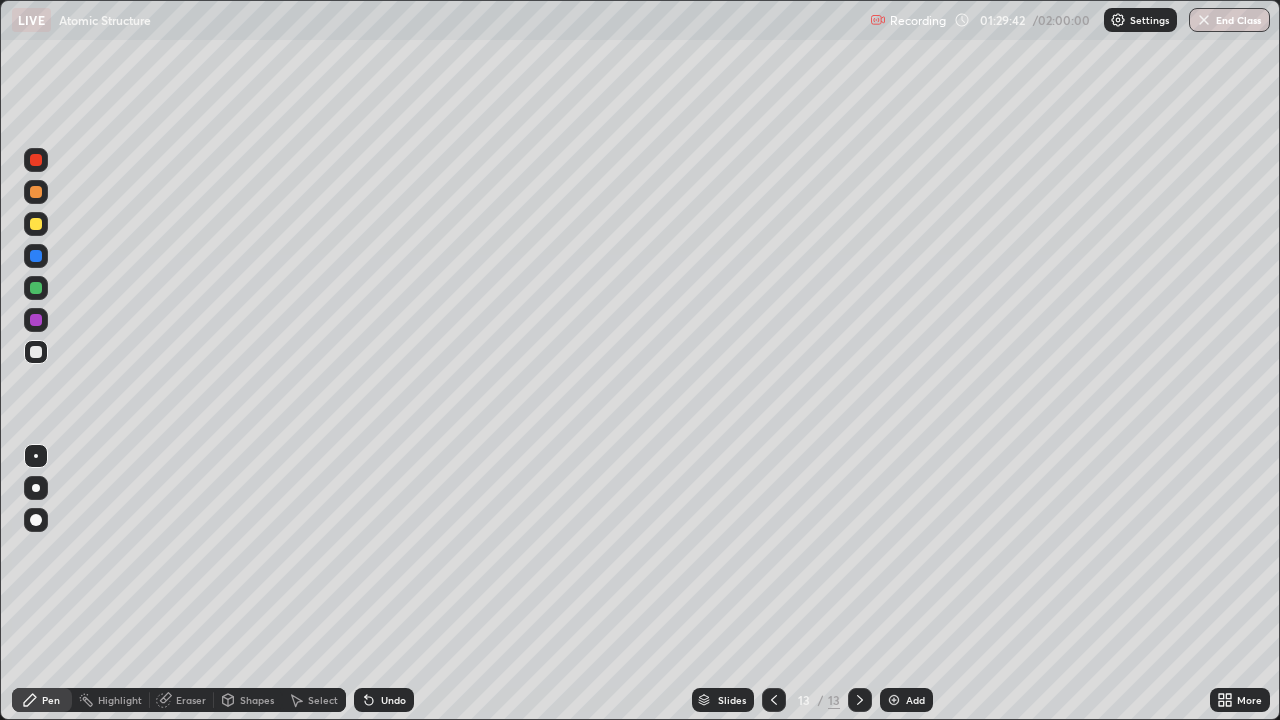 click at bounding box center (36, 224) 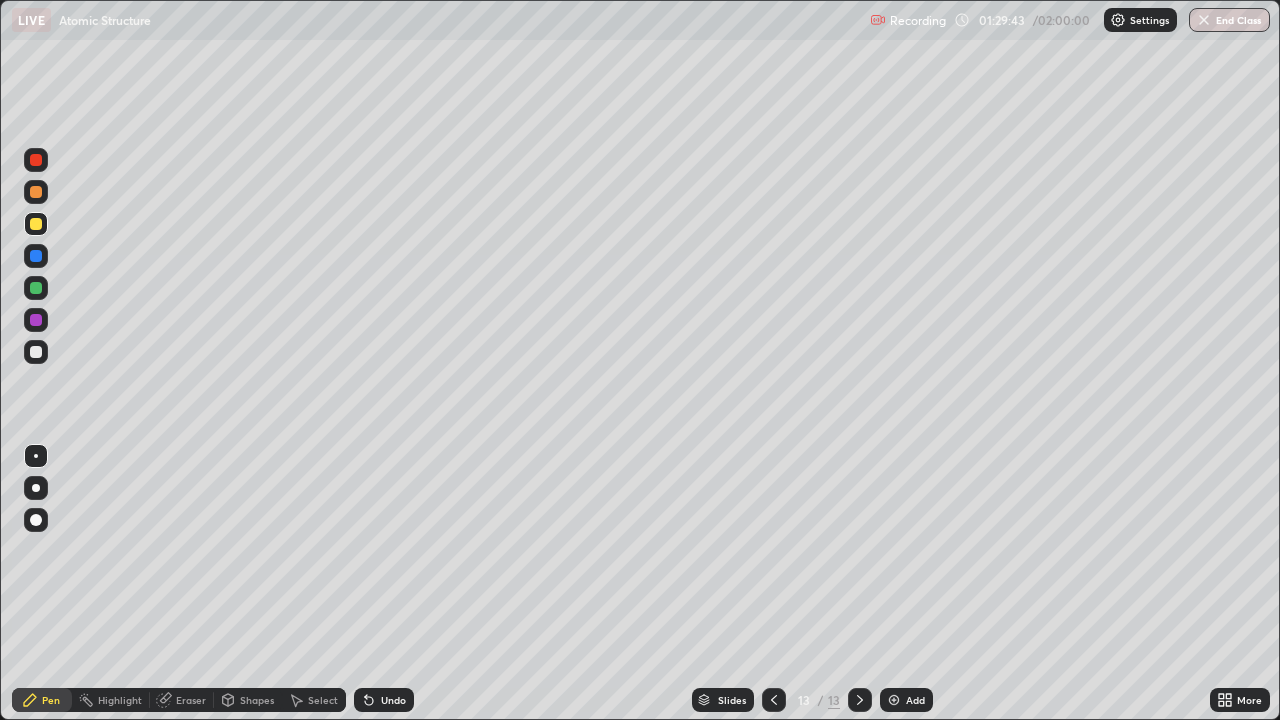 click at bounding box center [36, 224] 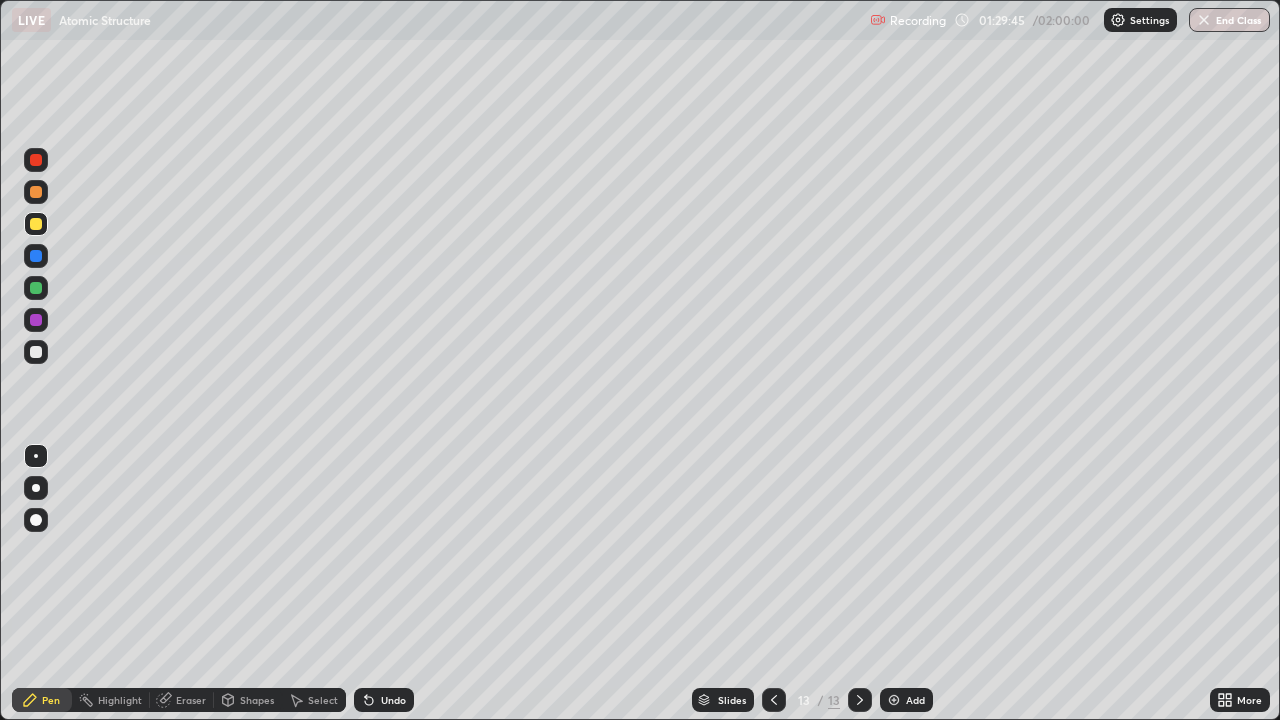click 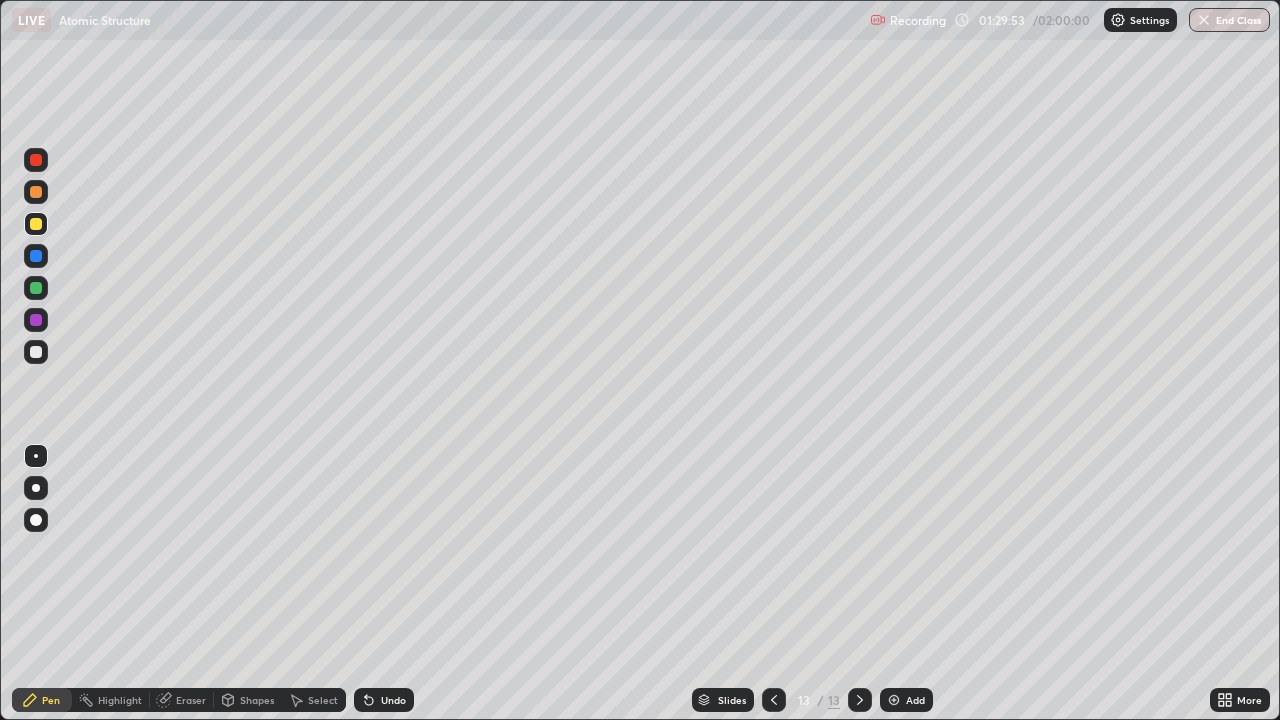 click 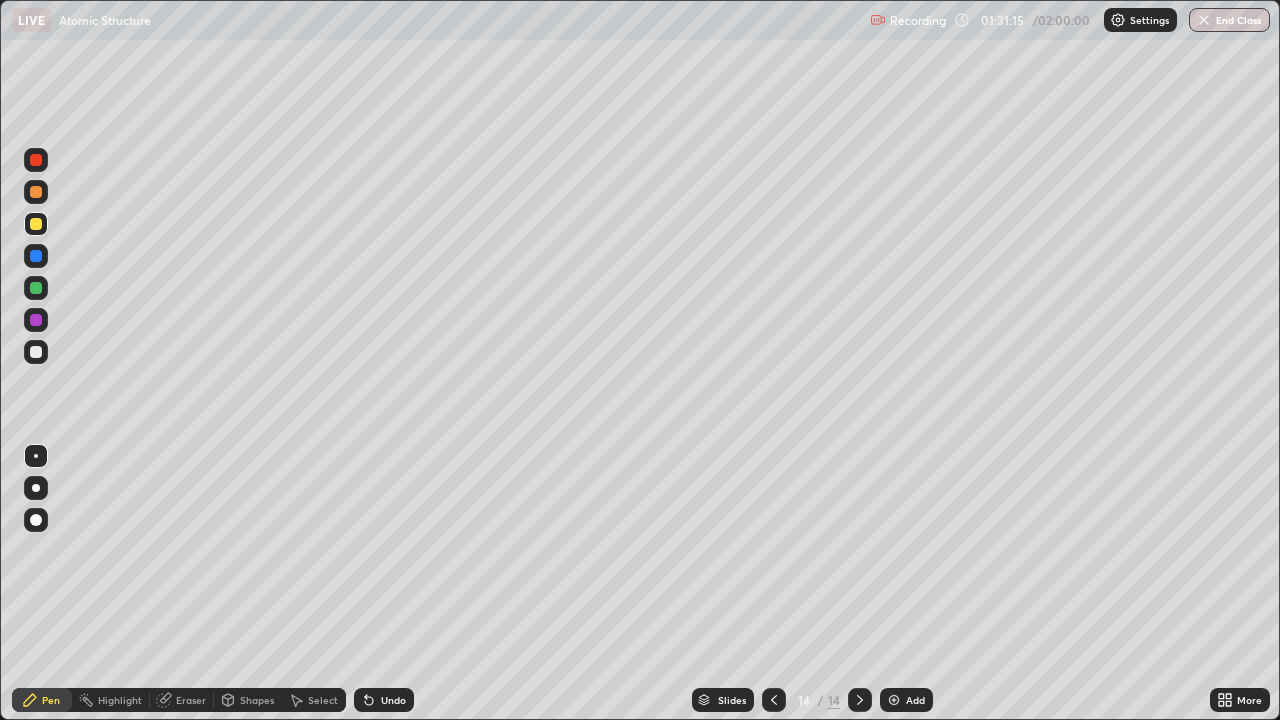 click on "Add" at bounding box center [915, 700] 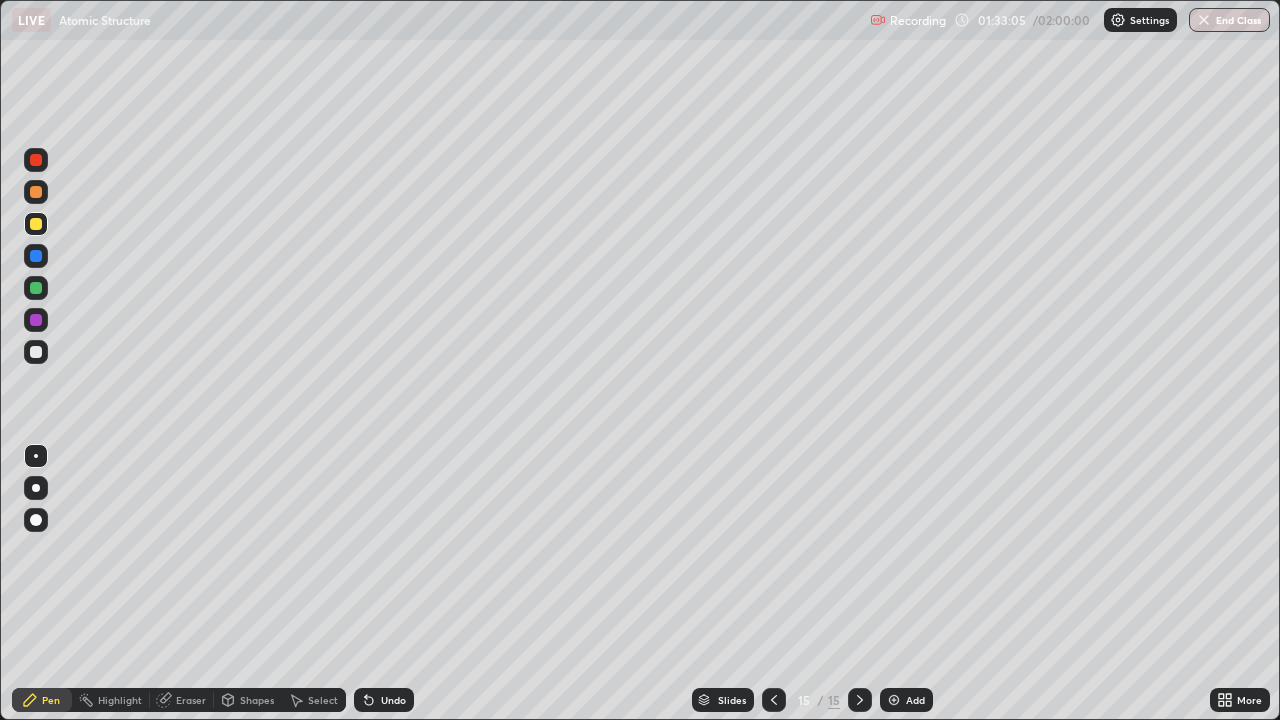 click at bounding box center [36, 352] 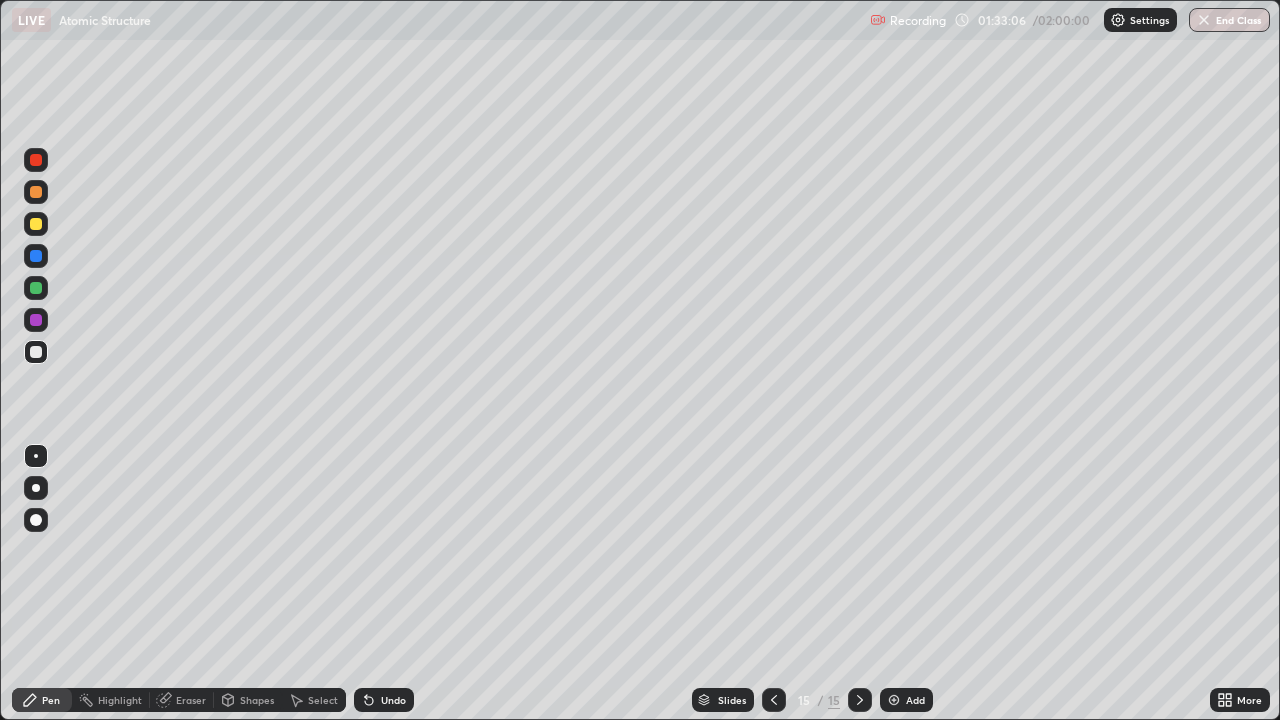 click at bounding box center (36, 352) 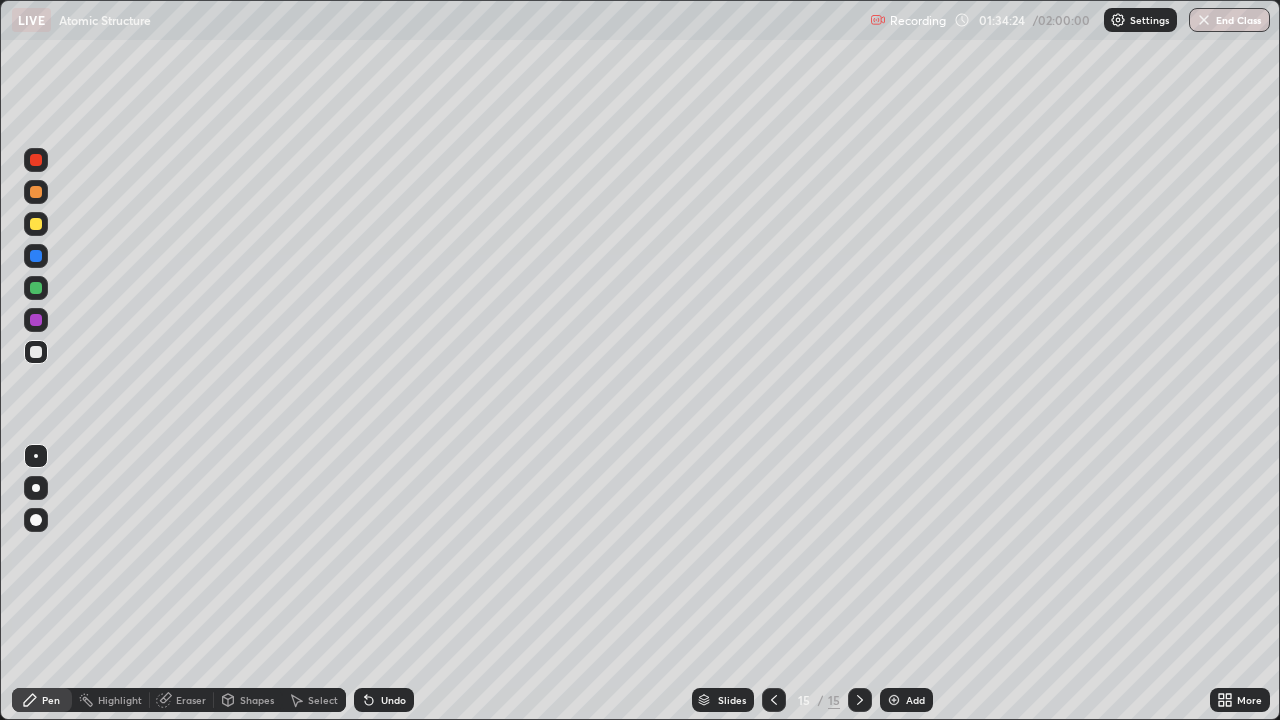 click 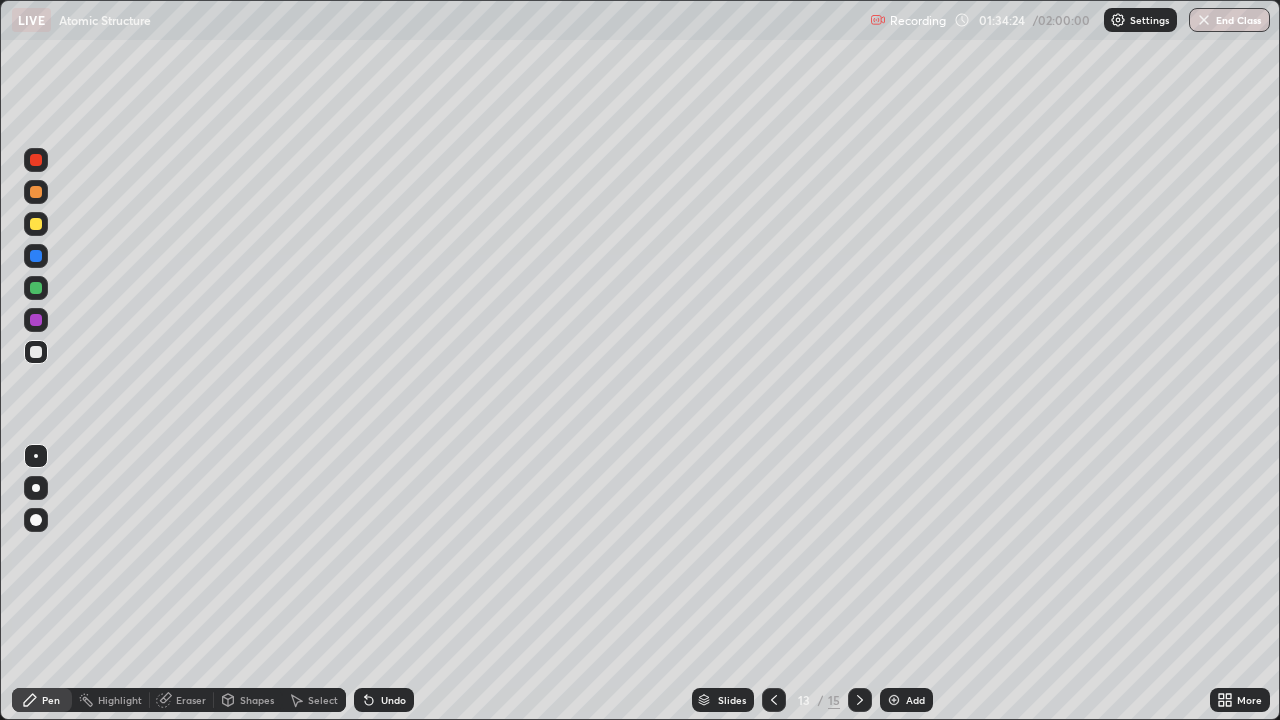 click 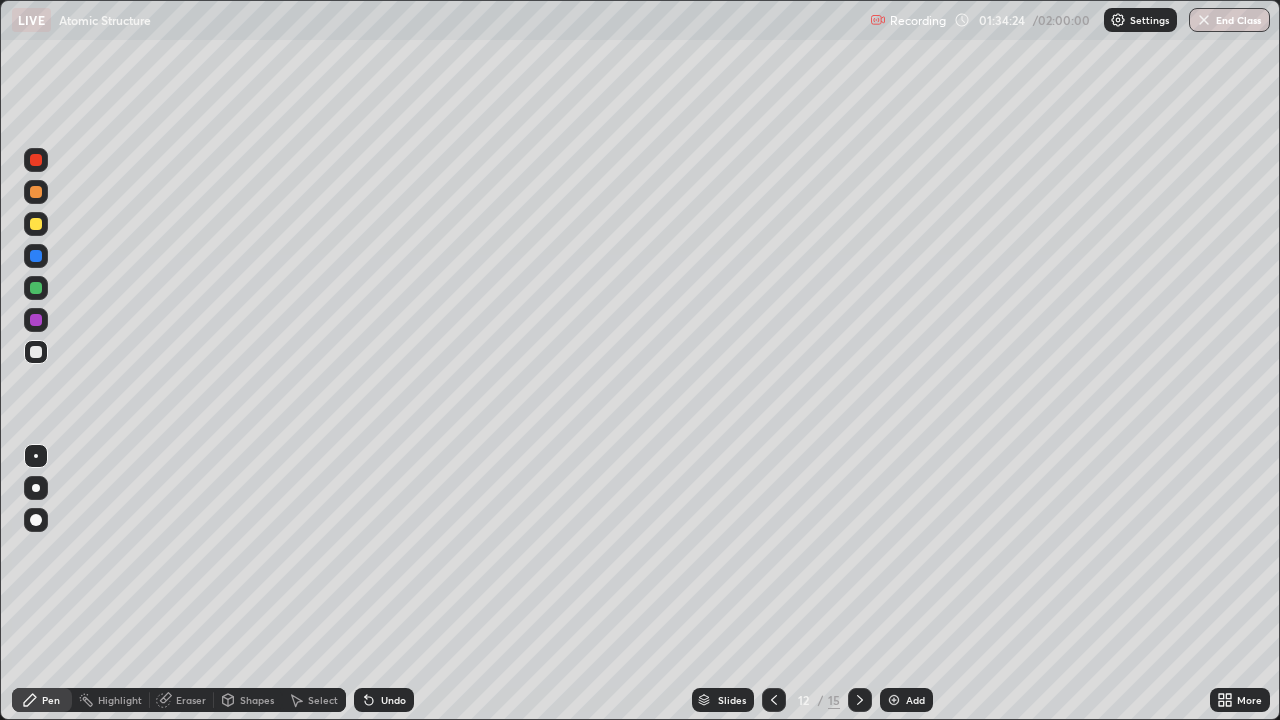 click 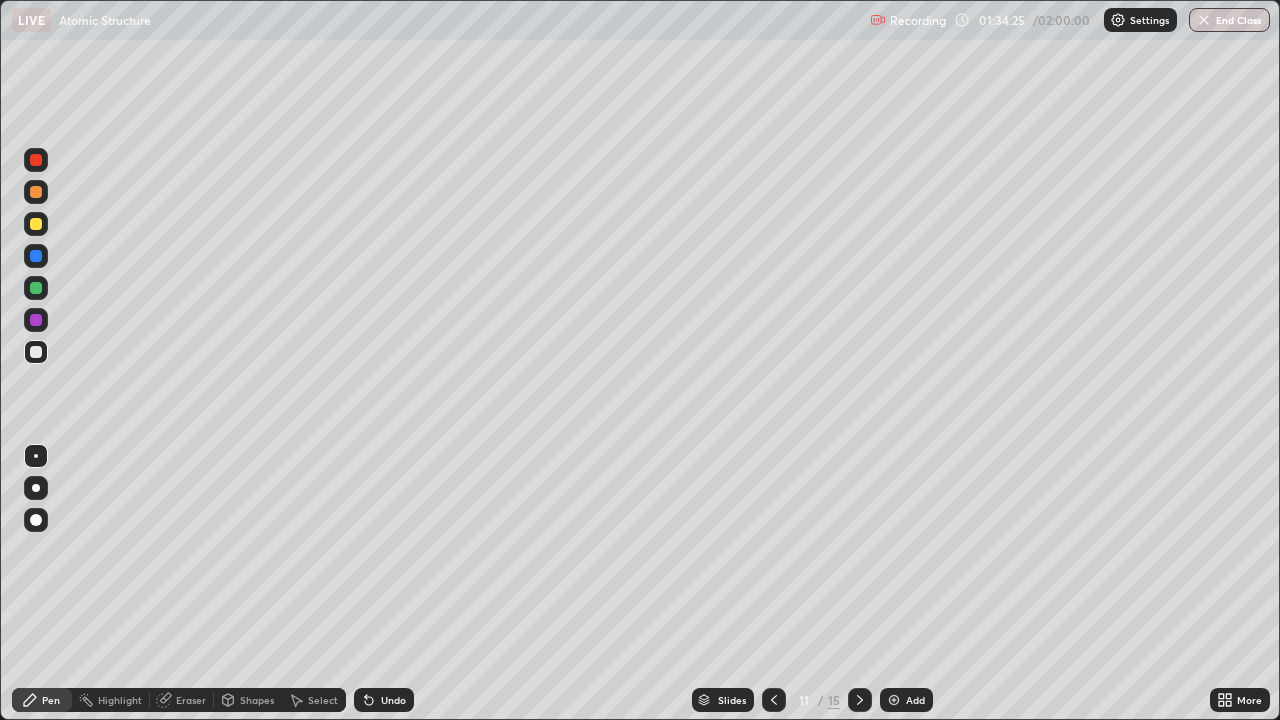 click at bounding box center [774, 700] 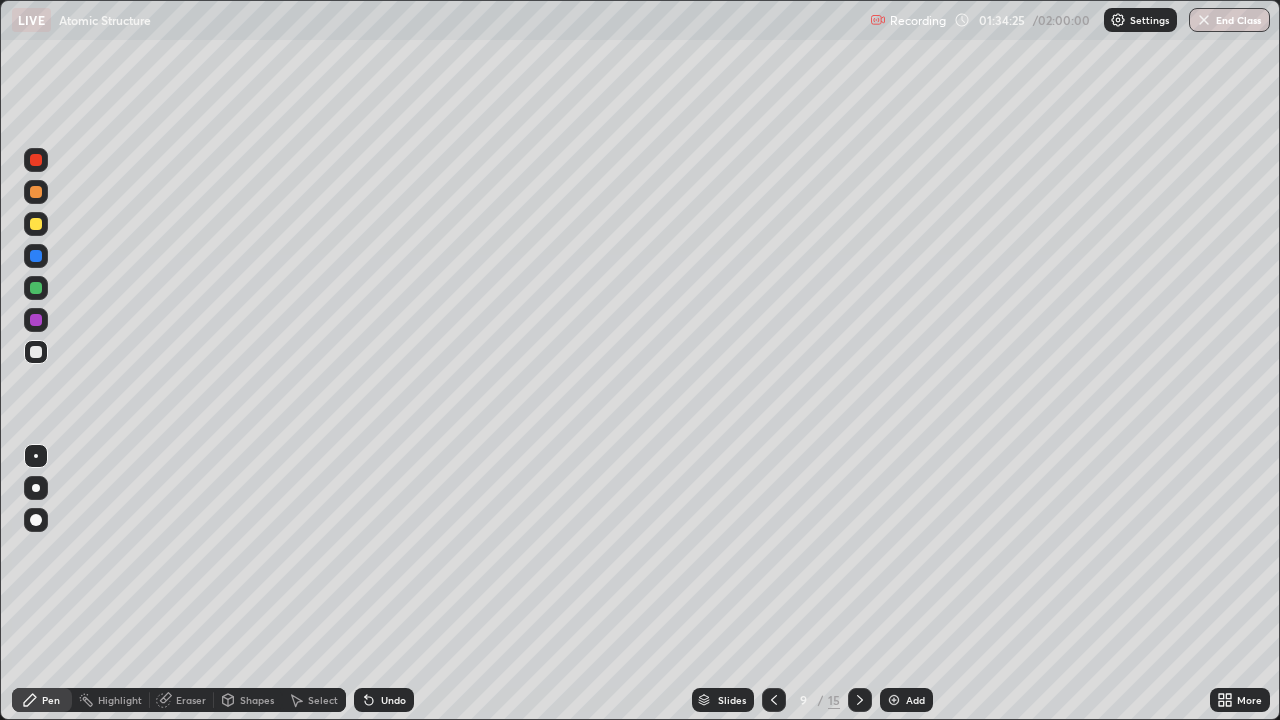click at bounding box center (774, 700) 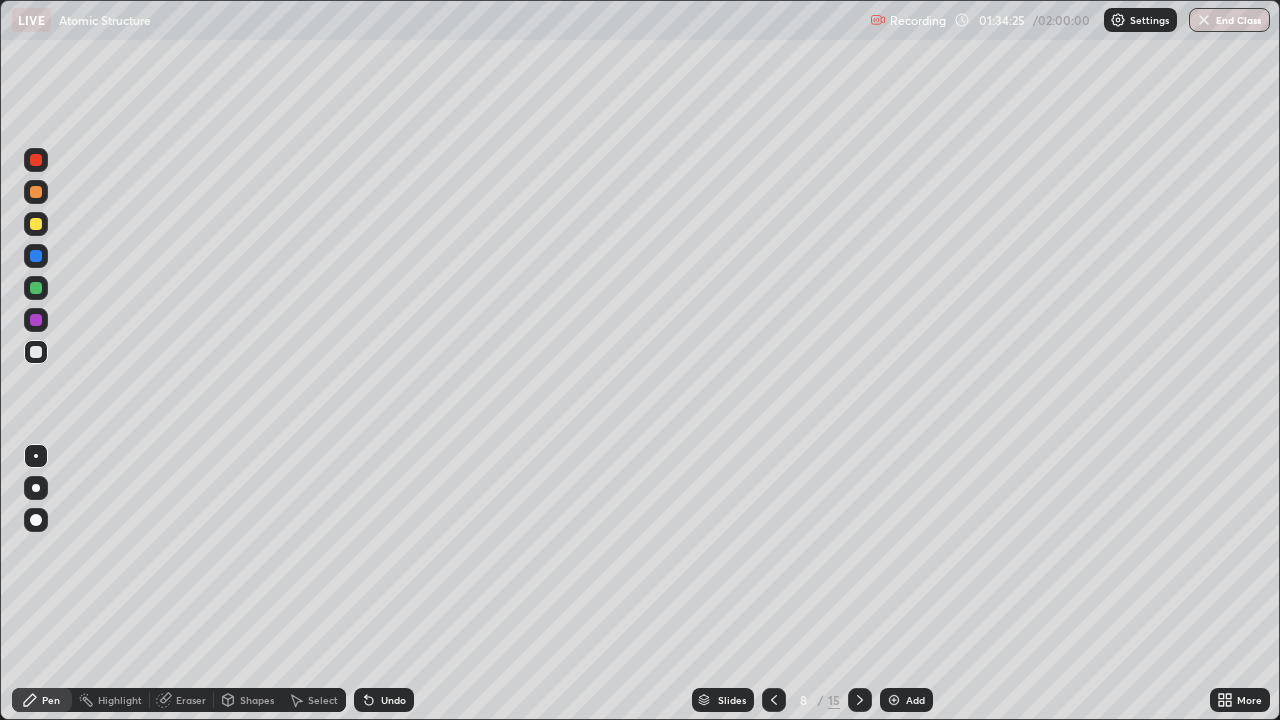 click at bounding box center [774, 700] 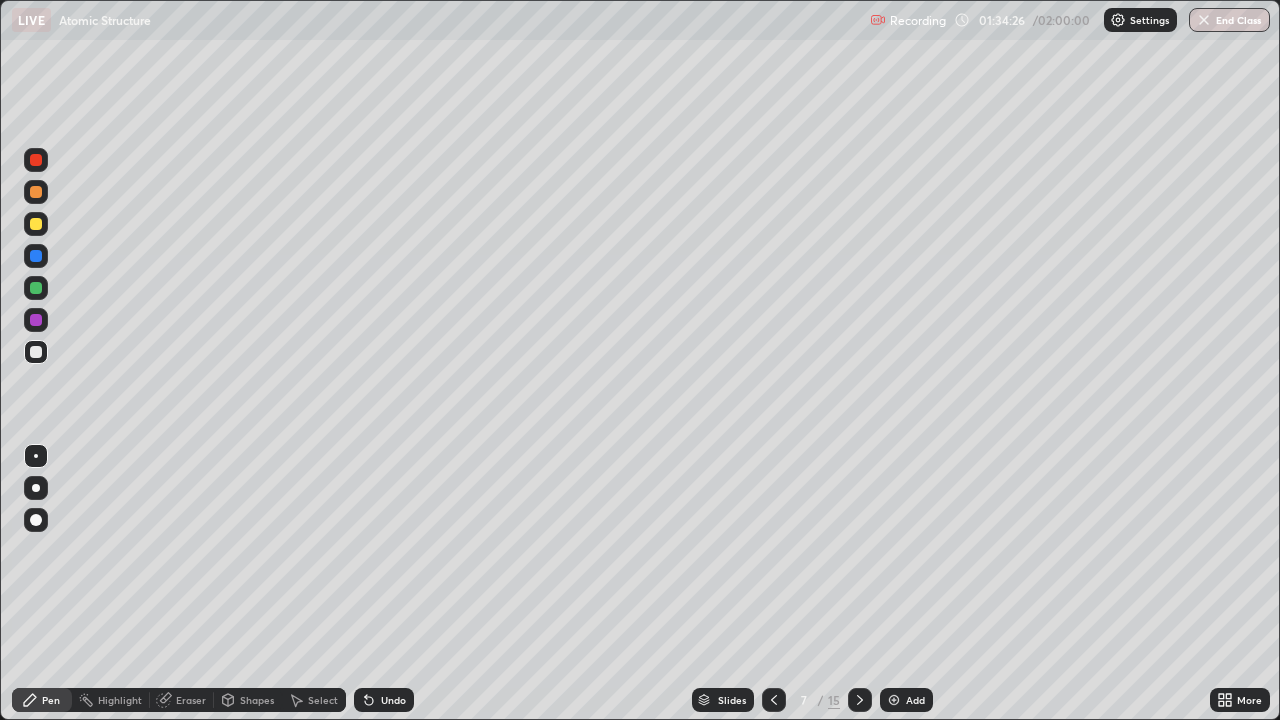 click 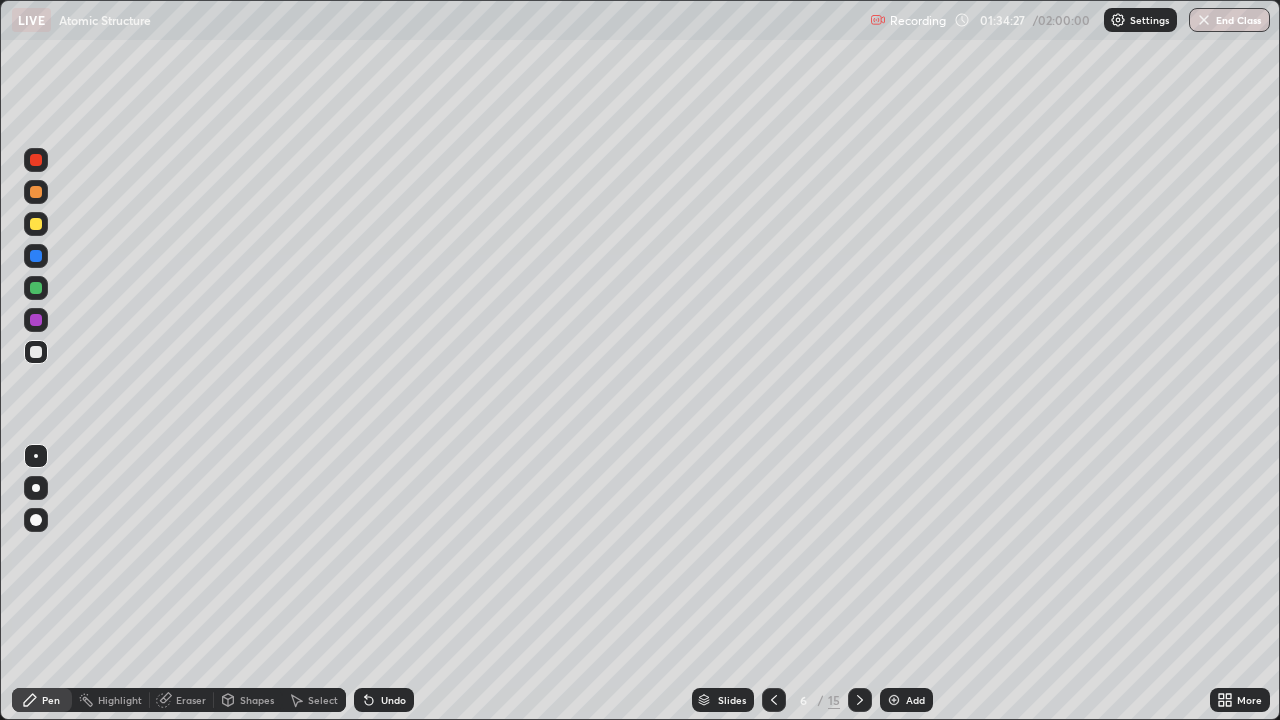 click 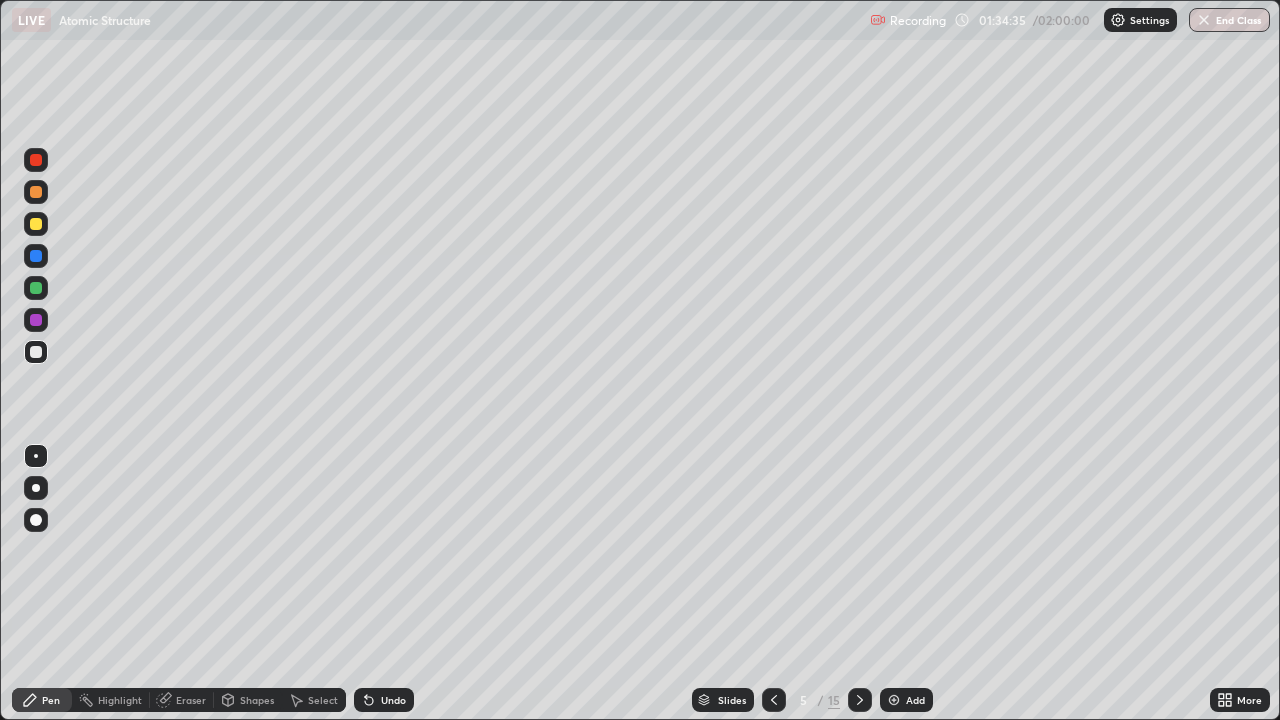 click at bounding box center [774, 700] 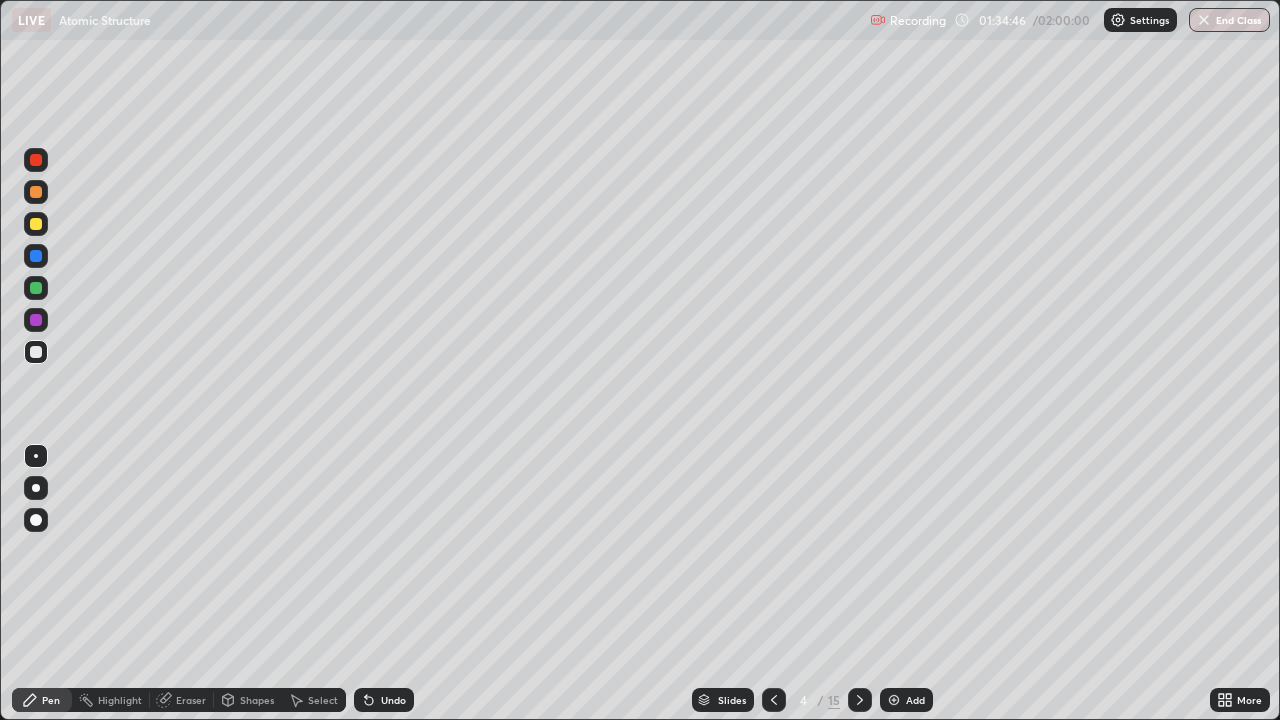 click 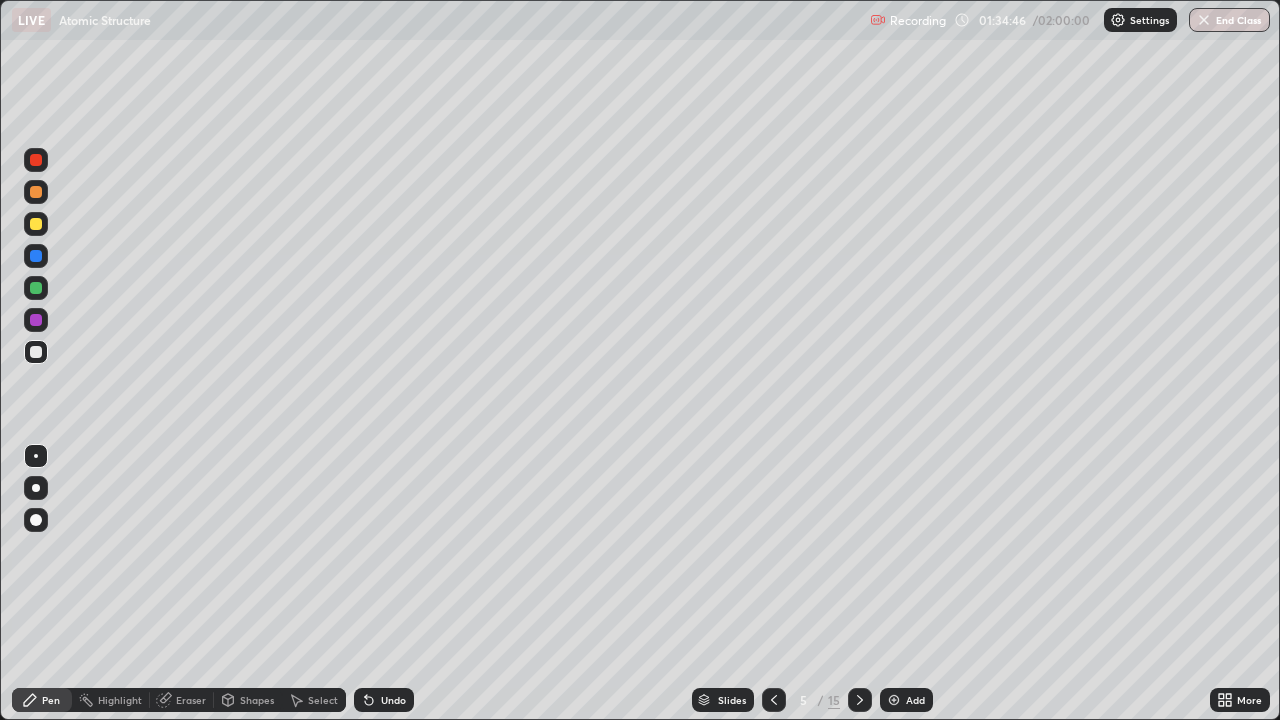 click 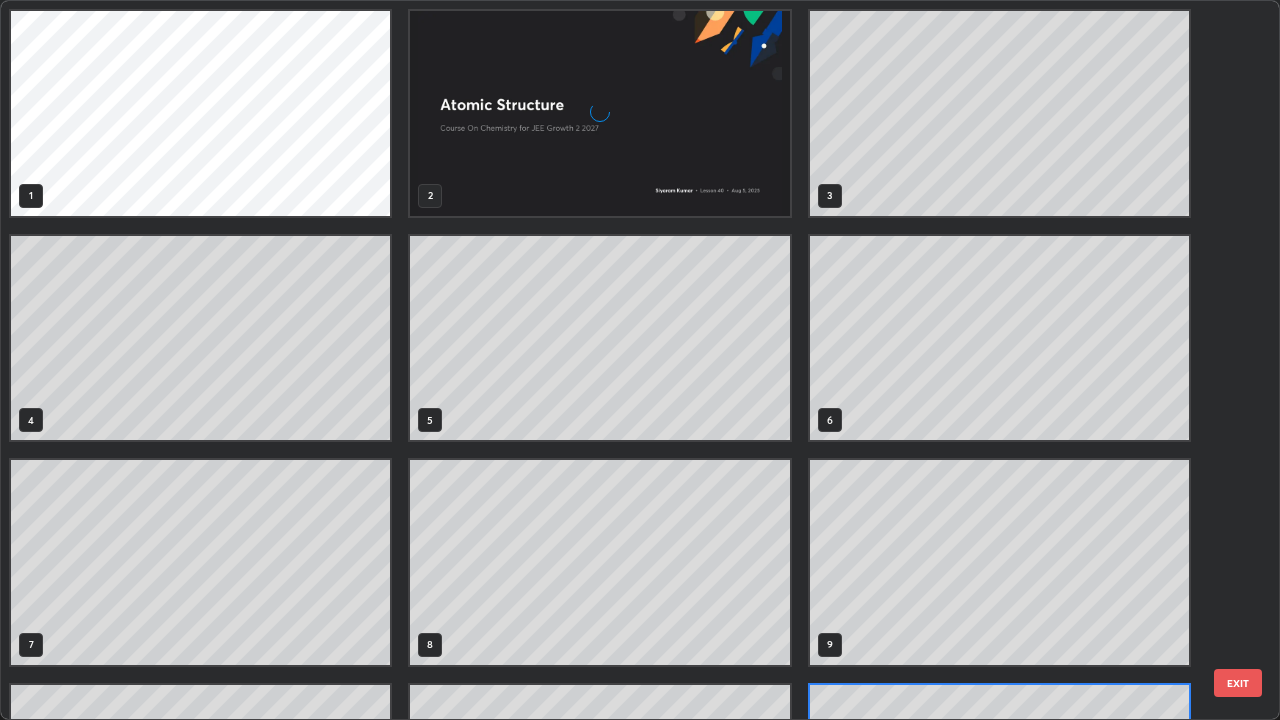 click on "1 2 3 4 5 6 7 8 9 10 11 12 13 14 15" at bounding box center [622, 360] 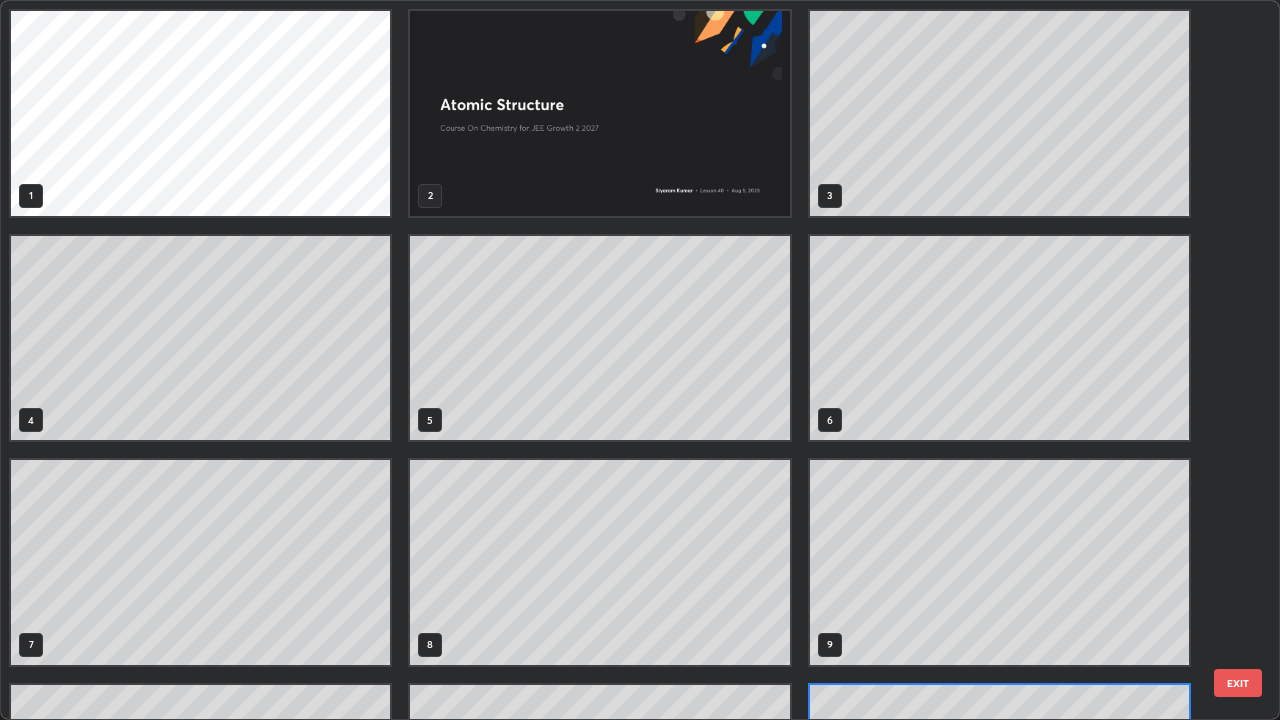scroll, scrollTop: 180, scrollLeft: 0, axis: vertical 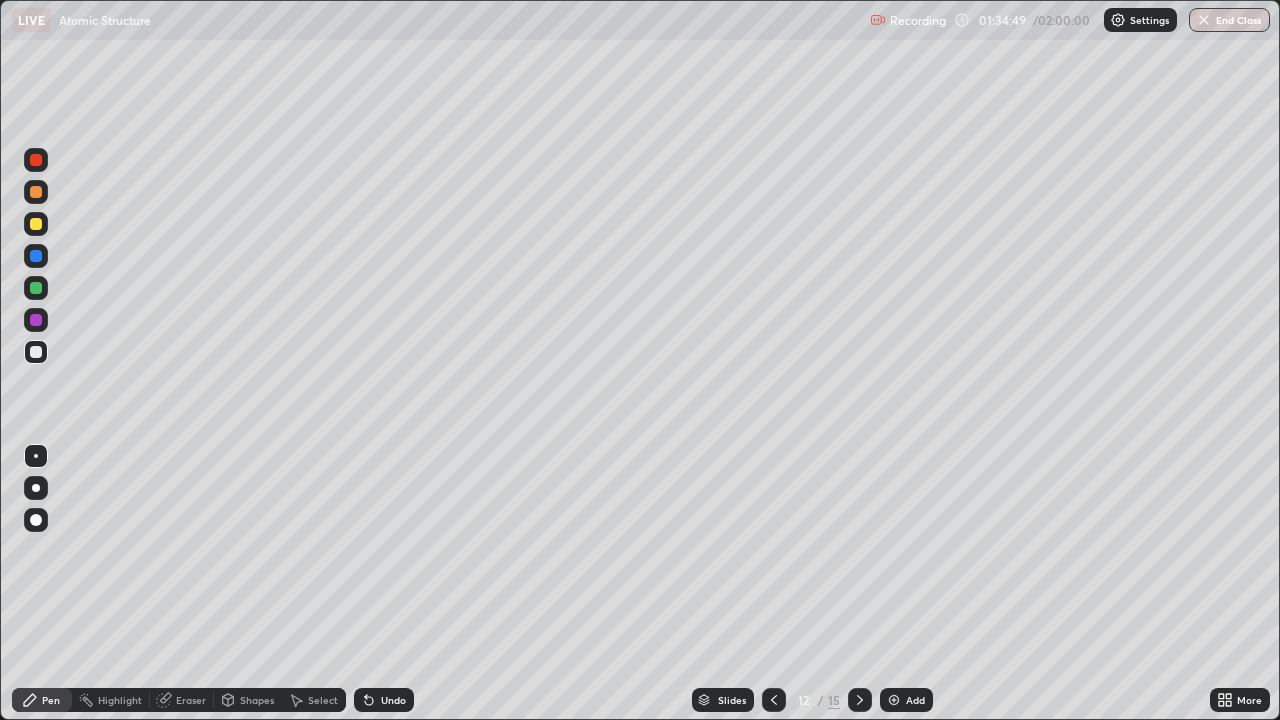 click at bounding box center [860, 700] 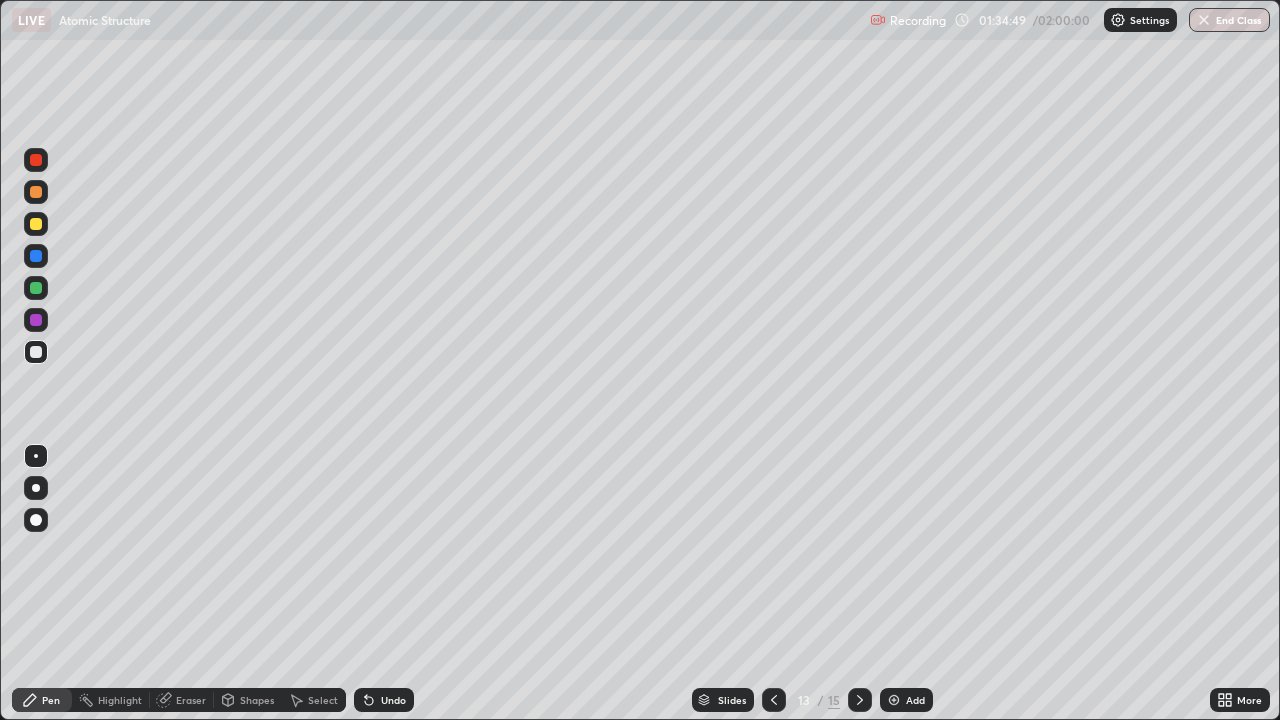 click 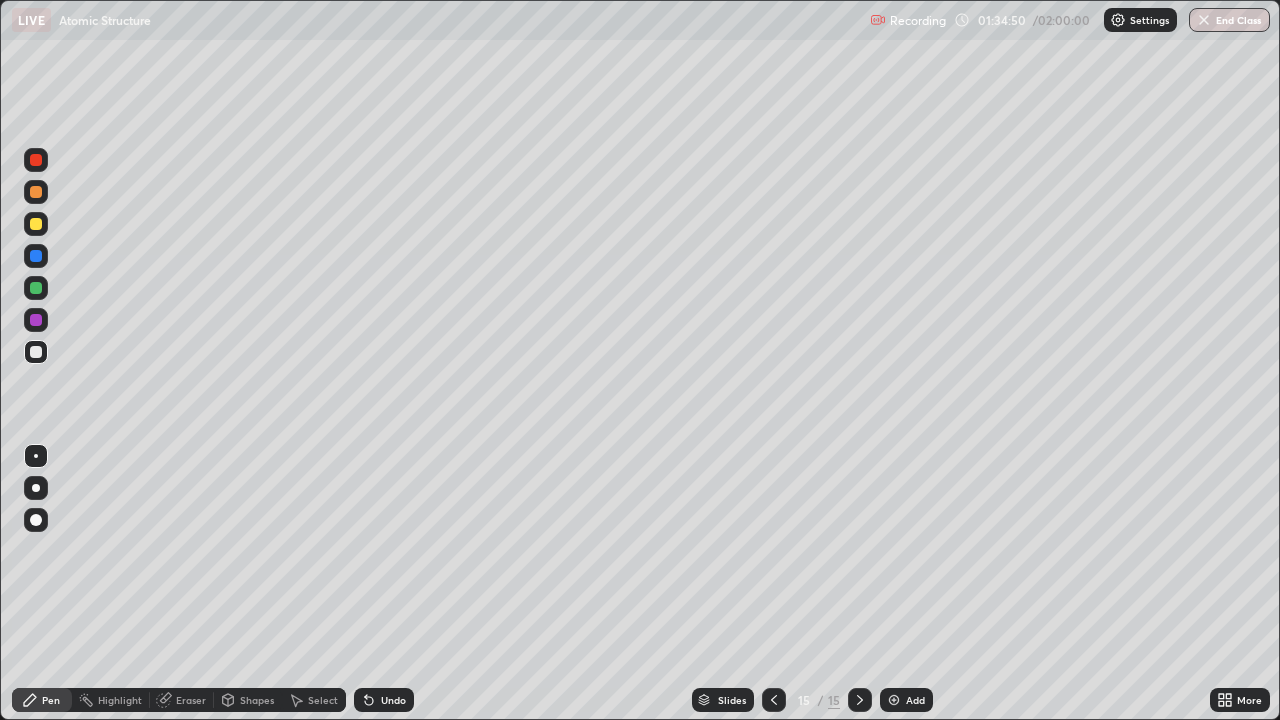 click 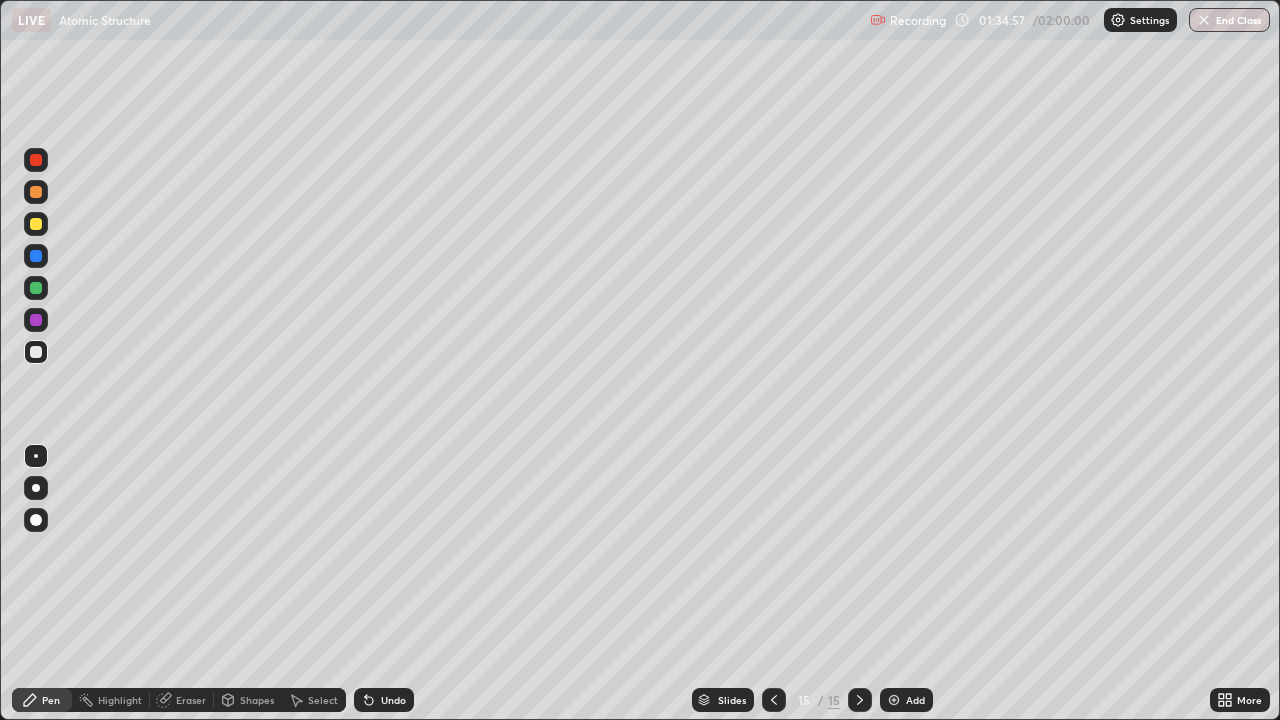 click on "Undo" at bounding box center [384, 700] 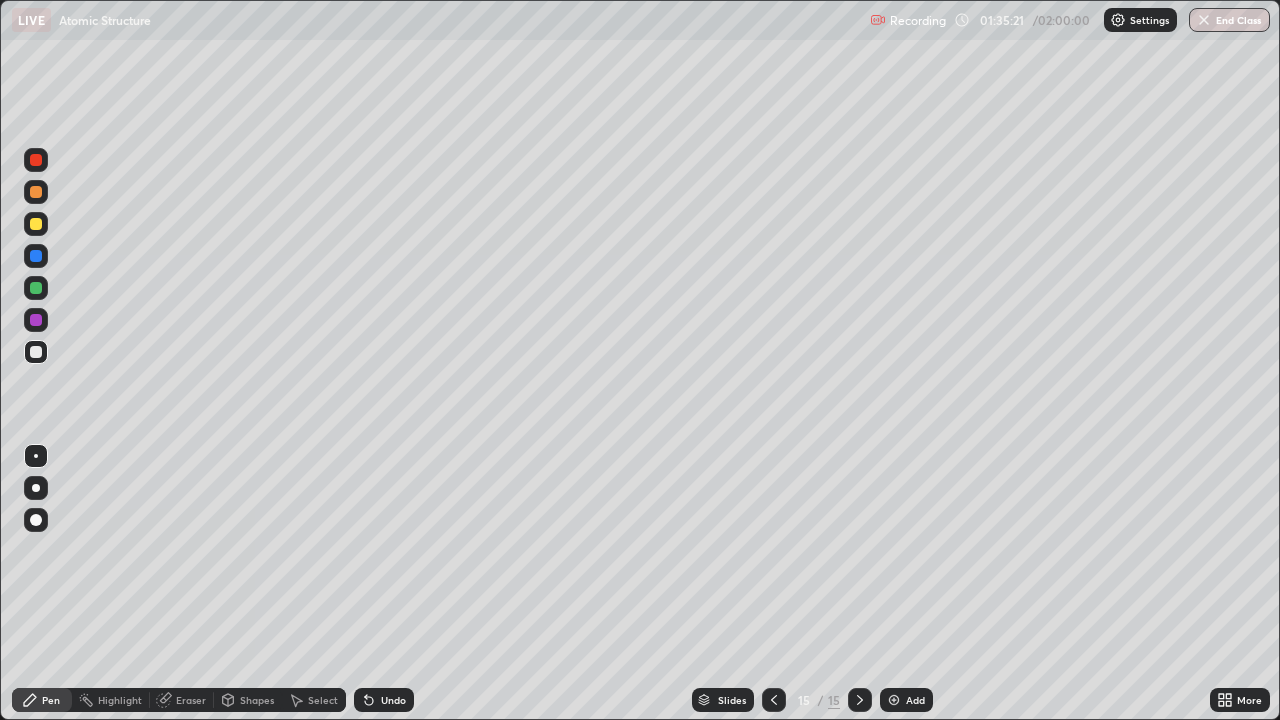 click on "Undo" at bounding box center [384, 700] 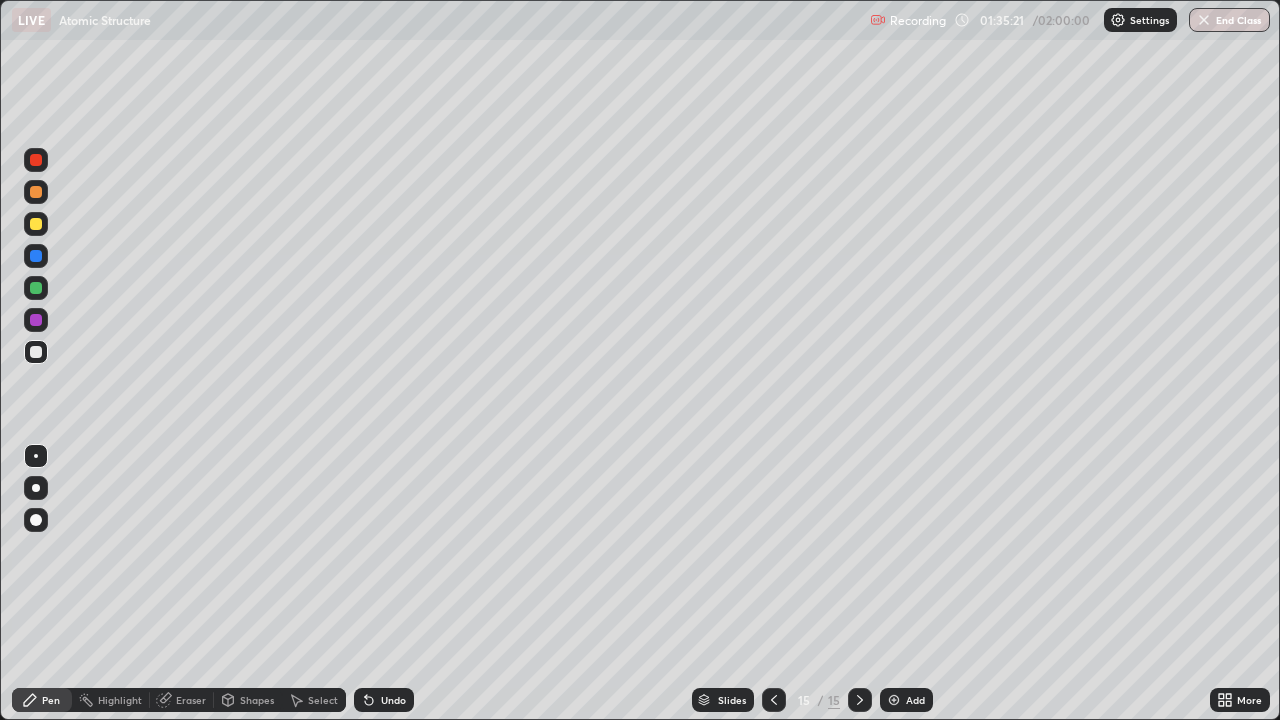 click on "Undo" at bounding box center [384, 700] 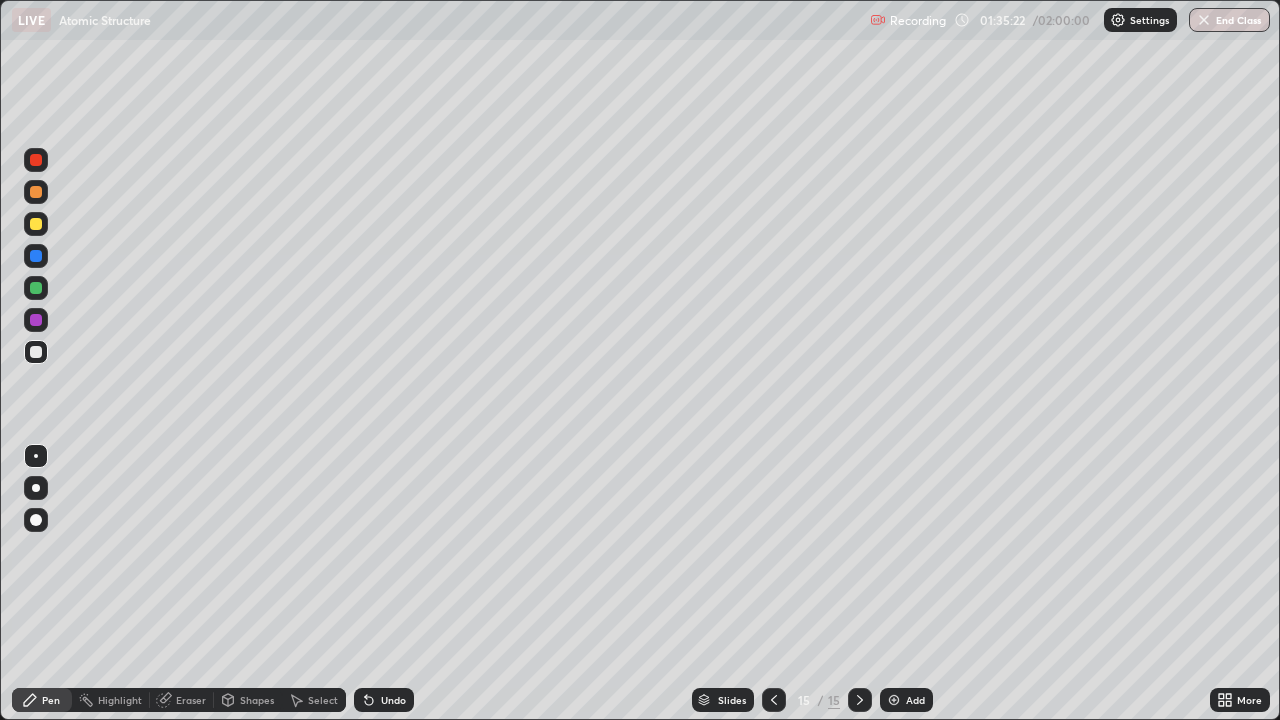 click on "Undo" at bounding box center [384, 700] 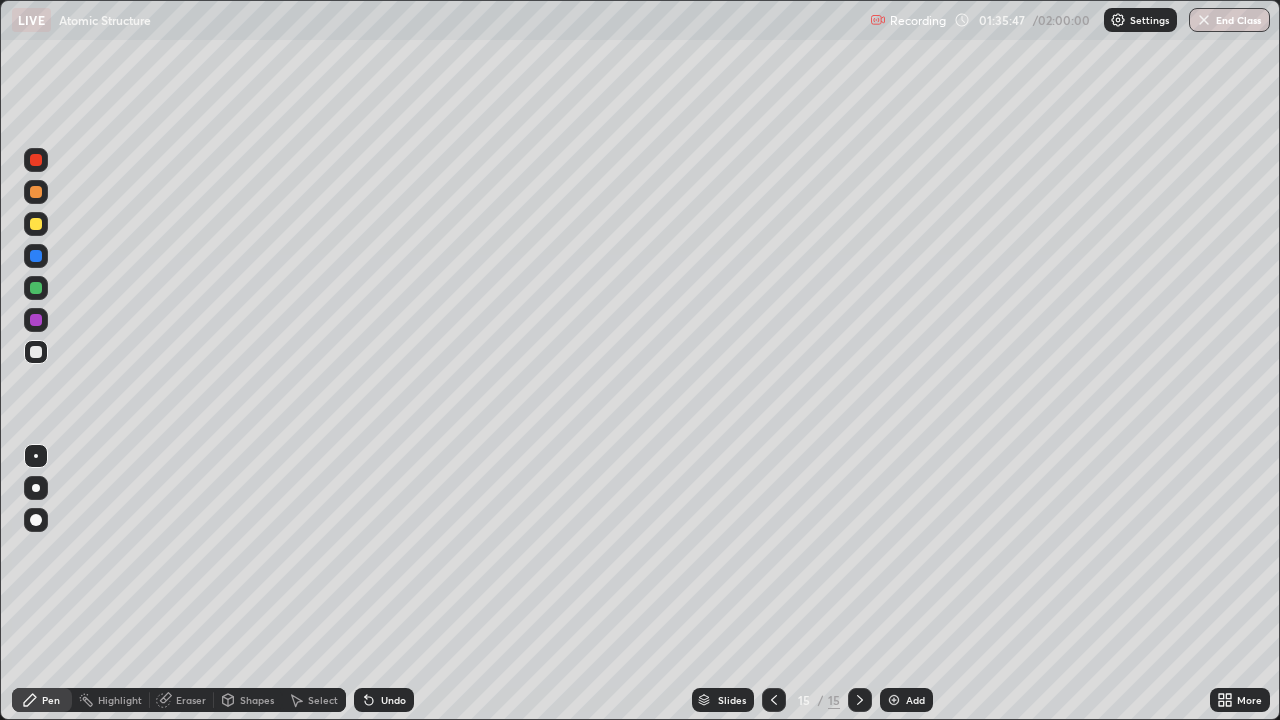 click on "Add" at bounding box center (915, 700) 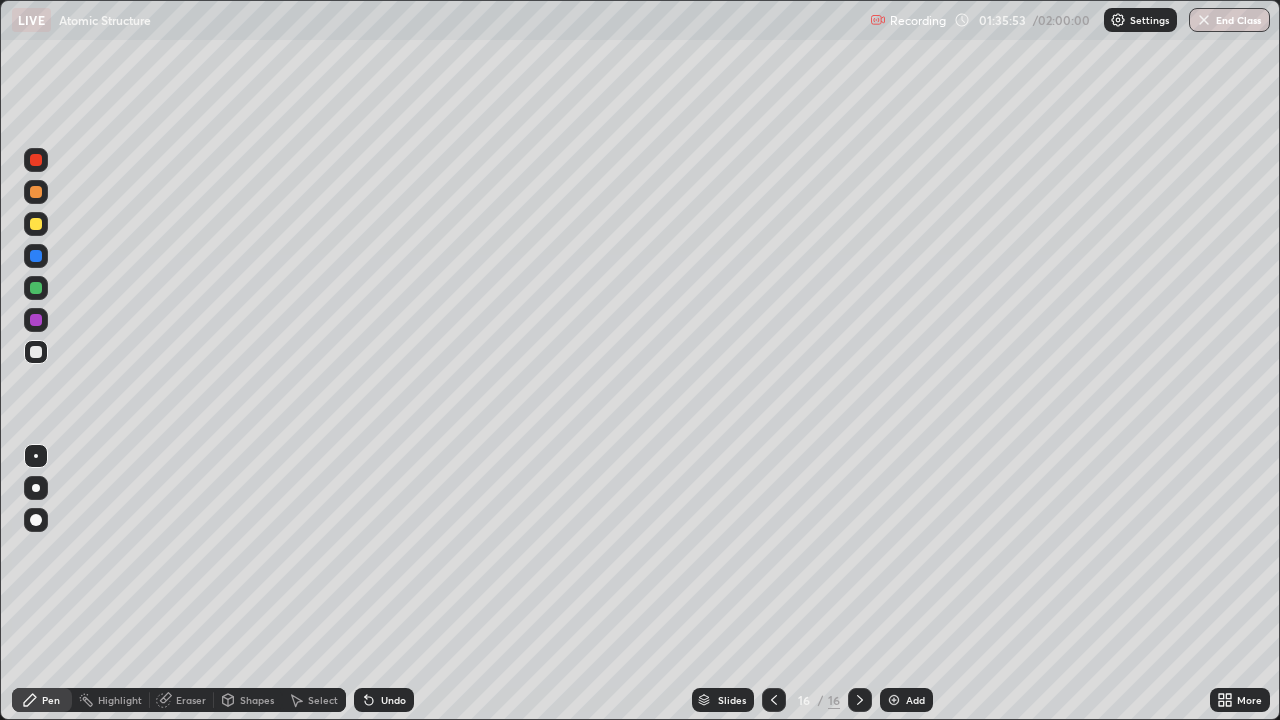 click at bounding box center [36, 160] 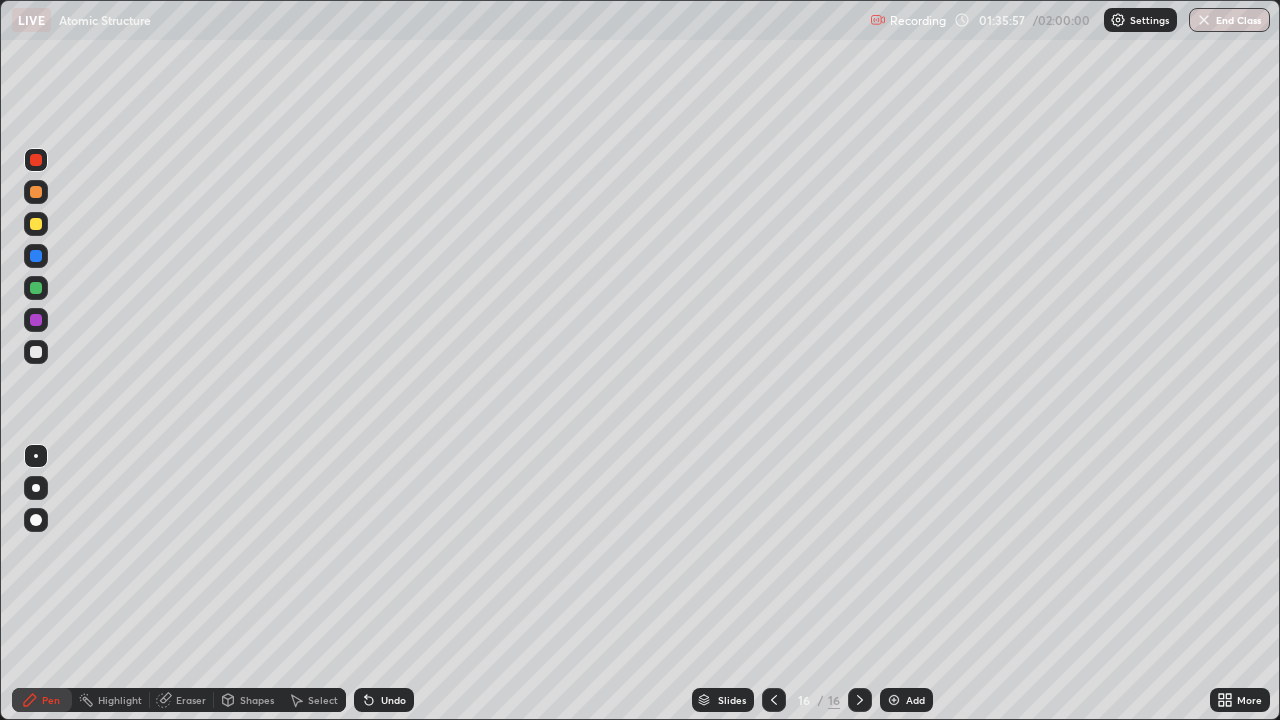 click 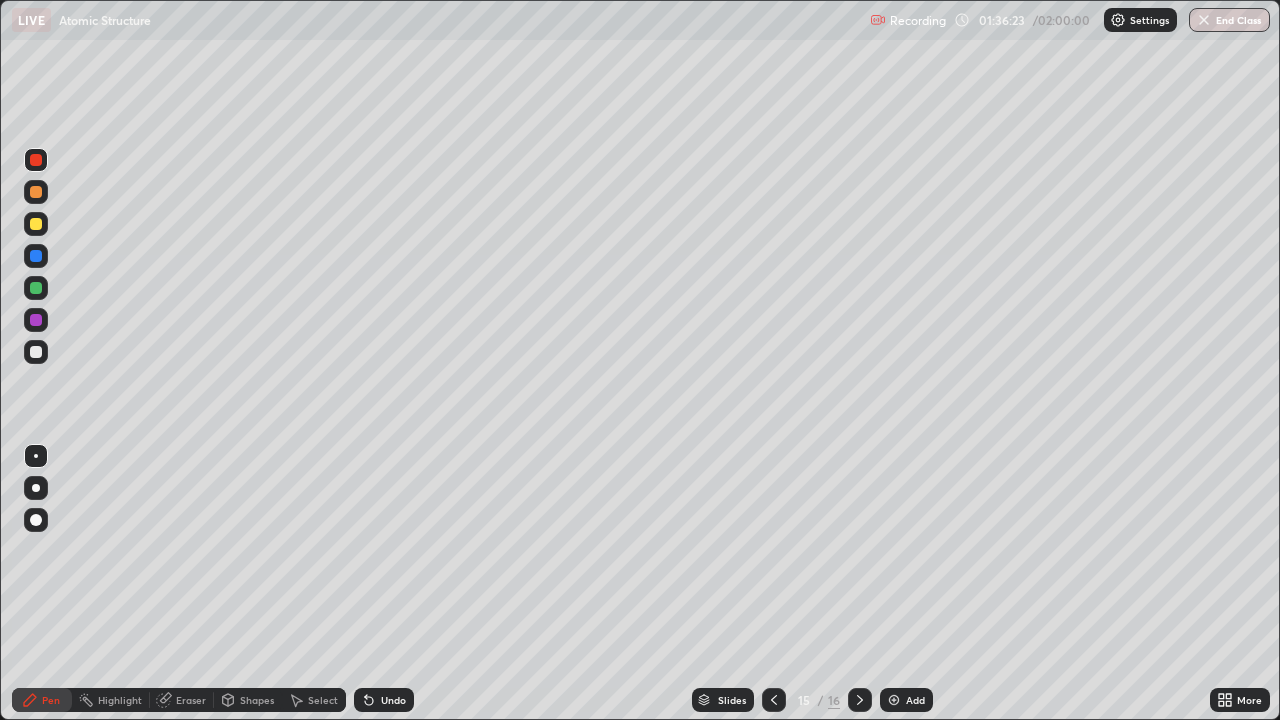 click 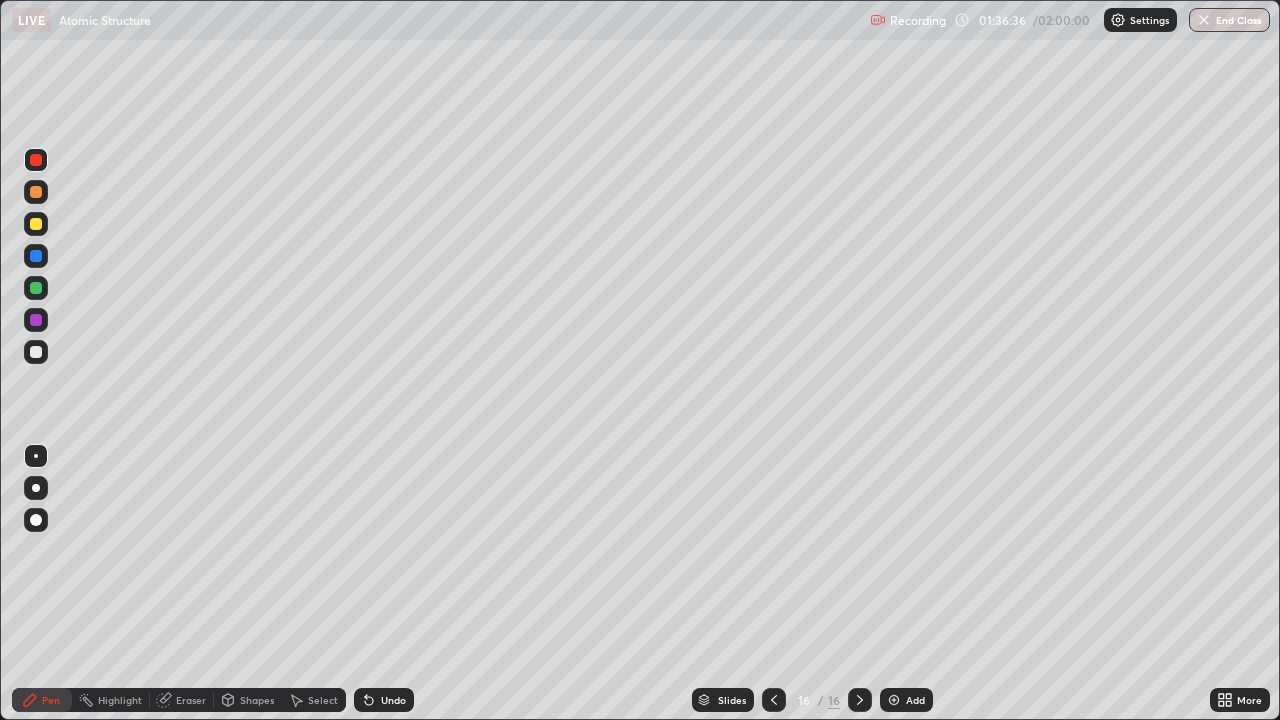 click at bounding box center (36, 352) 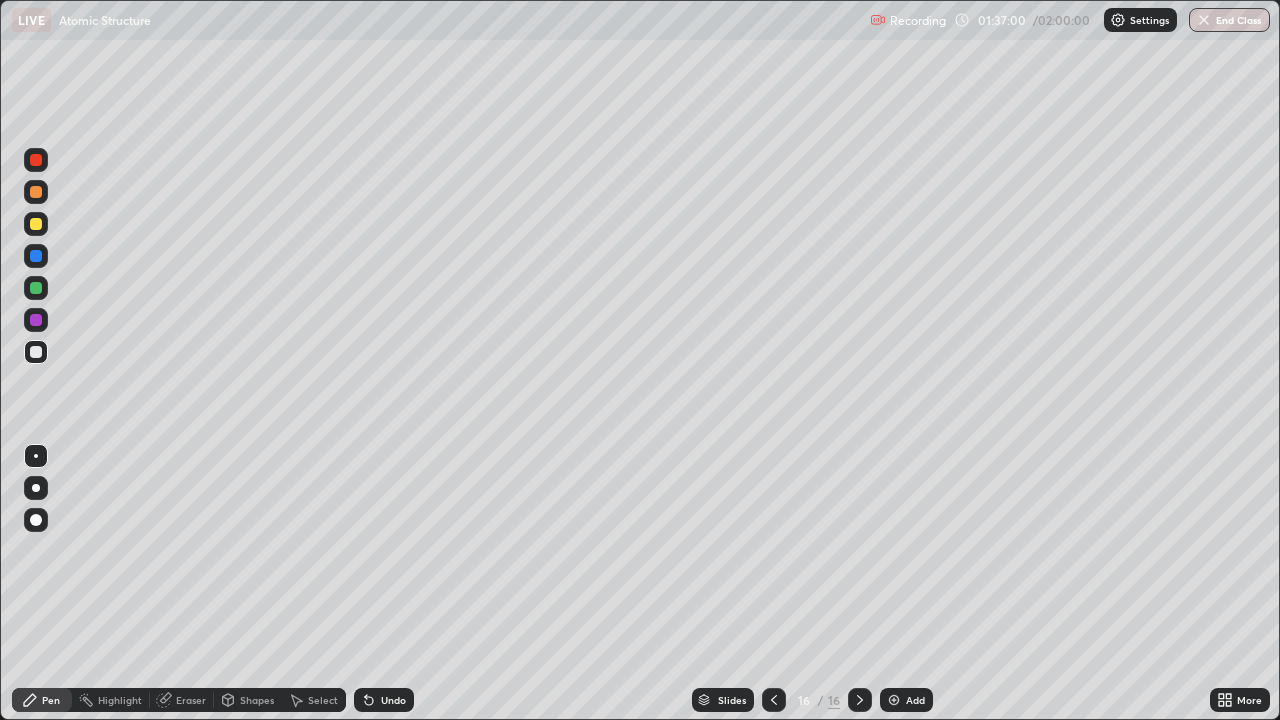click at bounding box center (36, 160) 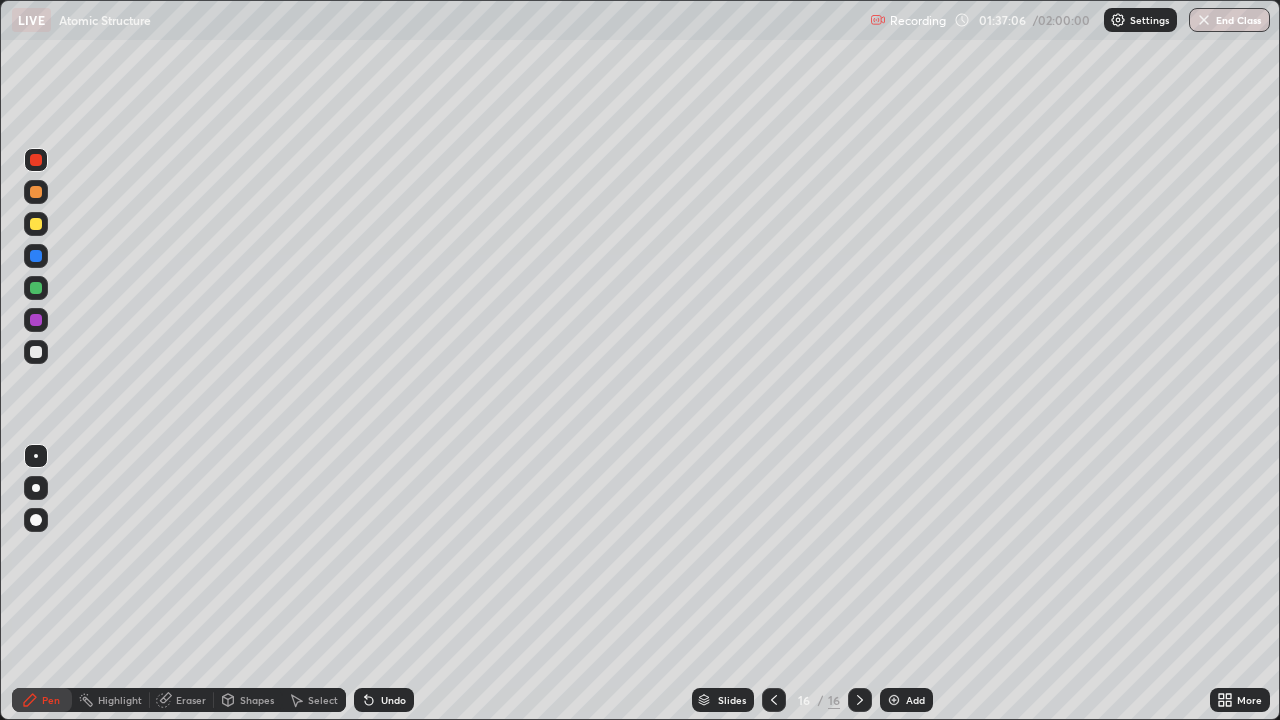 click at bounding box center [774, 700] 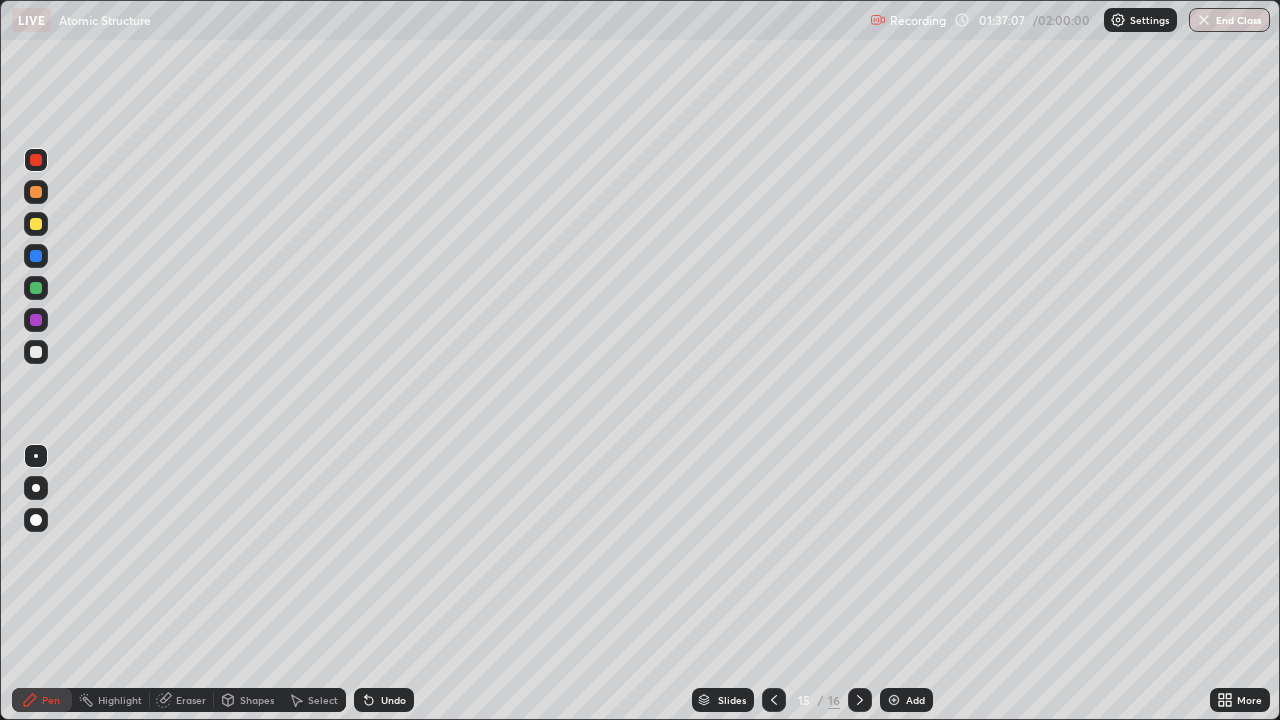 click 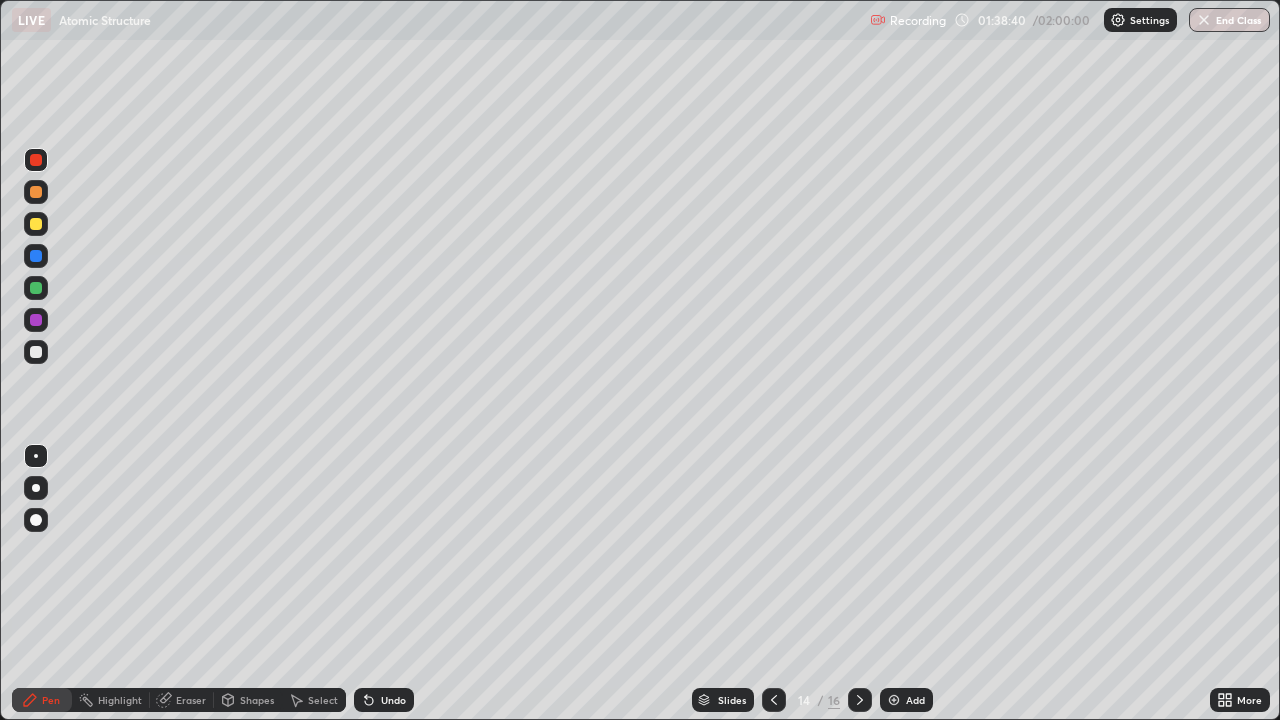 click at bounding box center [860, 700] 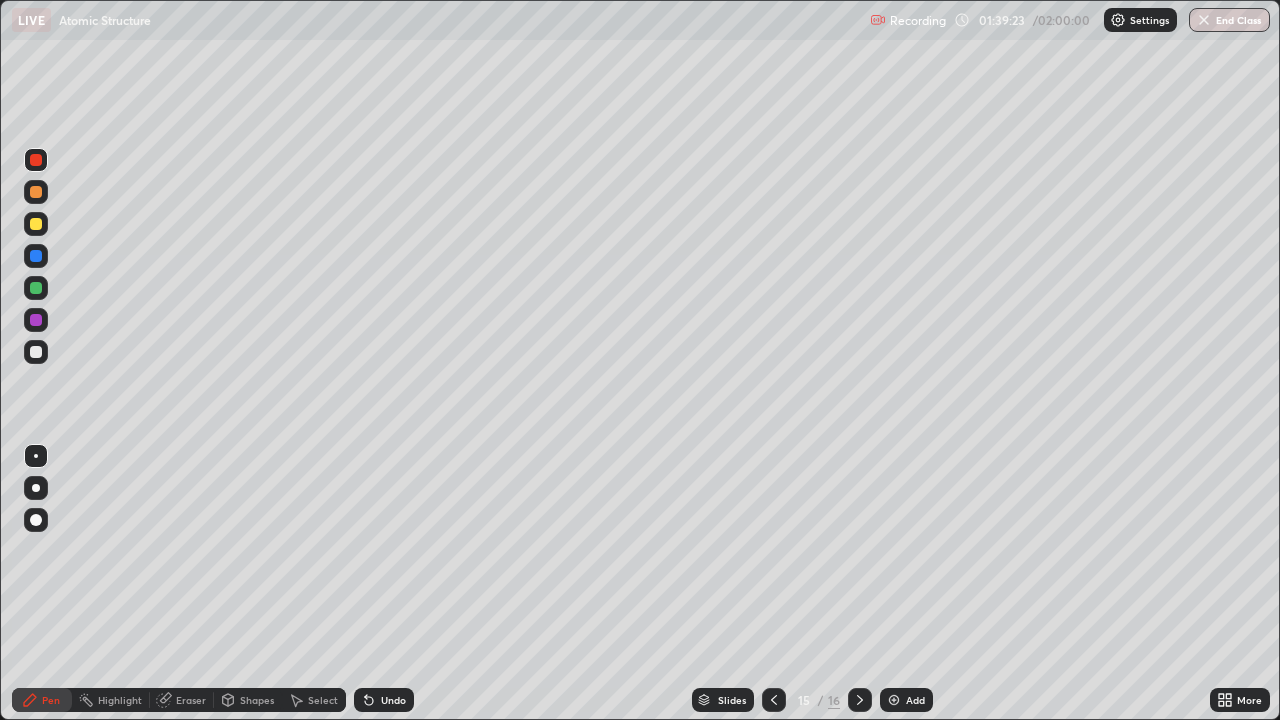 click 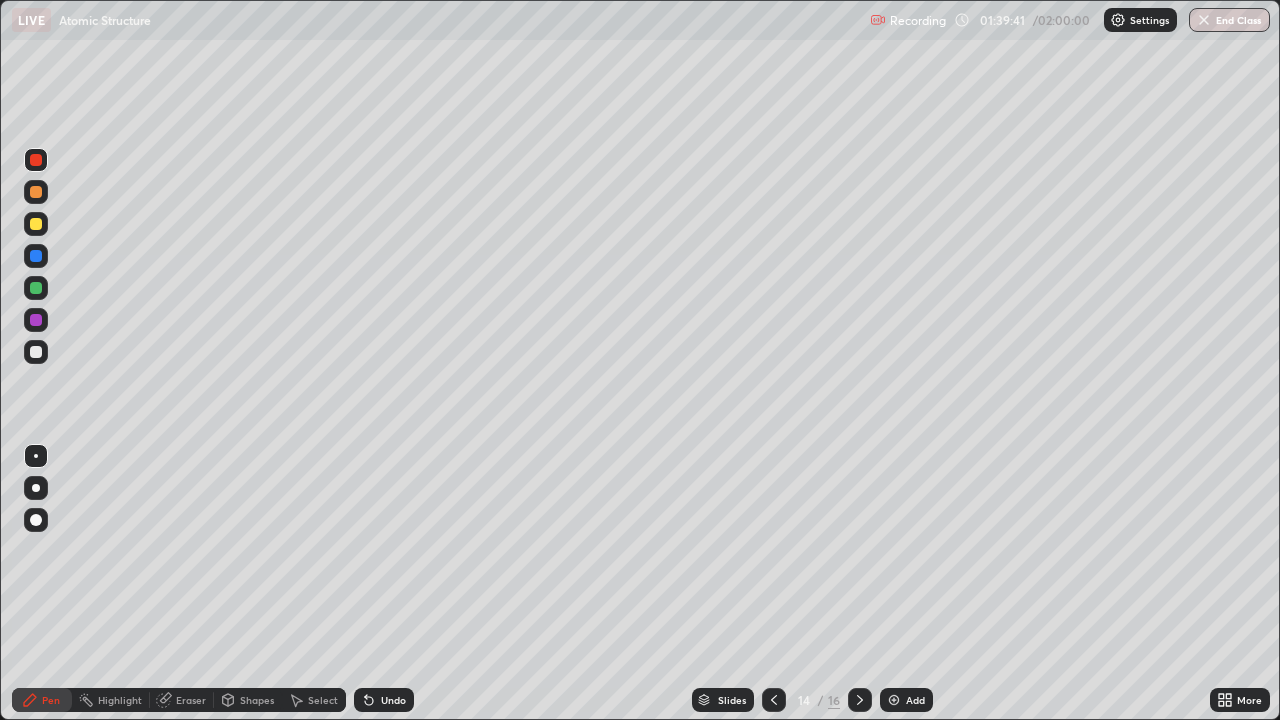 click 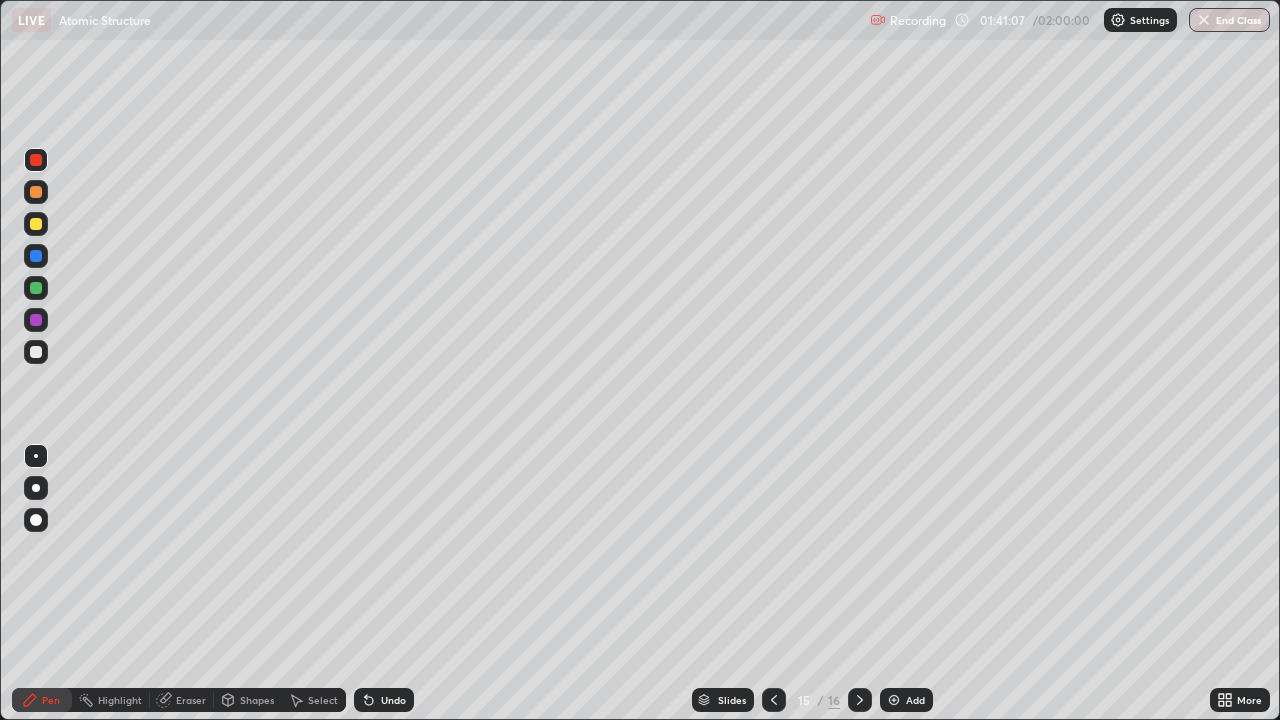 click at bounding box center [860, 700] 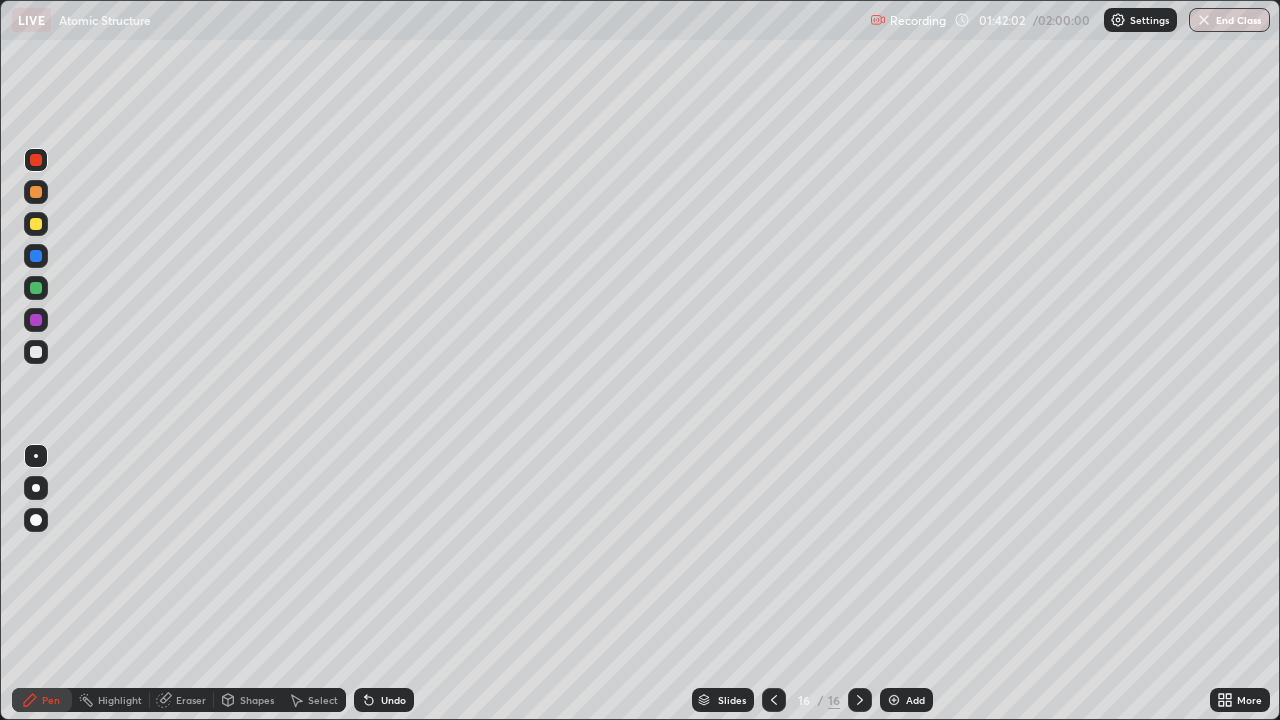 click at bounding box center (860, 700) 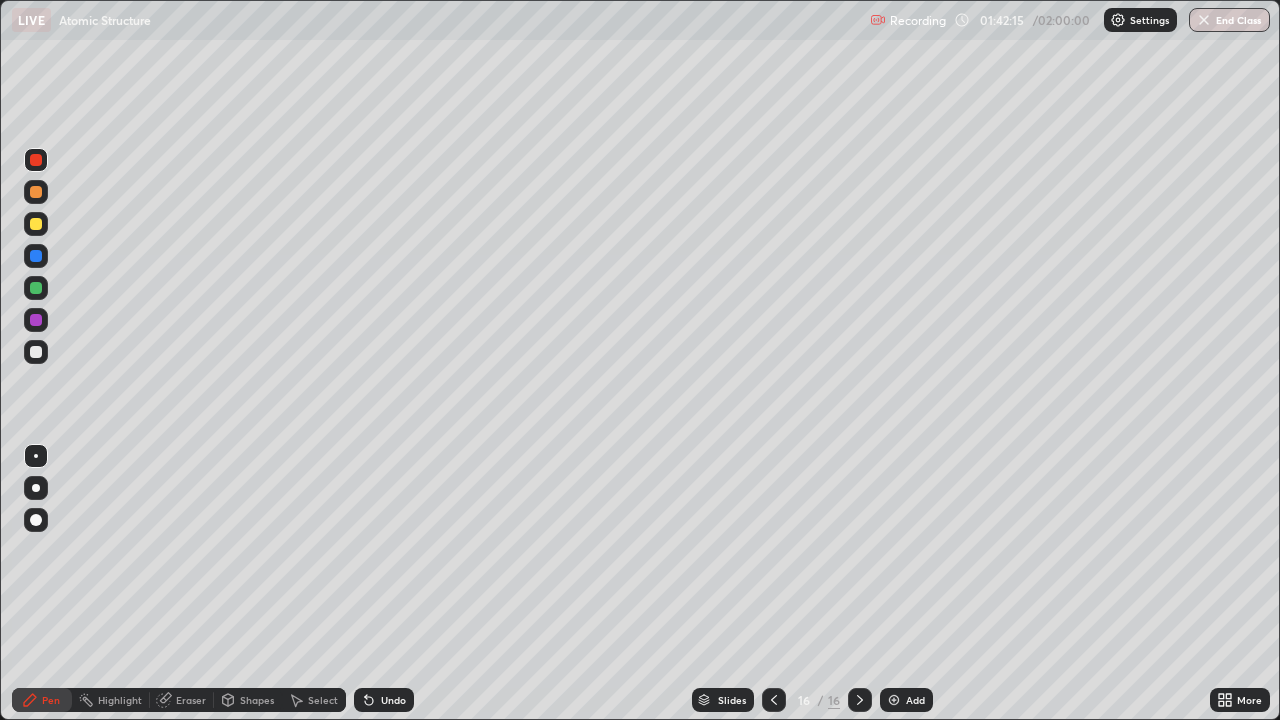 click 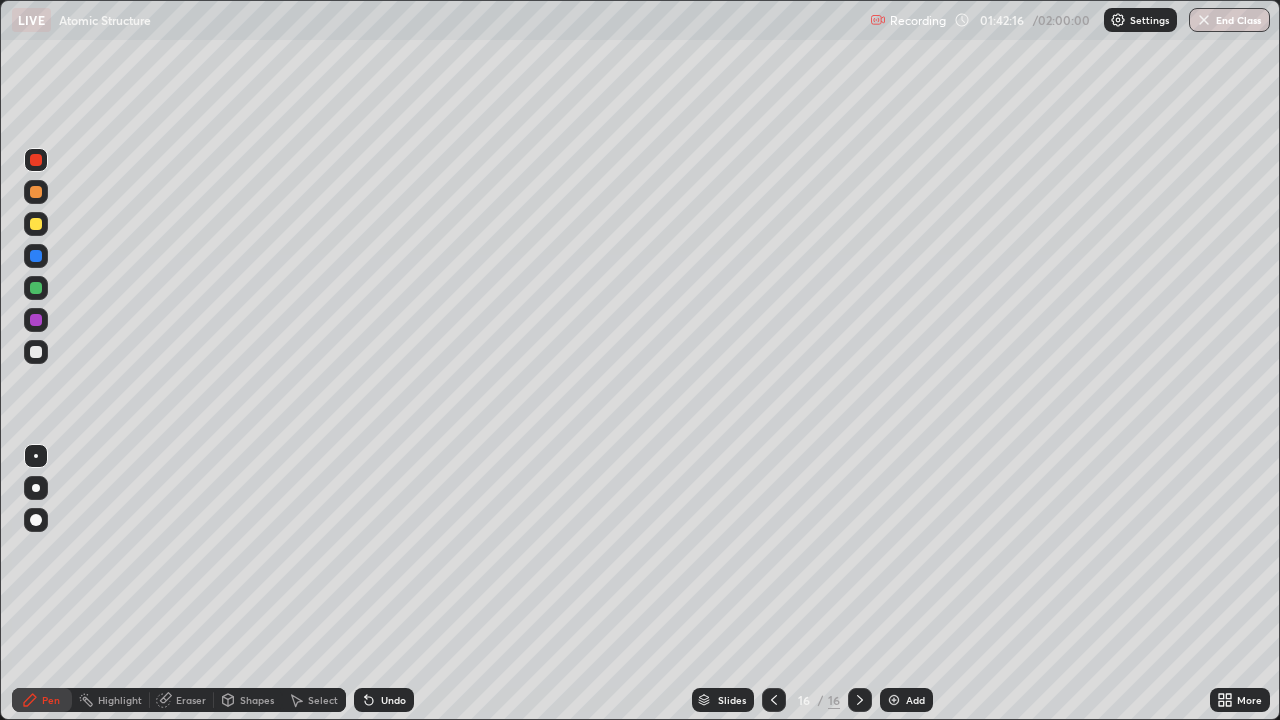 click on "Add" at bounding box center [915, 700] 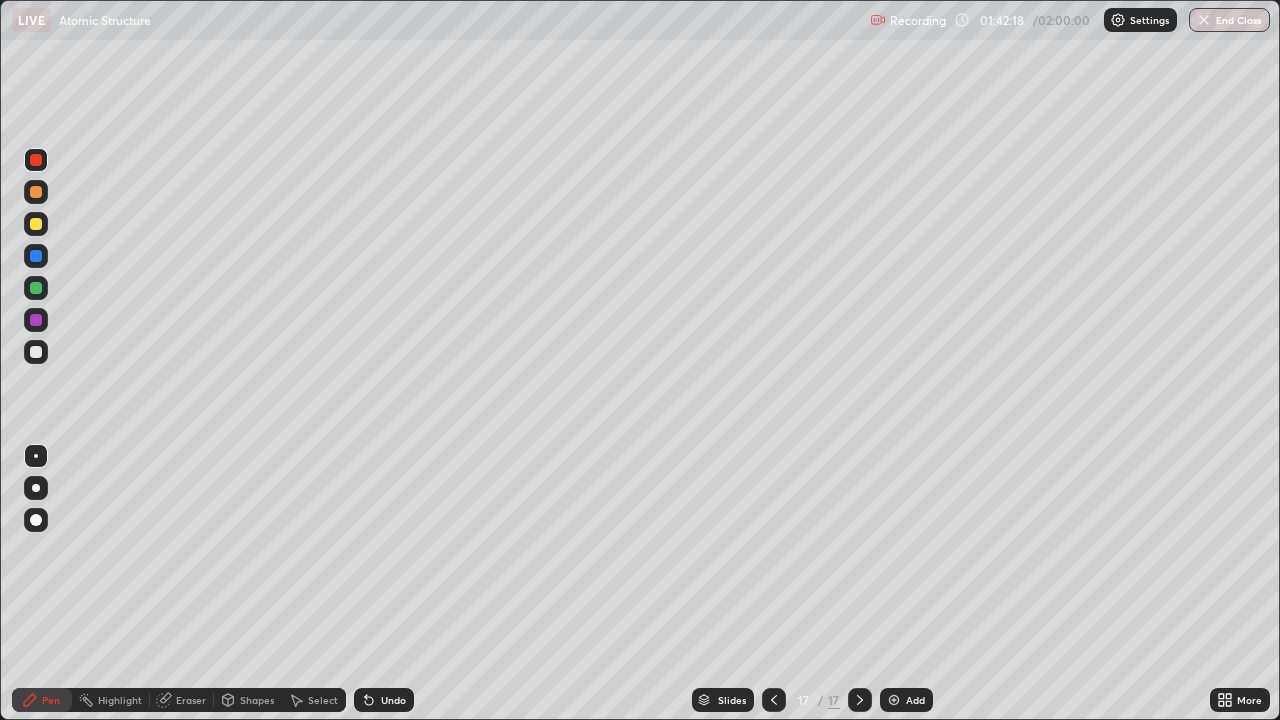 click at bounding box center [36, 224] 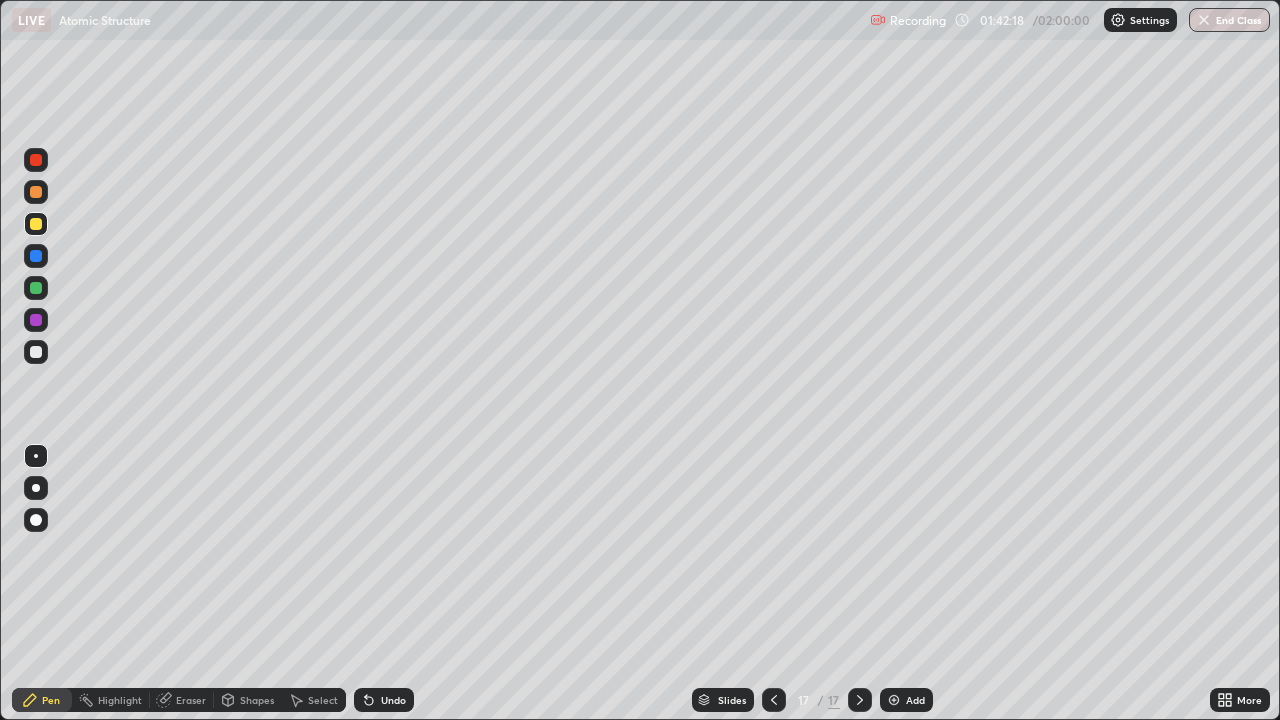 click at bounding box center [36, 224] 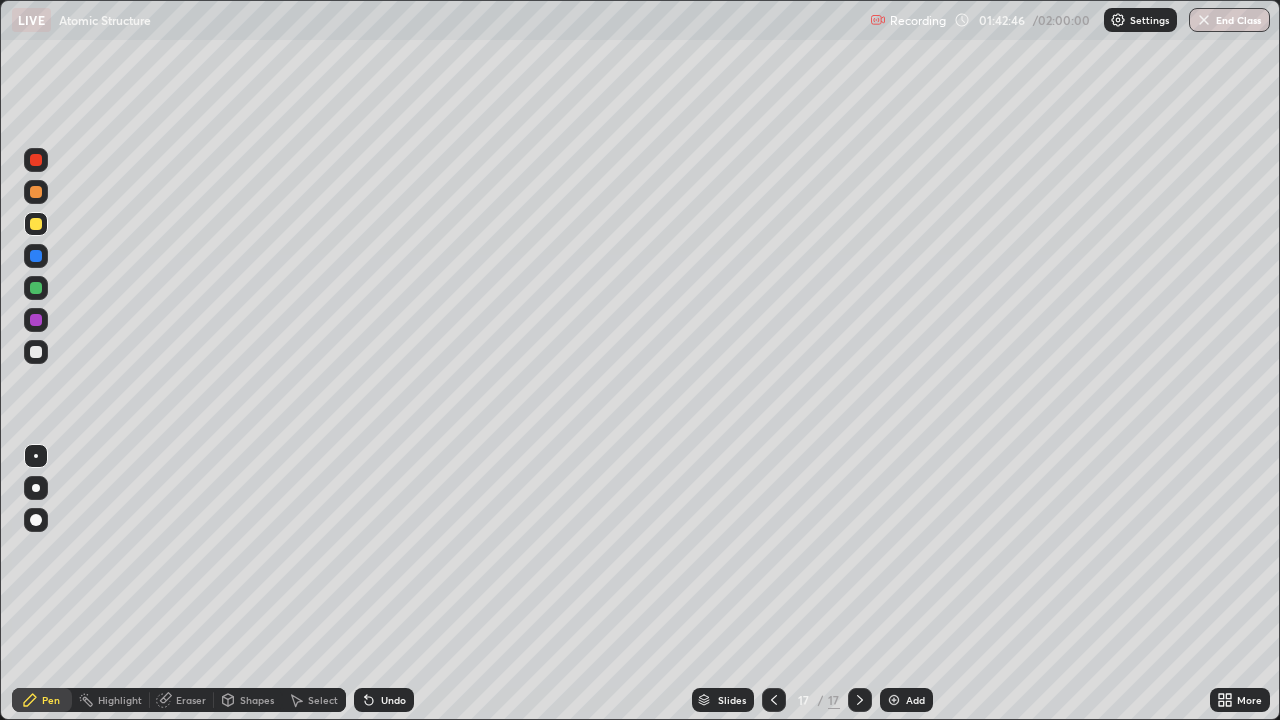 click 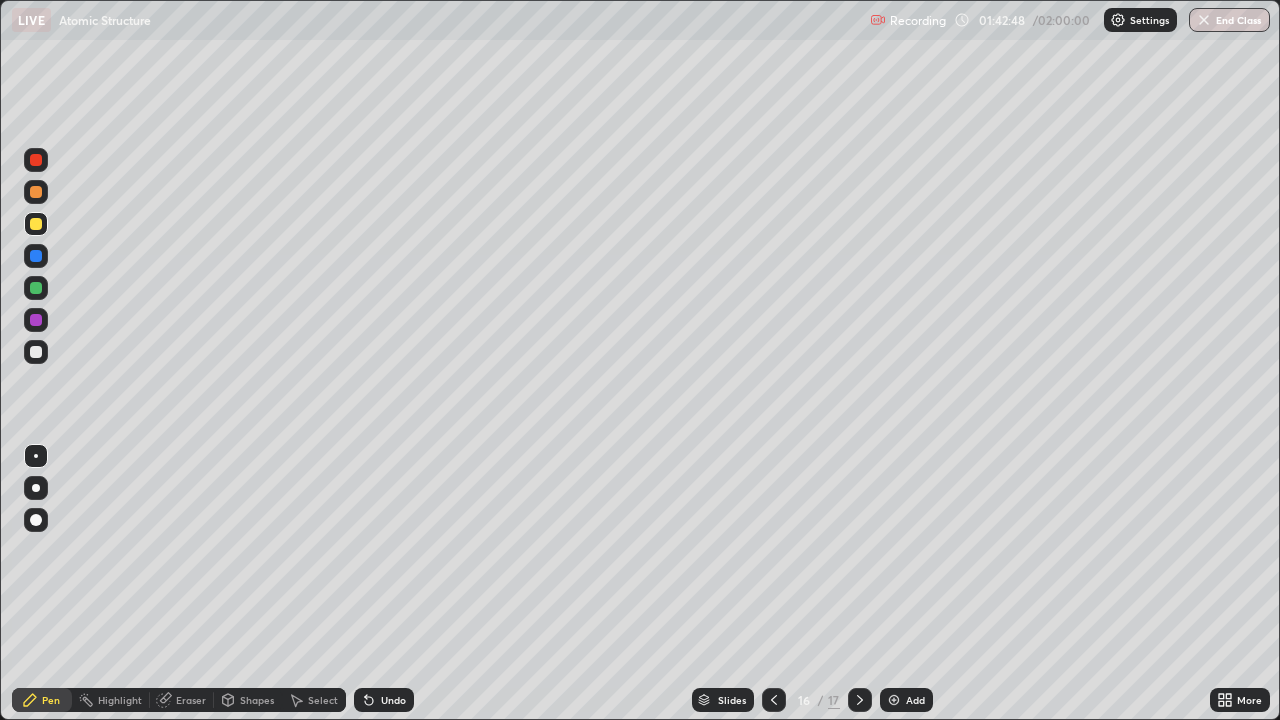click 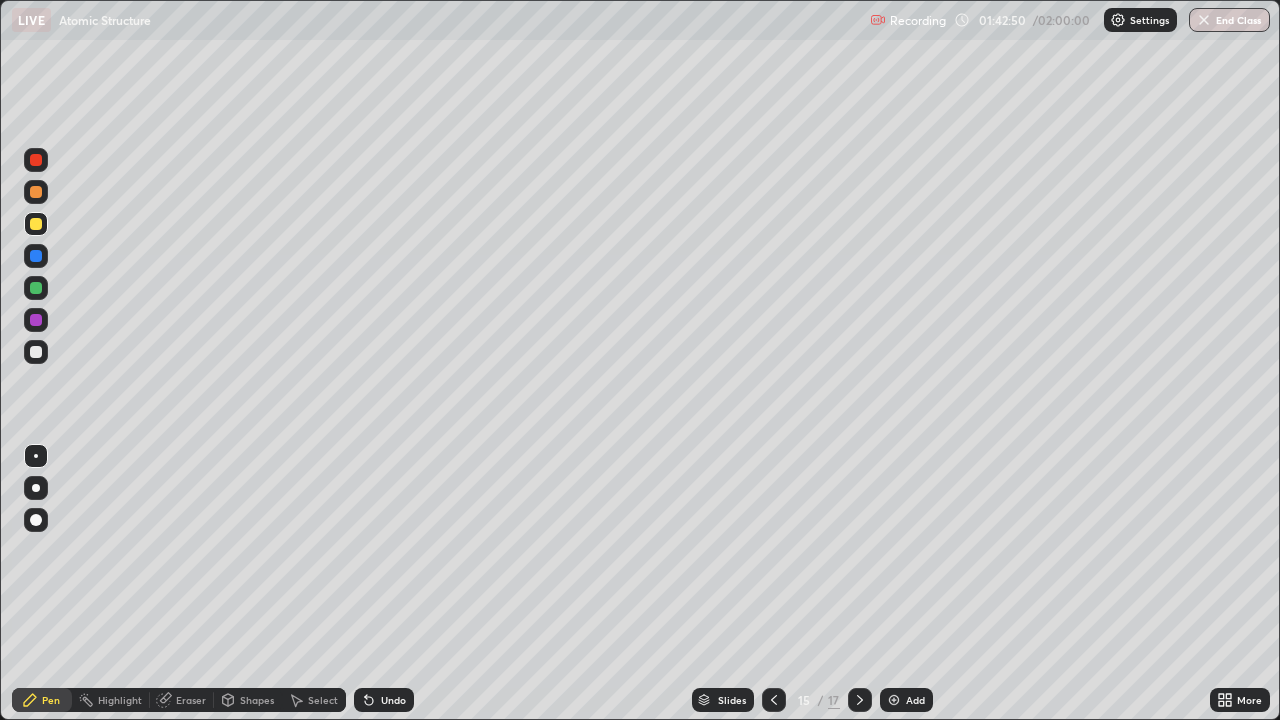 click 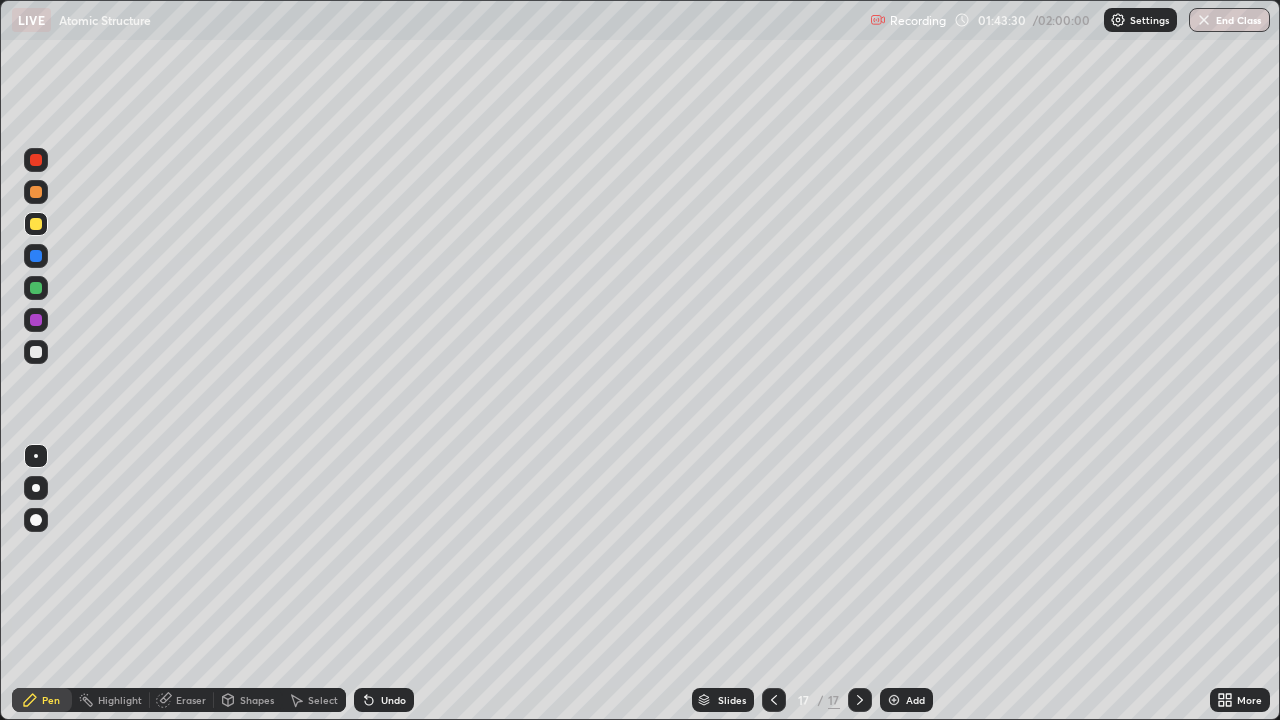 click on "Undo" at bounding box center [384, 700] 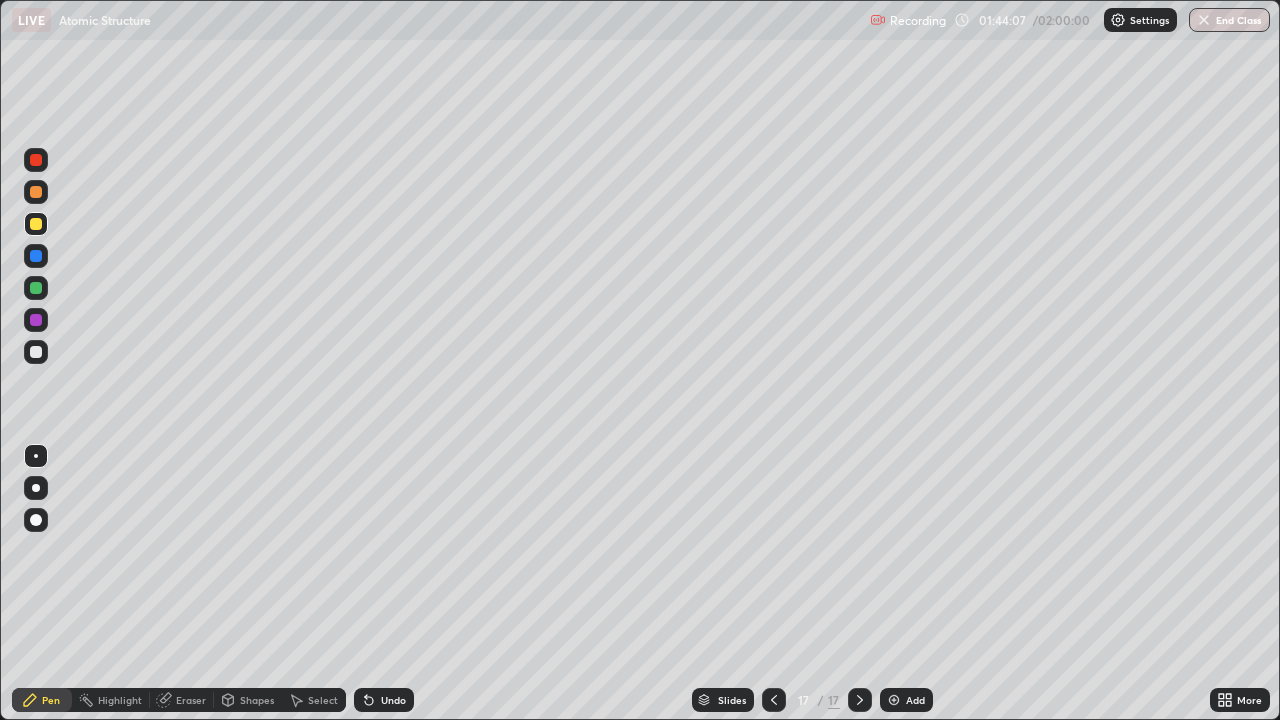 click at bounding box center [36, 352] 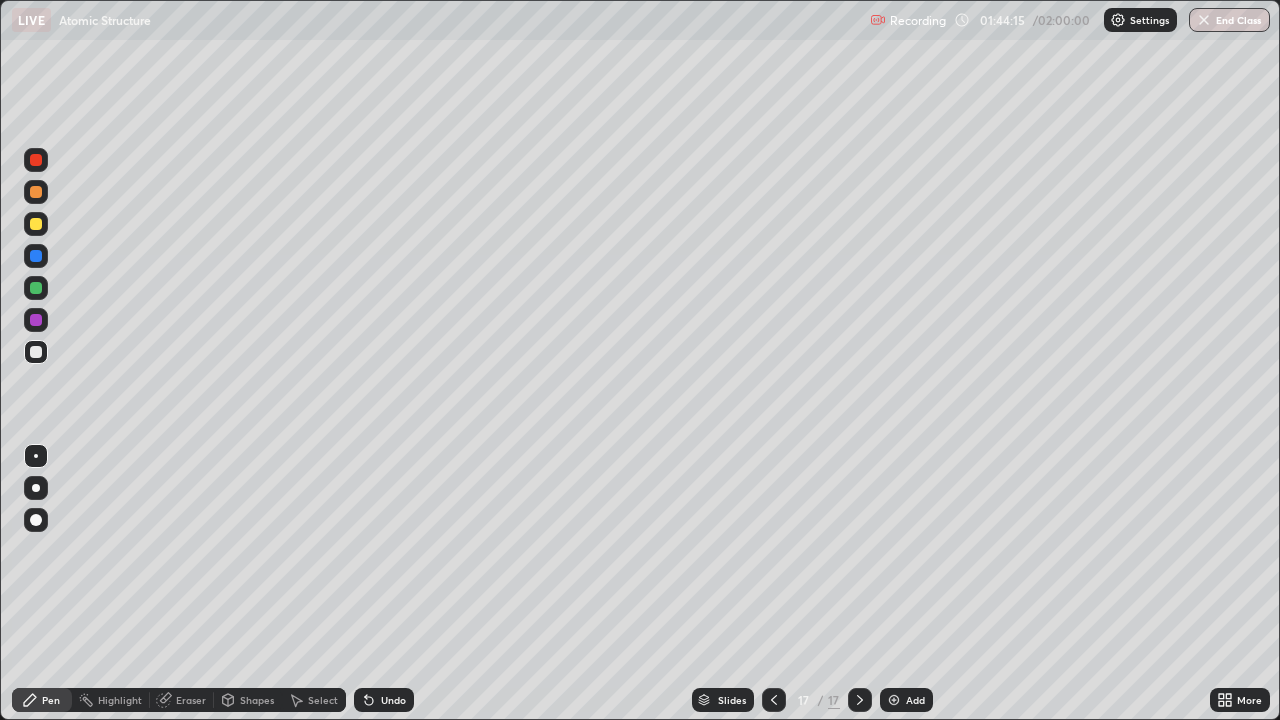 click at bounding box center (774, 700) 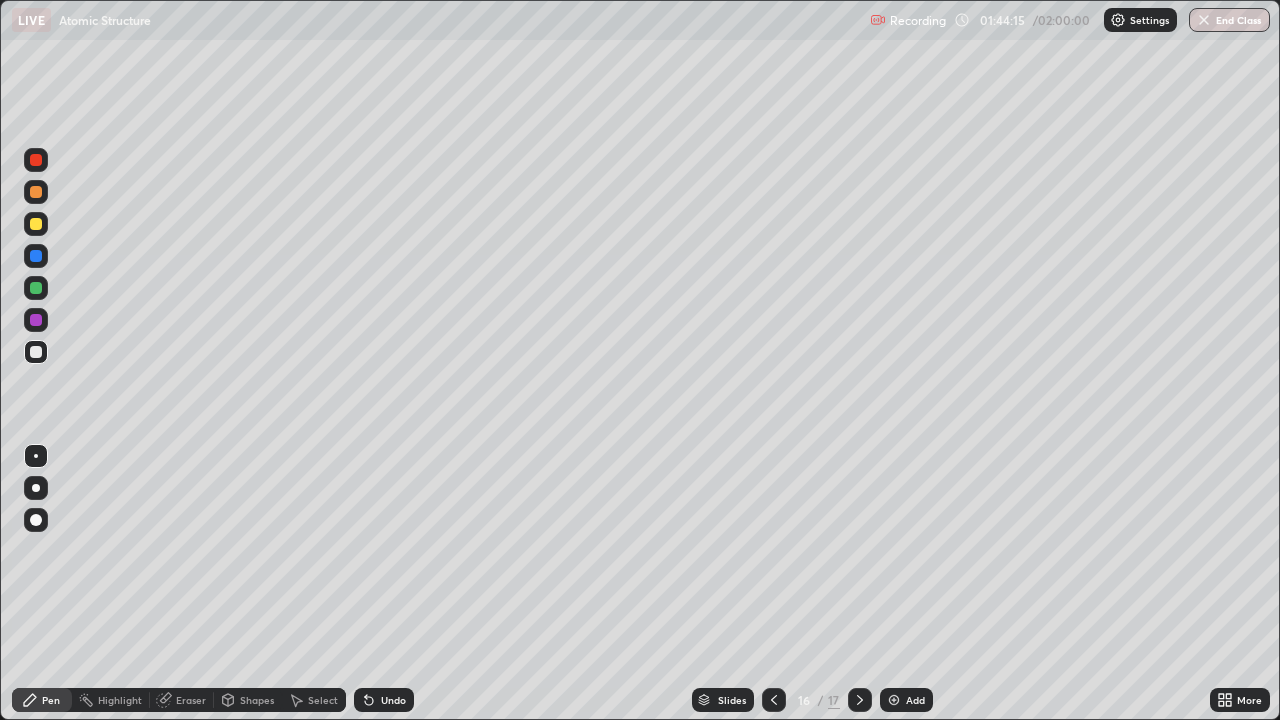 click at bounding box center [774, 700] 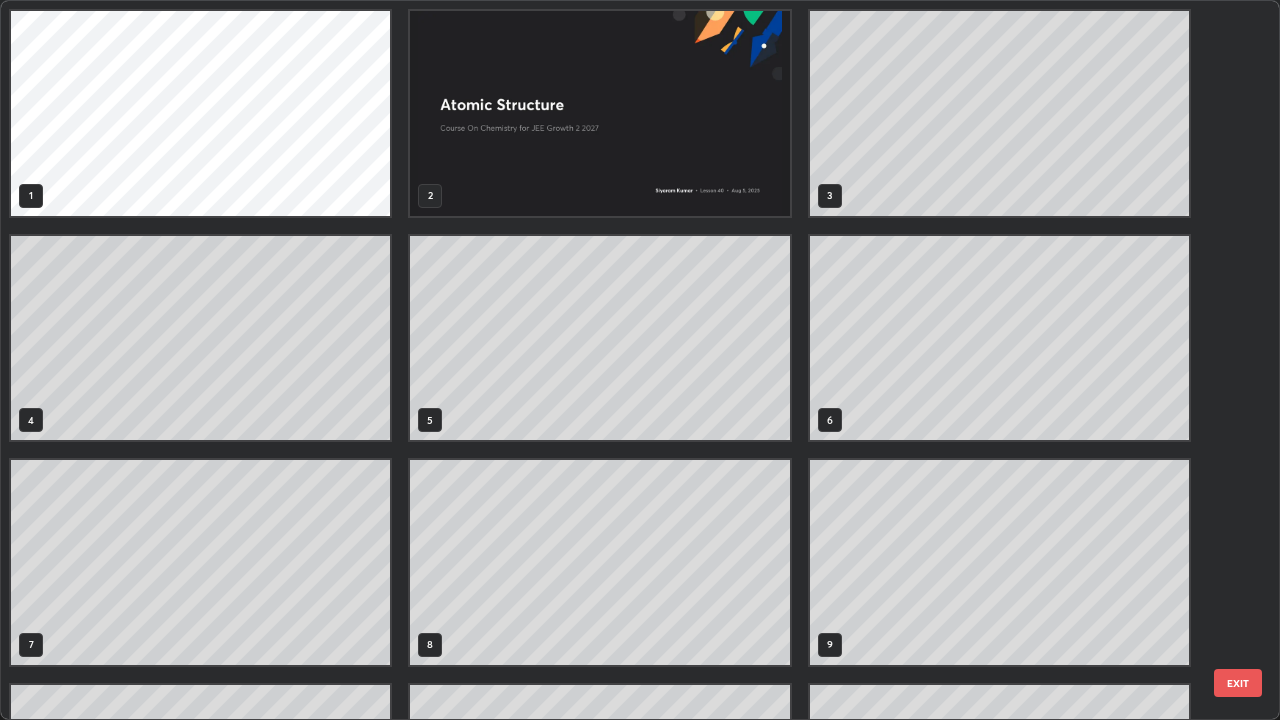 scroll, scrollTop: 405, scrollLeft: 0, axis: vertical 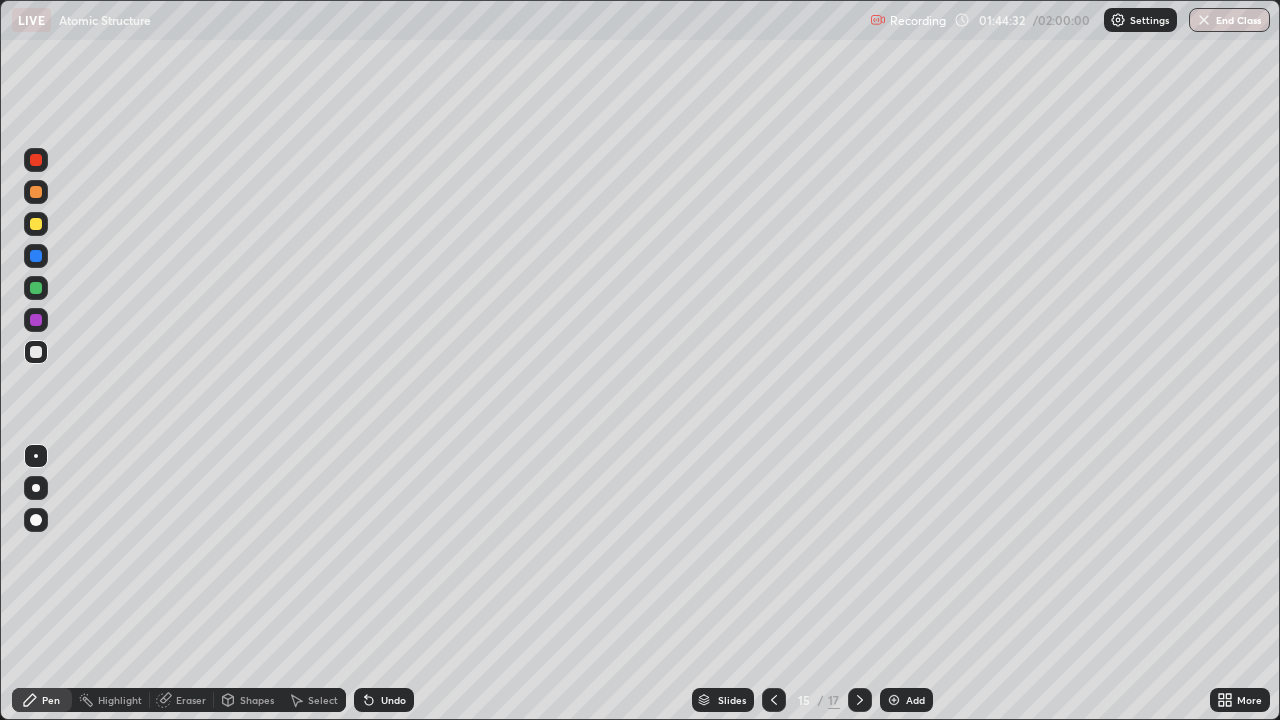 click at bounding box center [860, 700] 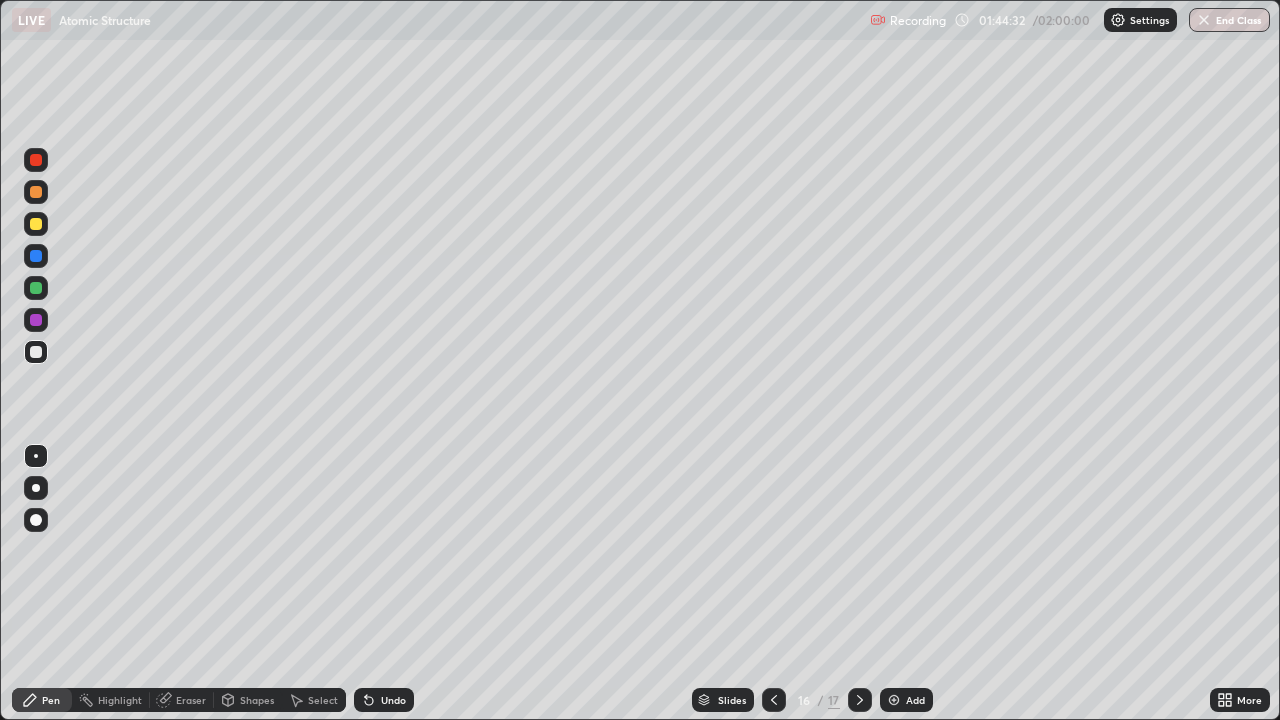 click at bounding box center (860, 700) 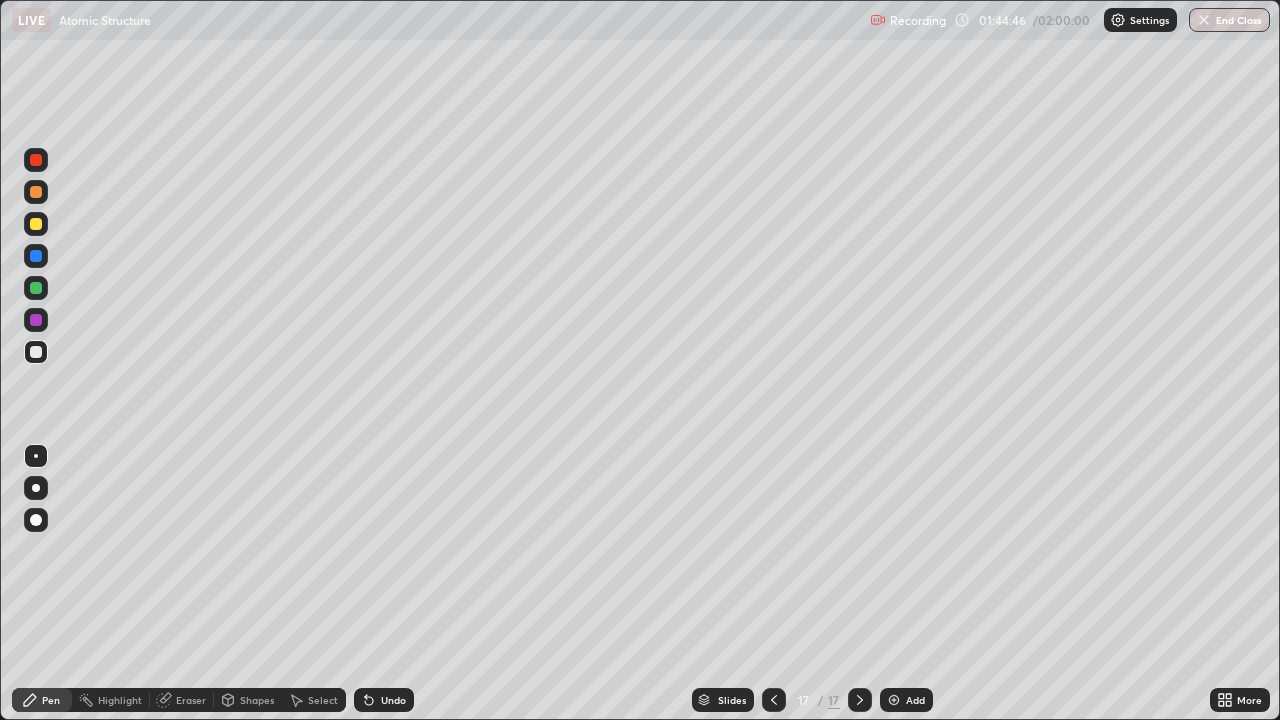click on "Undo" at bounding box center [384, 700] 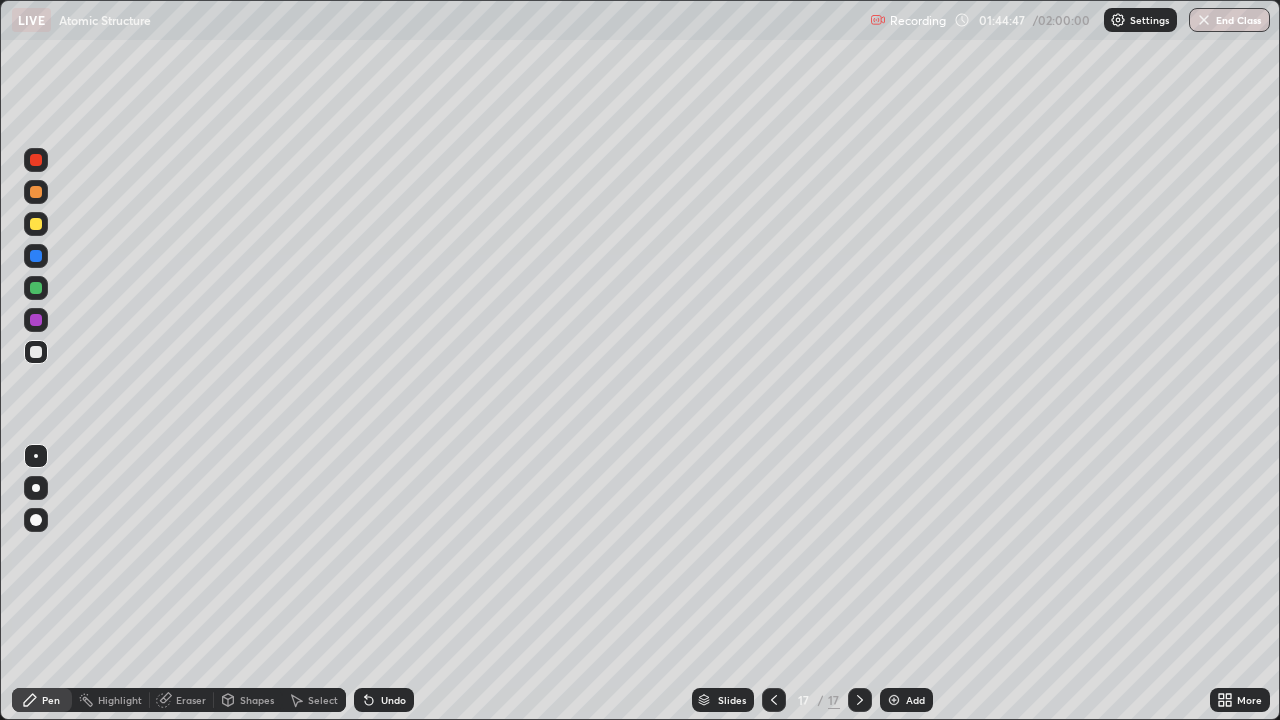 click on "Undo" at bounding box center (393, 700) 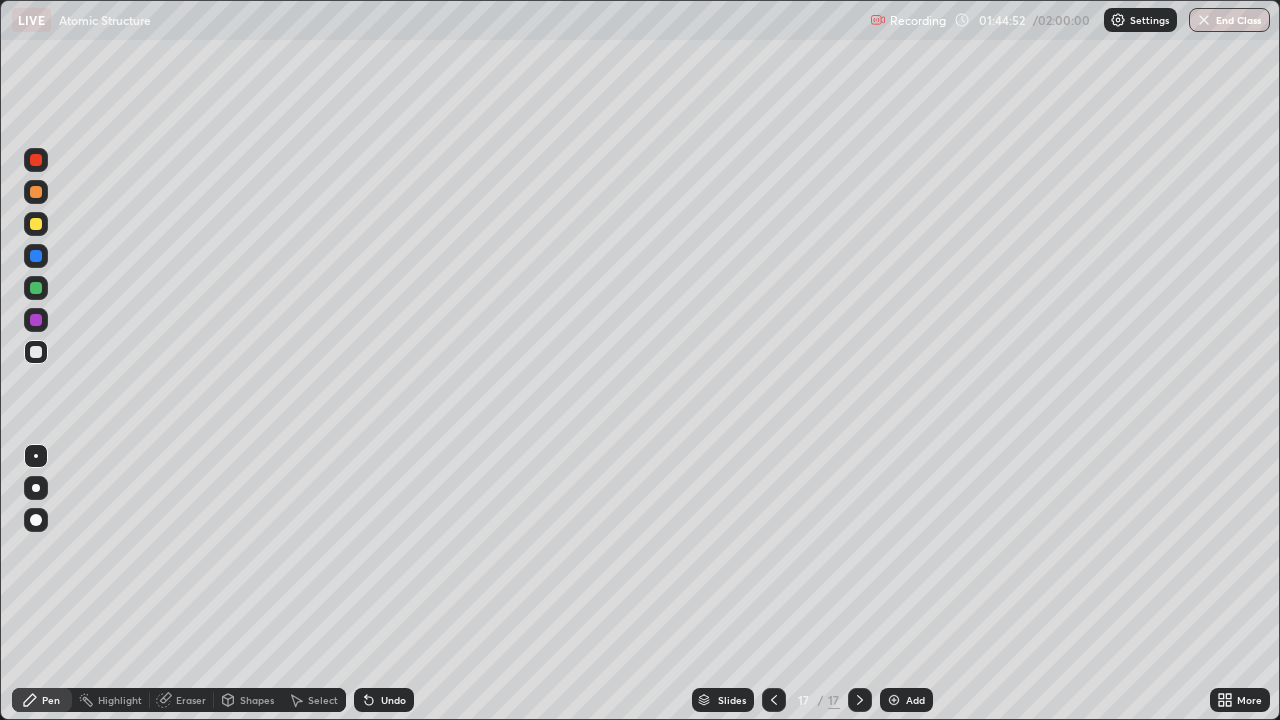 click on "Eraser" at bounding box center [191, 700] 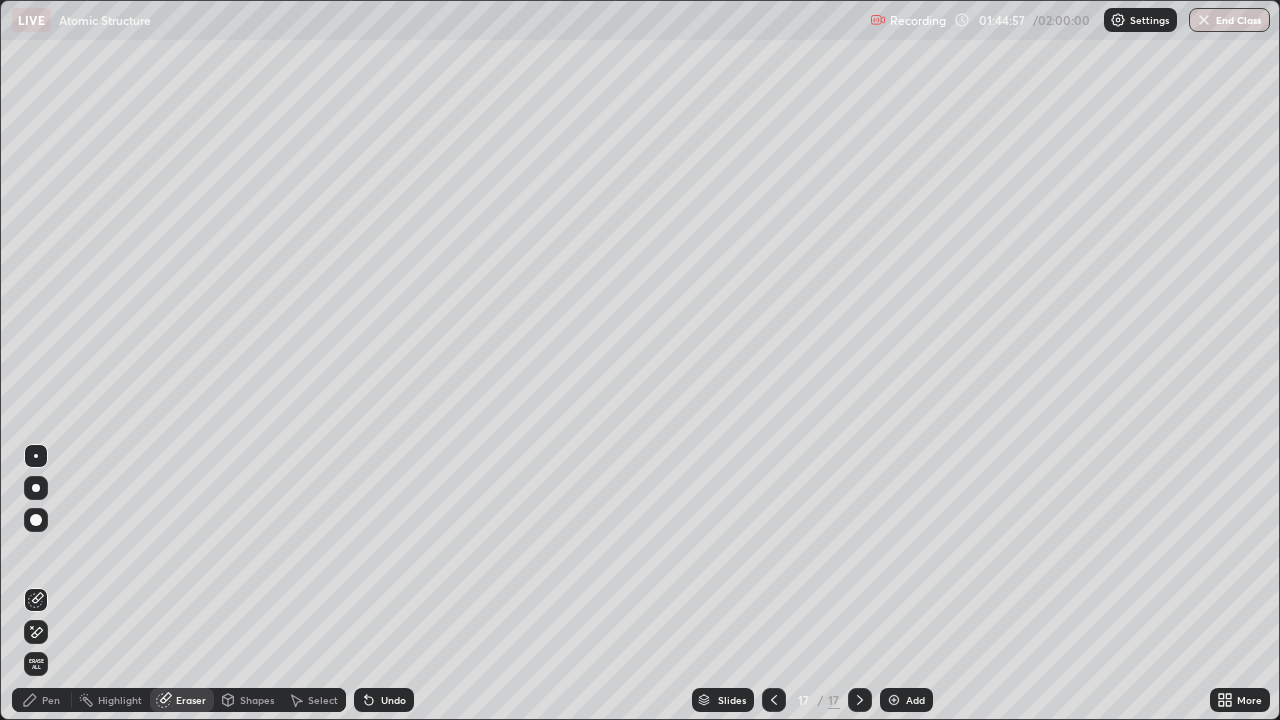 click on "Pen" at bounding box center [51, 700] 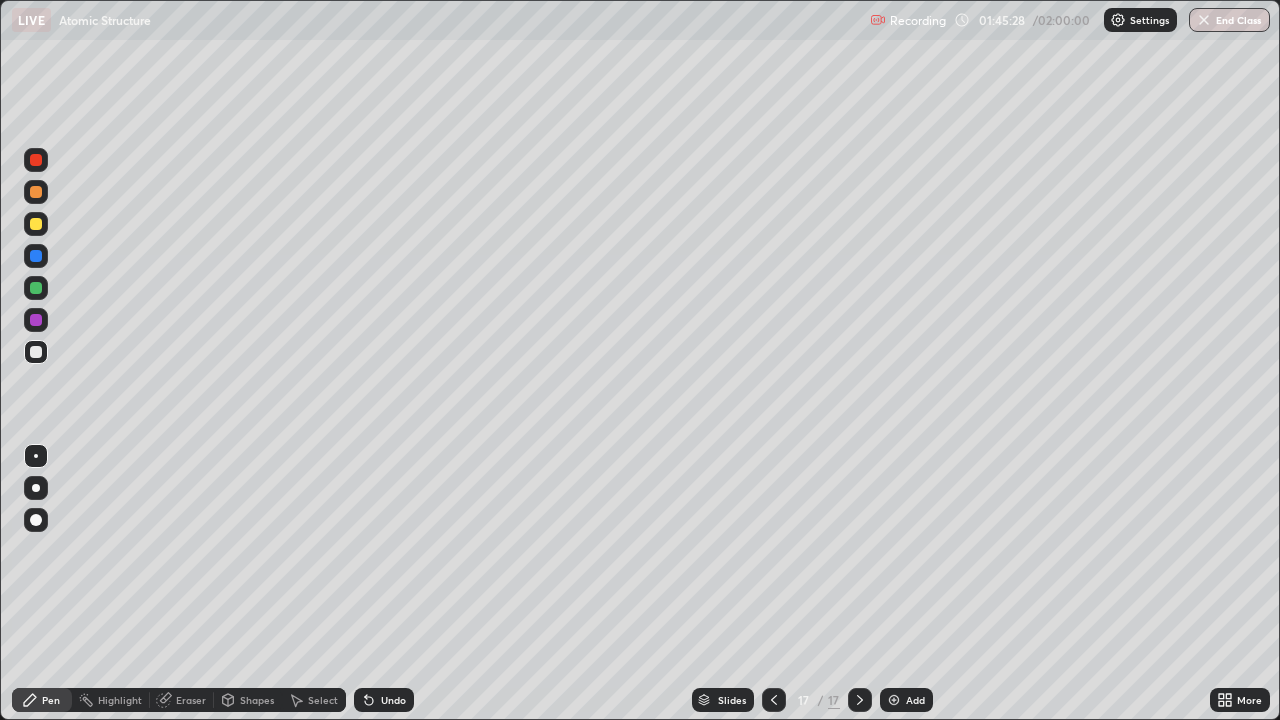 click at bounding box center [36, 160] 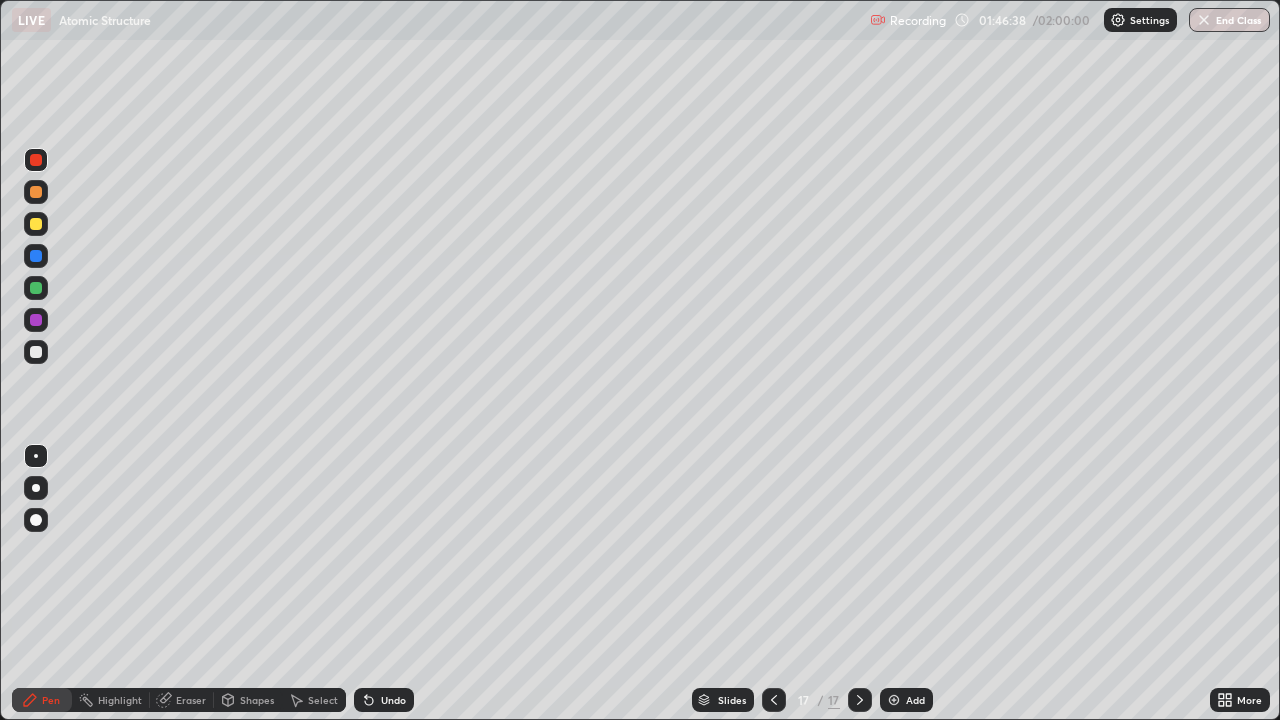 click at bounding box center [774, 700] 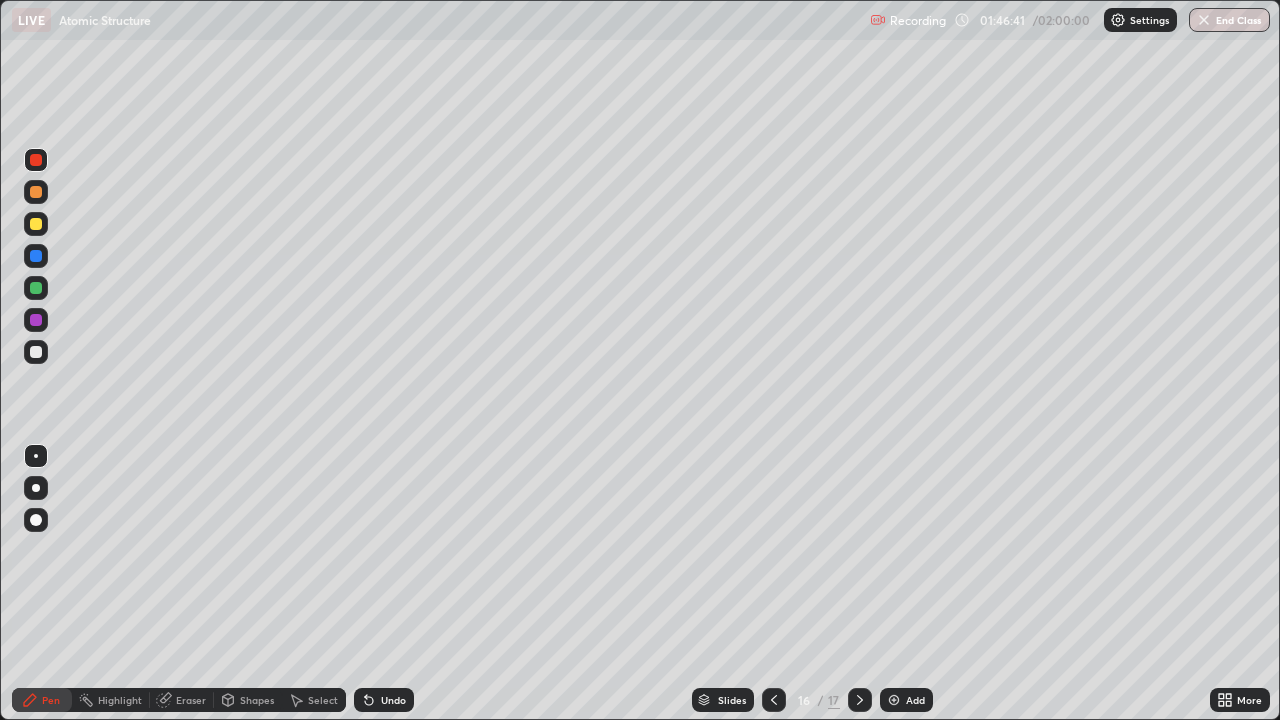 click 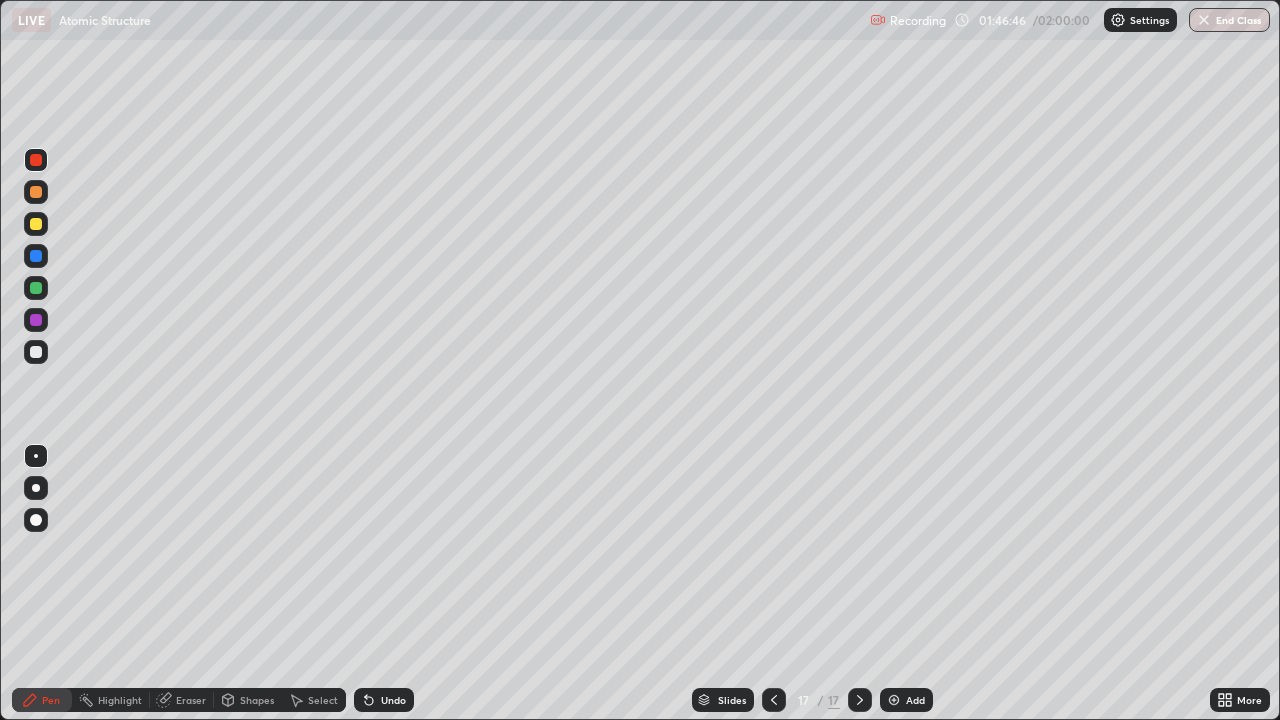 click at bounding box center [36, 352] 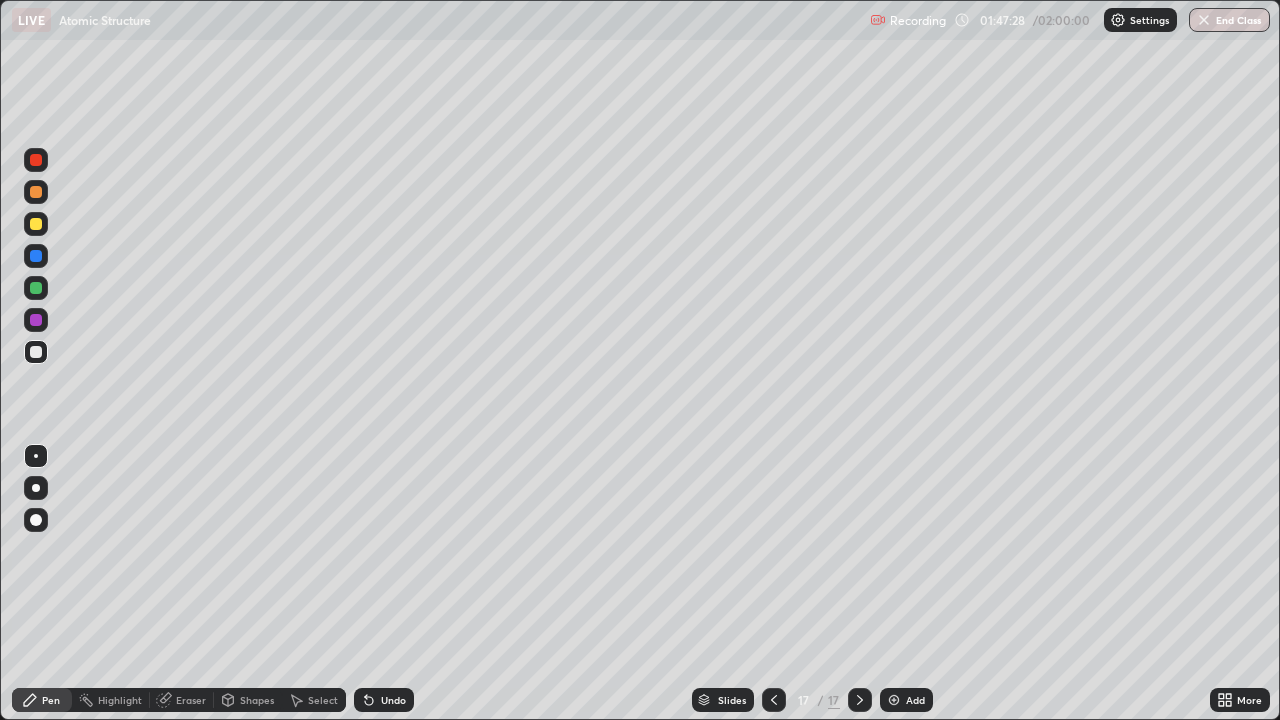 click 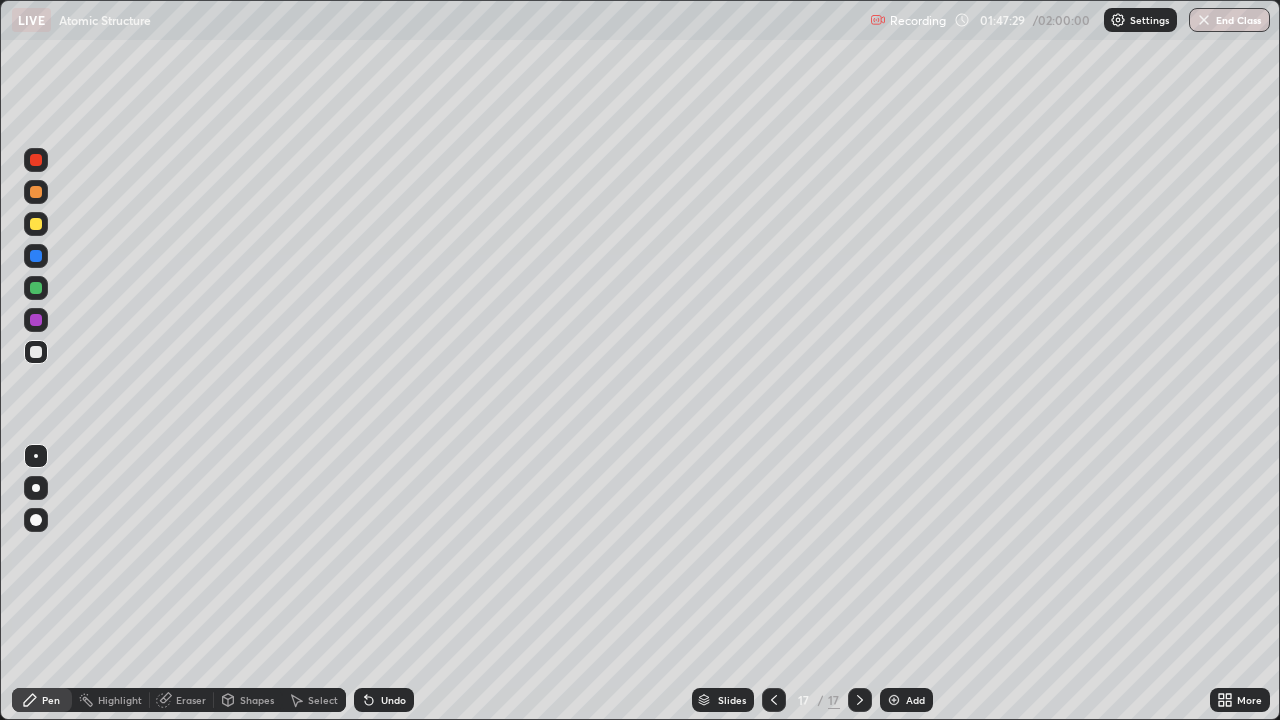 click 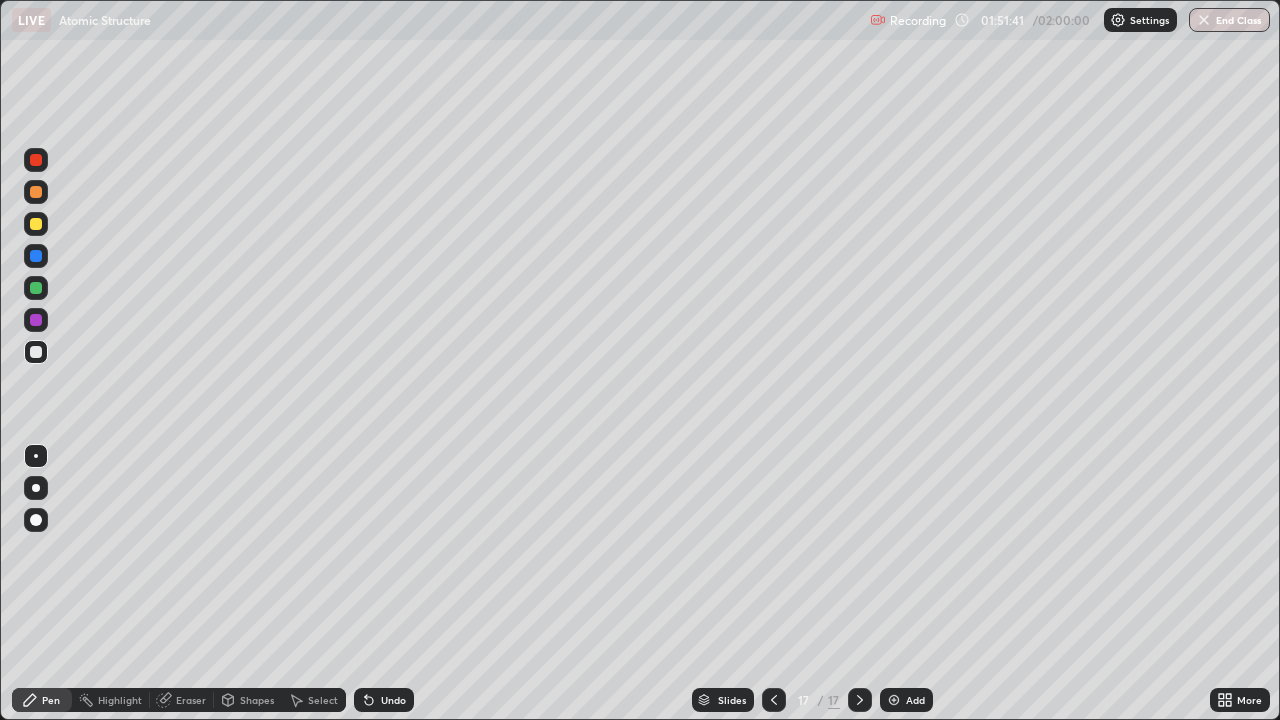 click 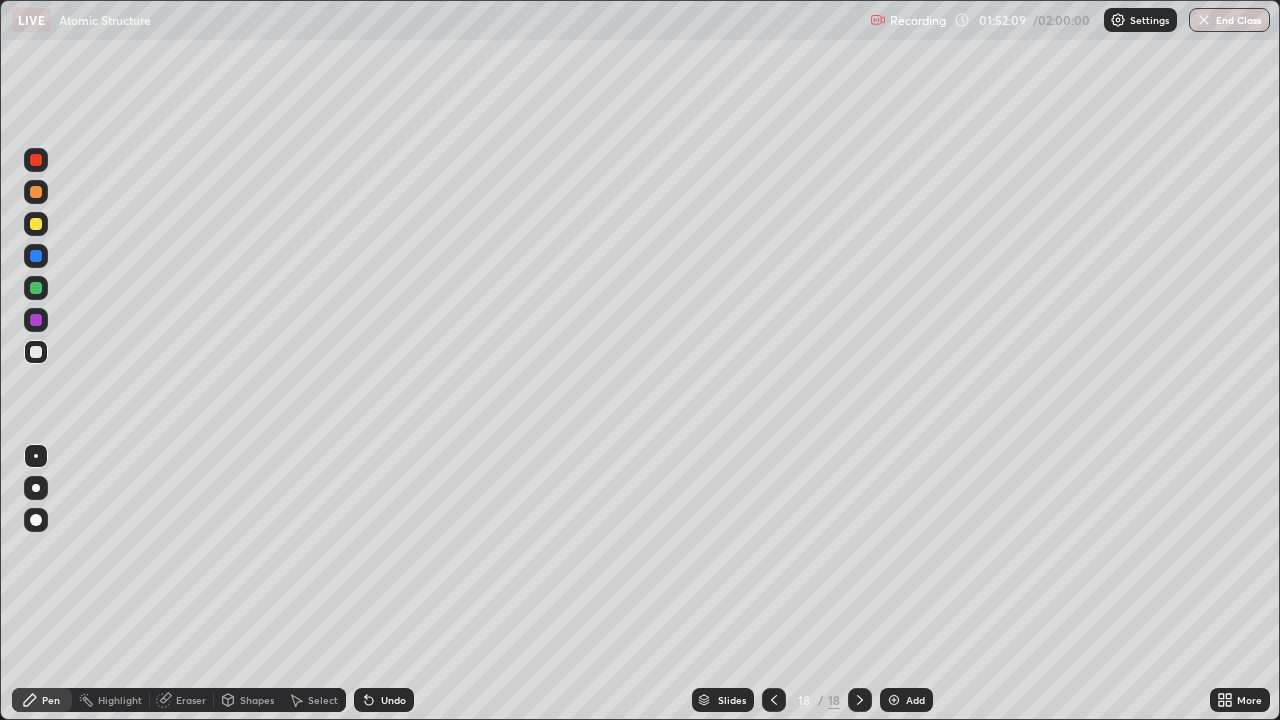 click 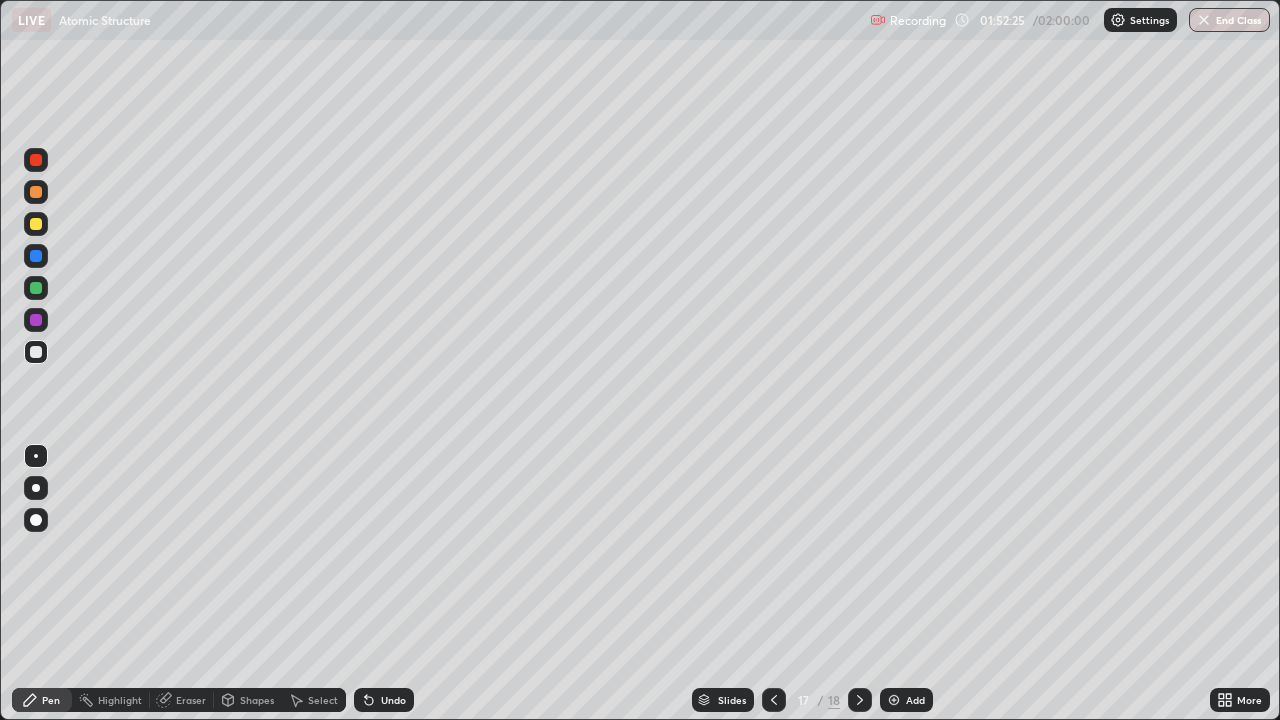 click 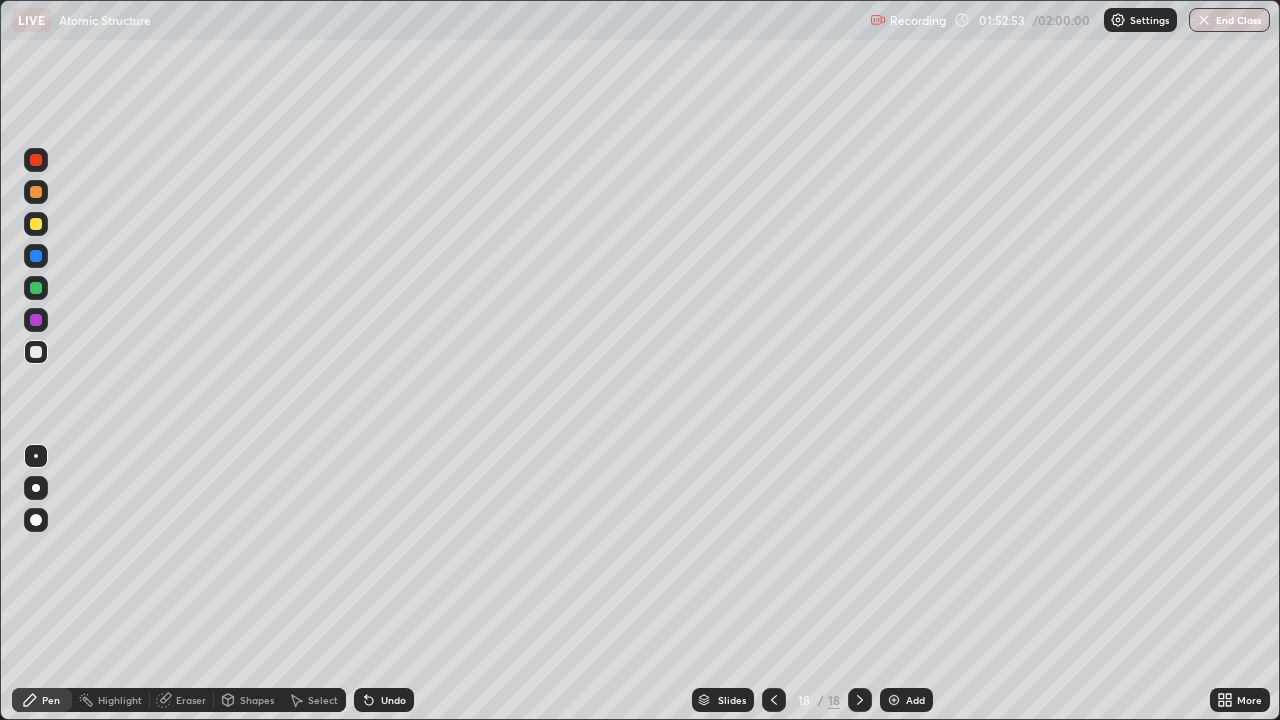 click at bounding box center (36, 224) 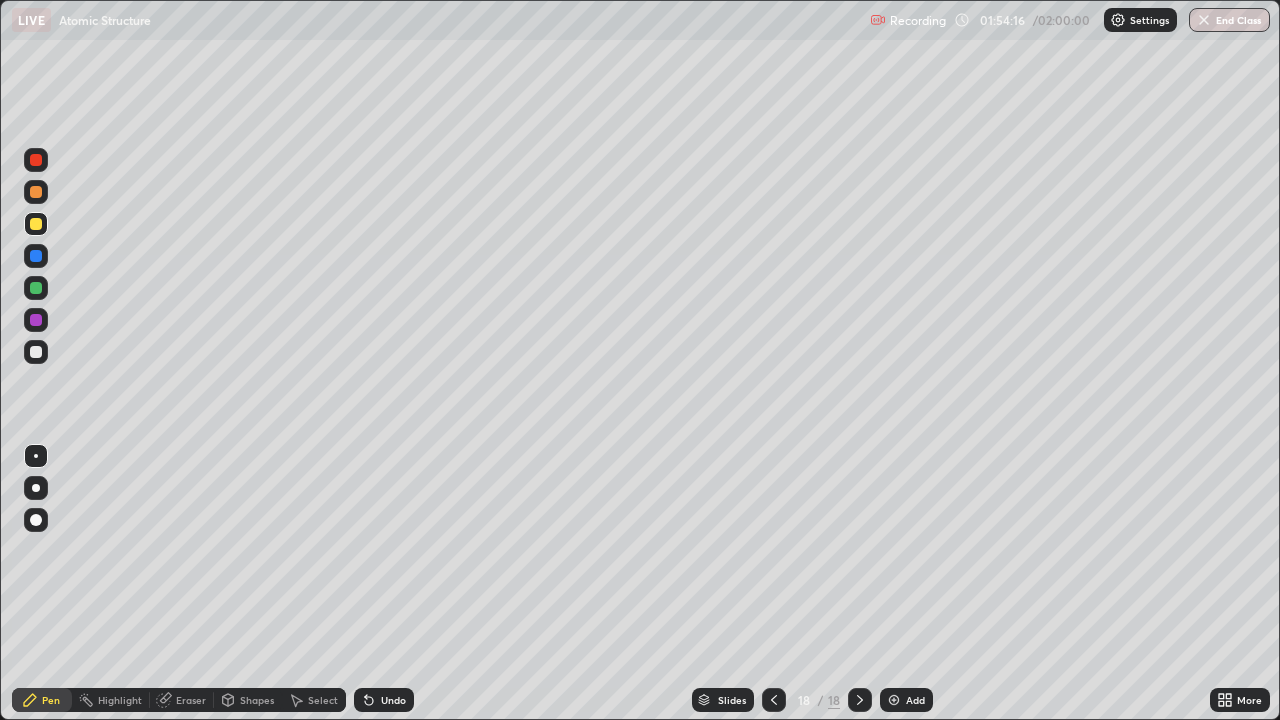 click on "Undo" at bounding box center (393, 700) 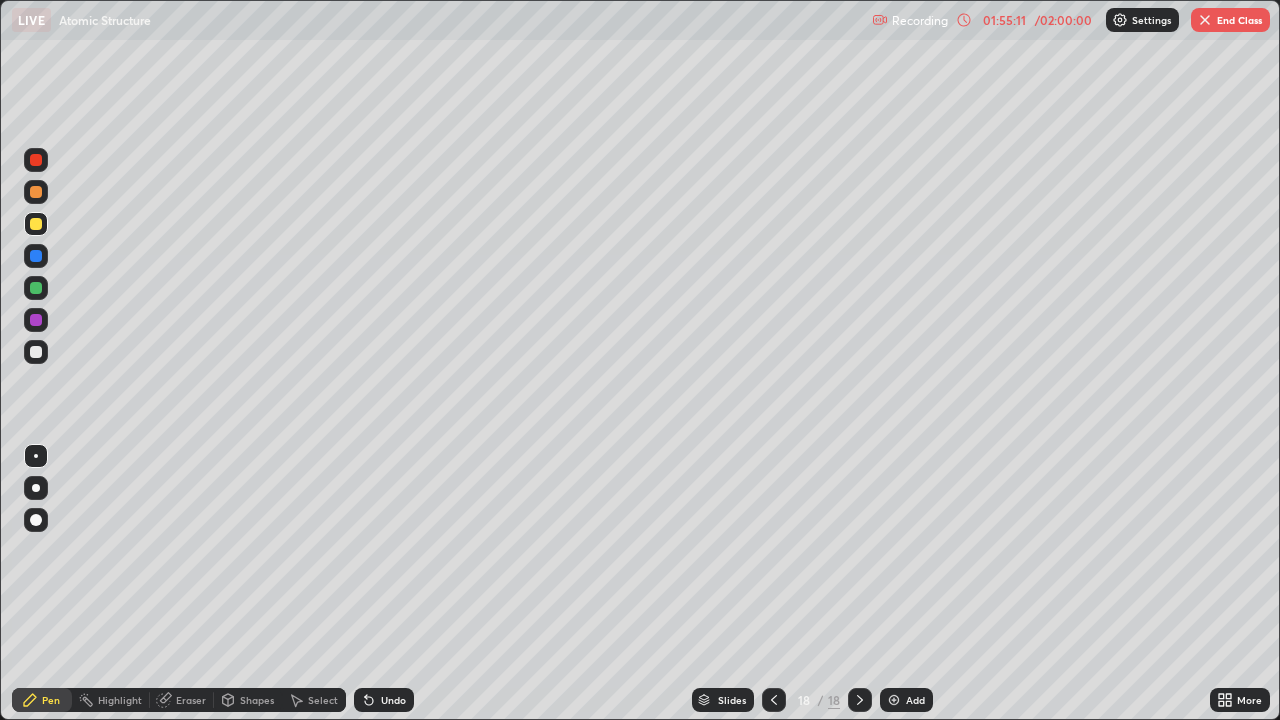 click at bounding box center [774, 700] 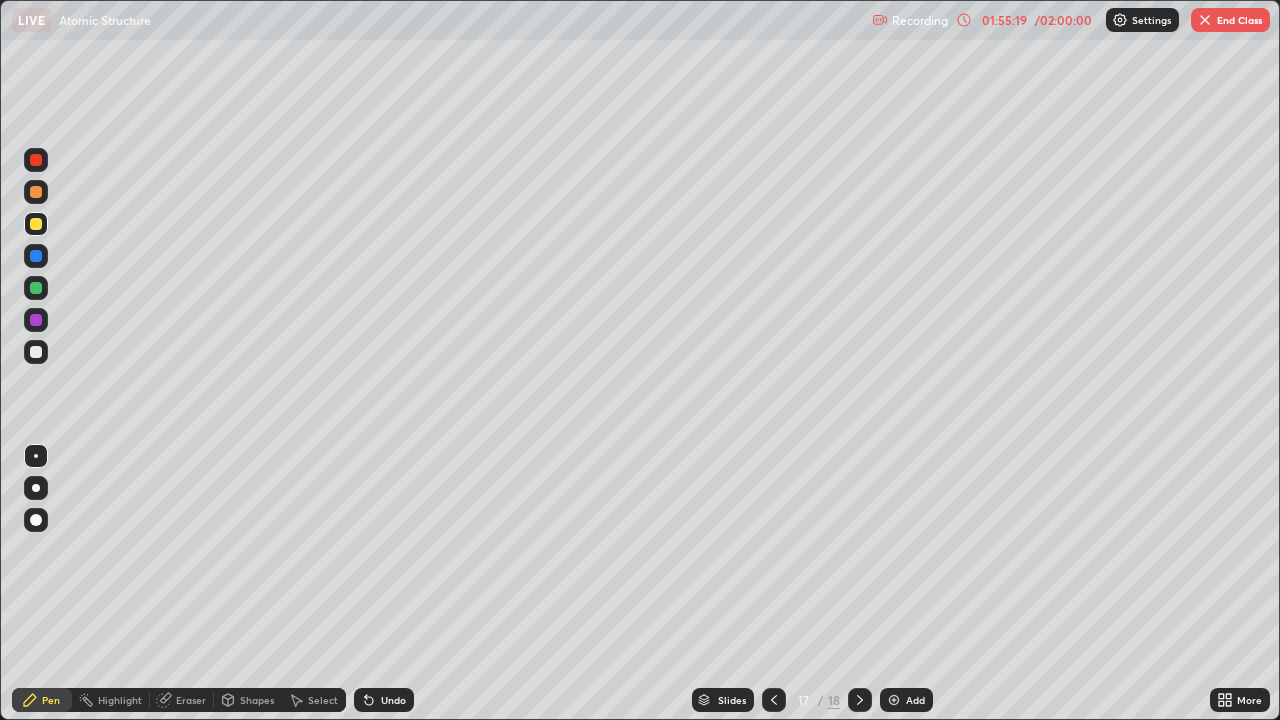 click 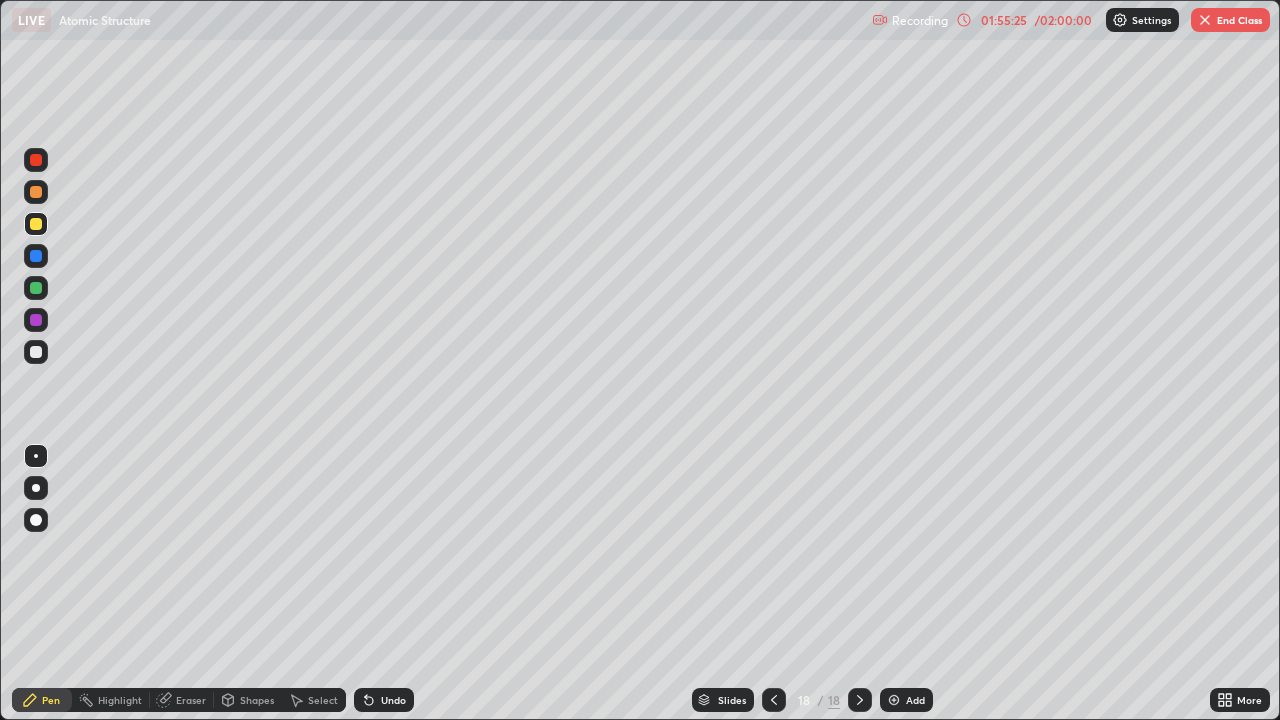 click at bounding box center (860, 700) 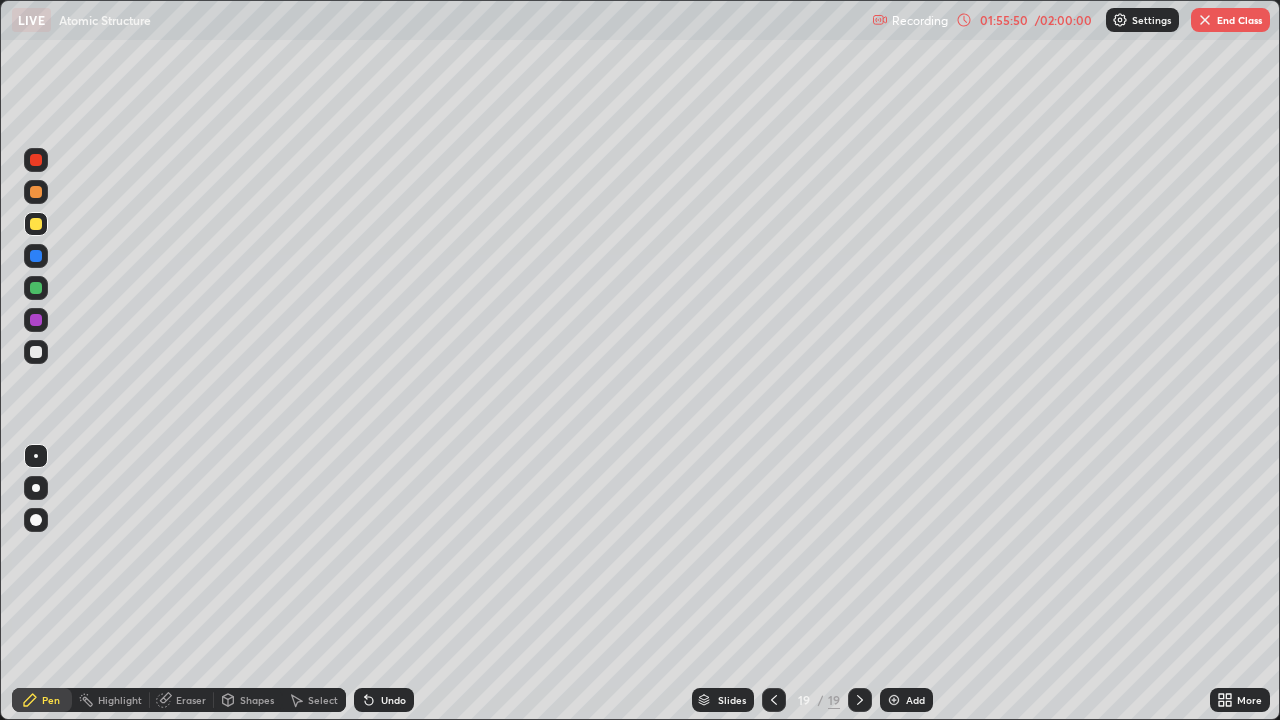 click at bounding box center [36, 352] 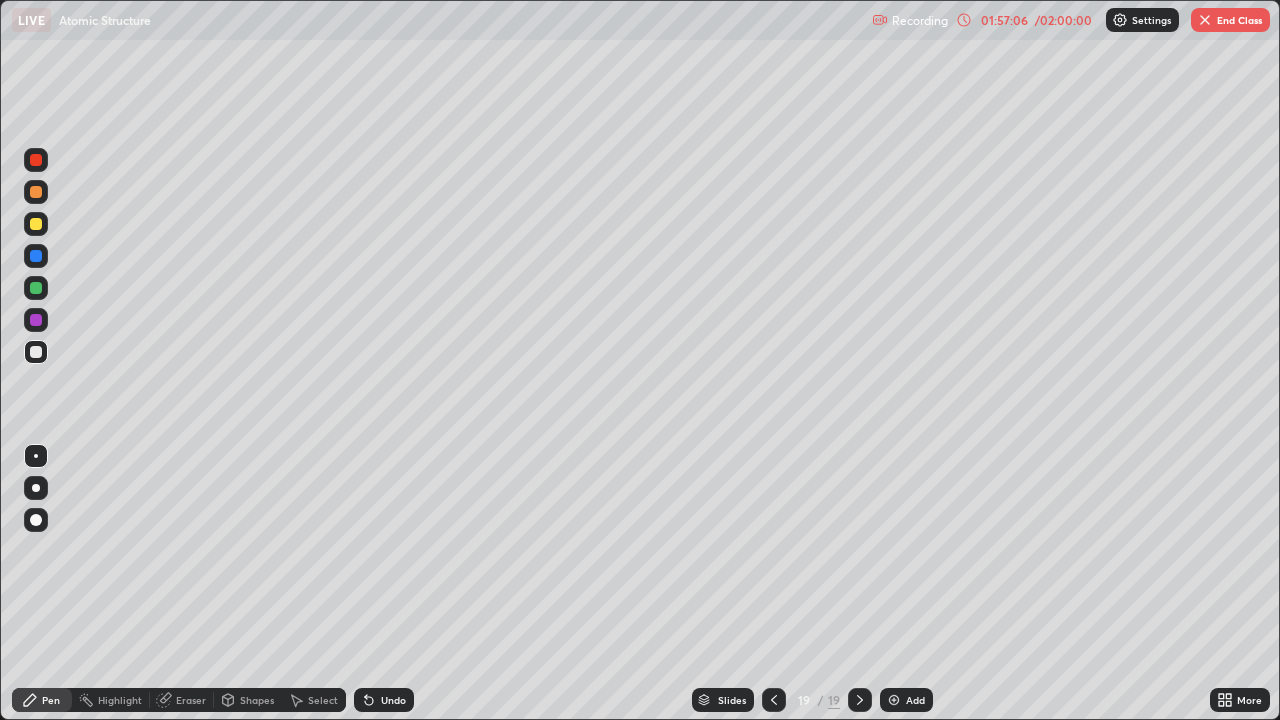 click on "Add" at bounding box center (915, 700) 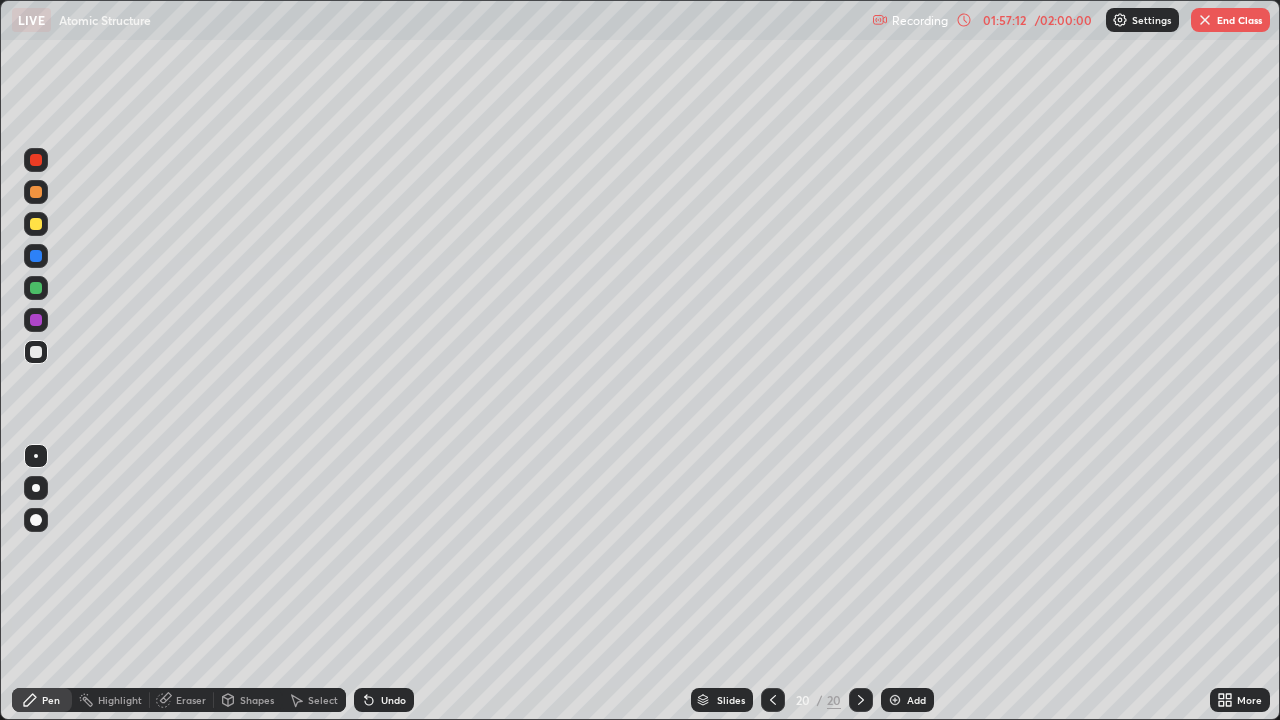 click at bounding box center [36, 224] 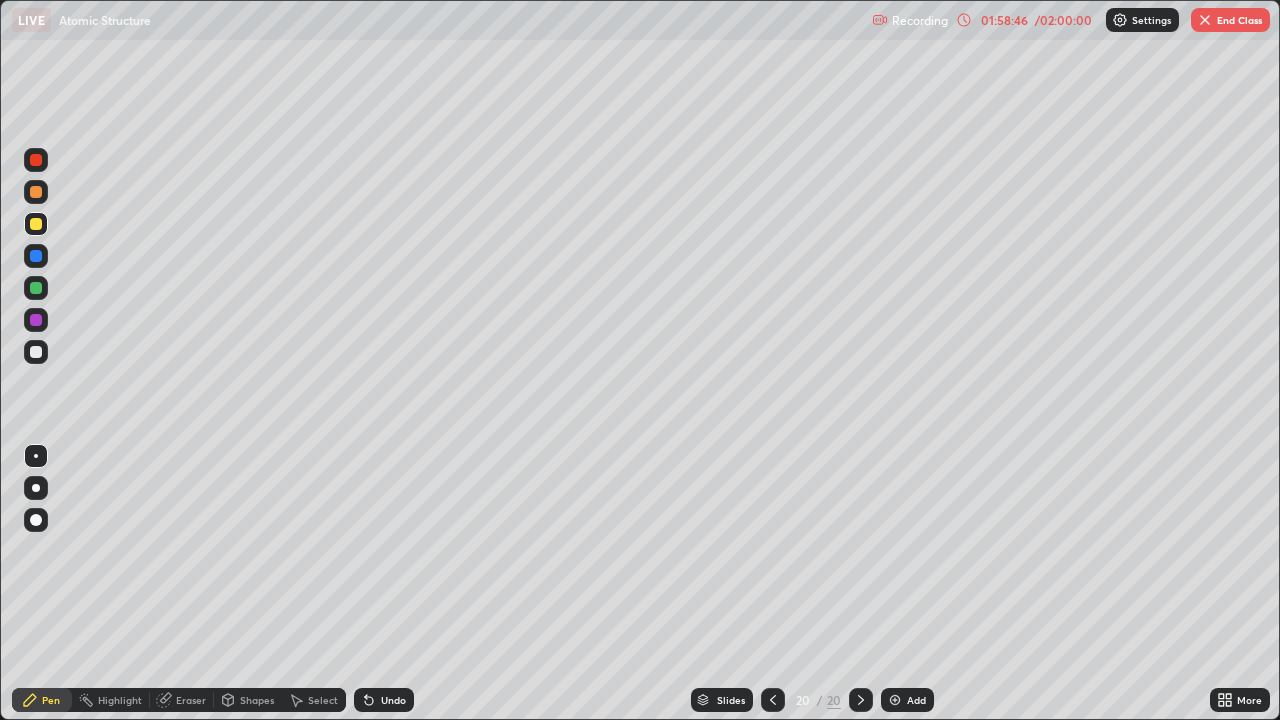 click on "Undo" at bounding box center [393, 700] 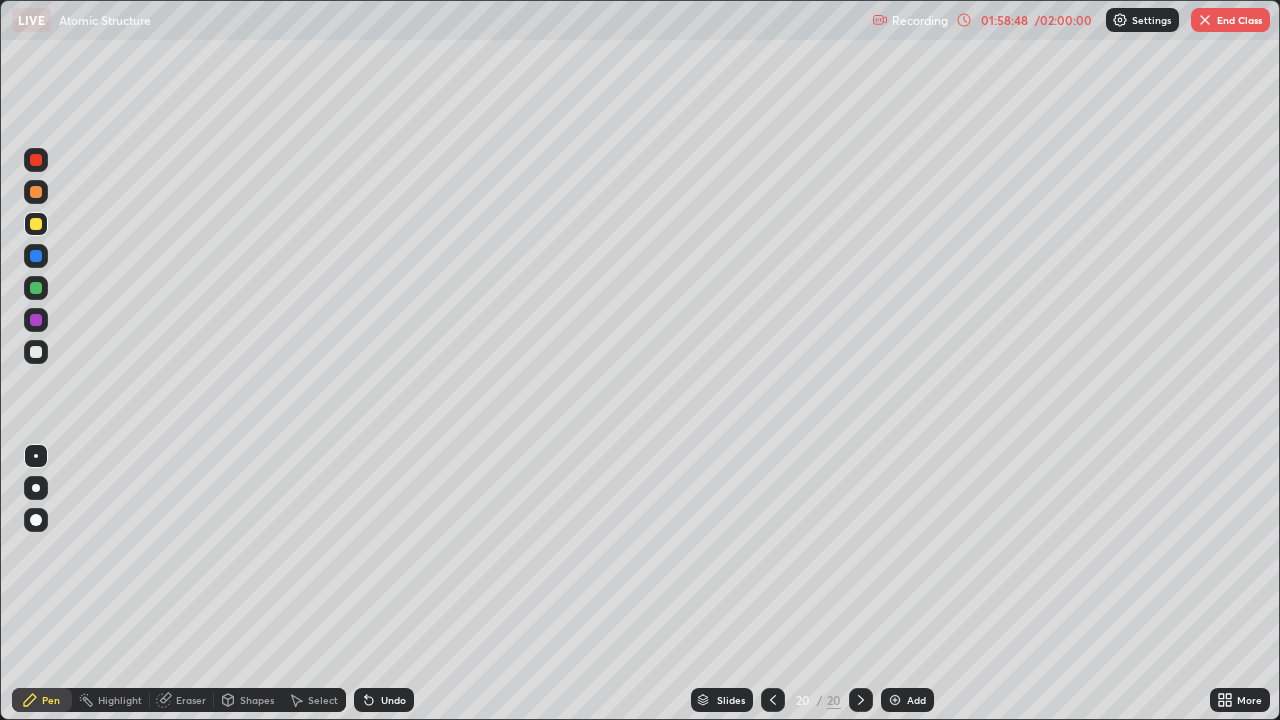 click on "Undo" at bounding box center [393, 700] 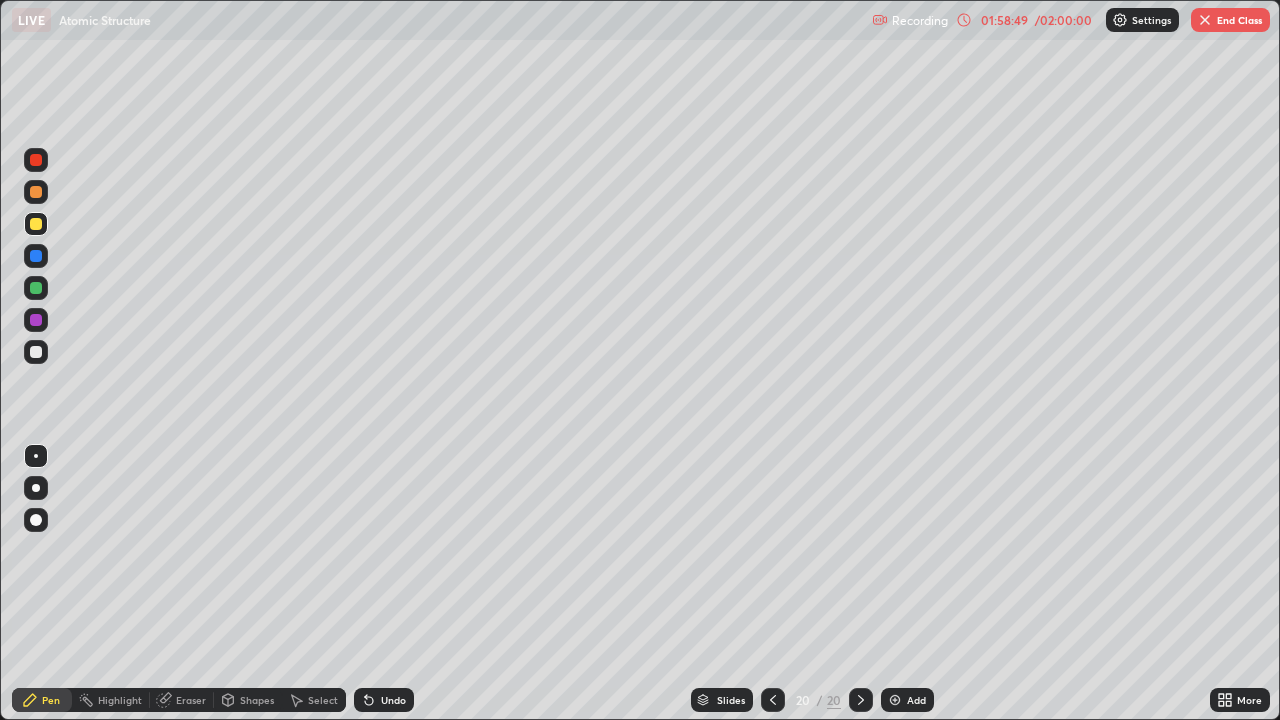 click on "Undo" at bounding box center (384, 700) 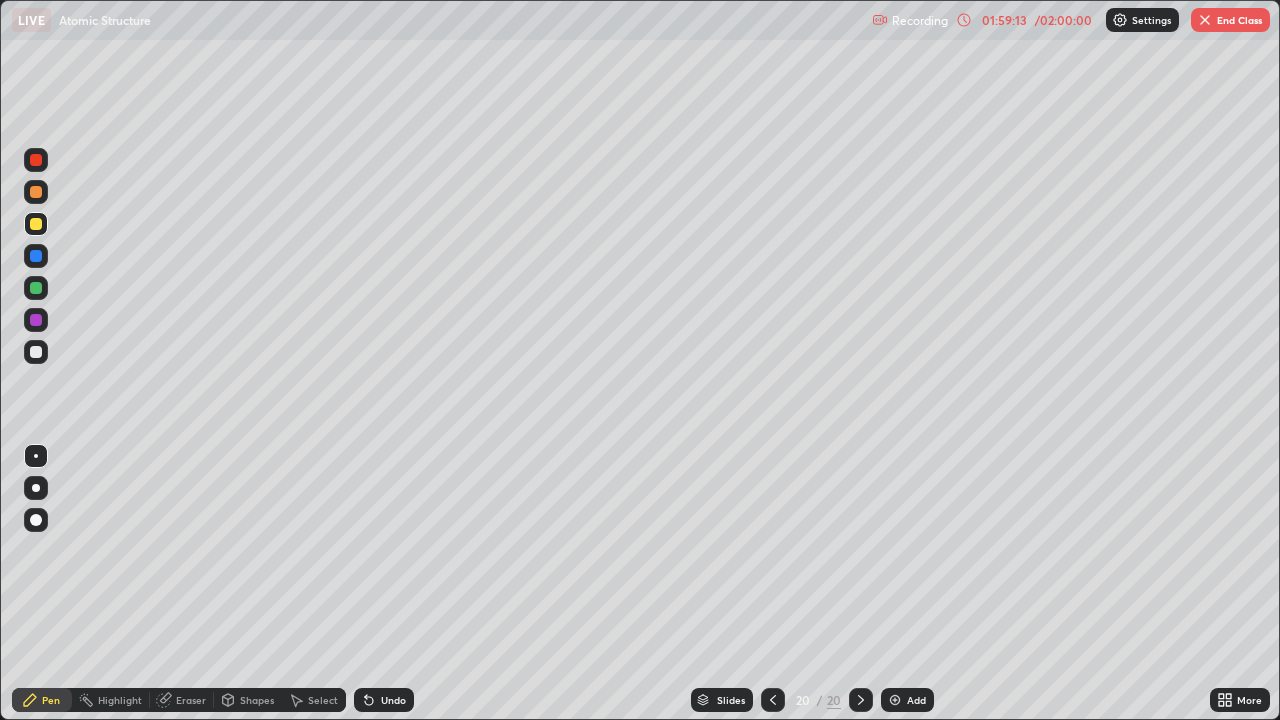 click at bounding box center [36, 352] 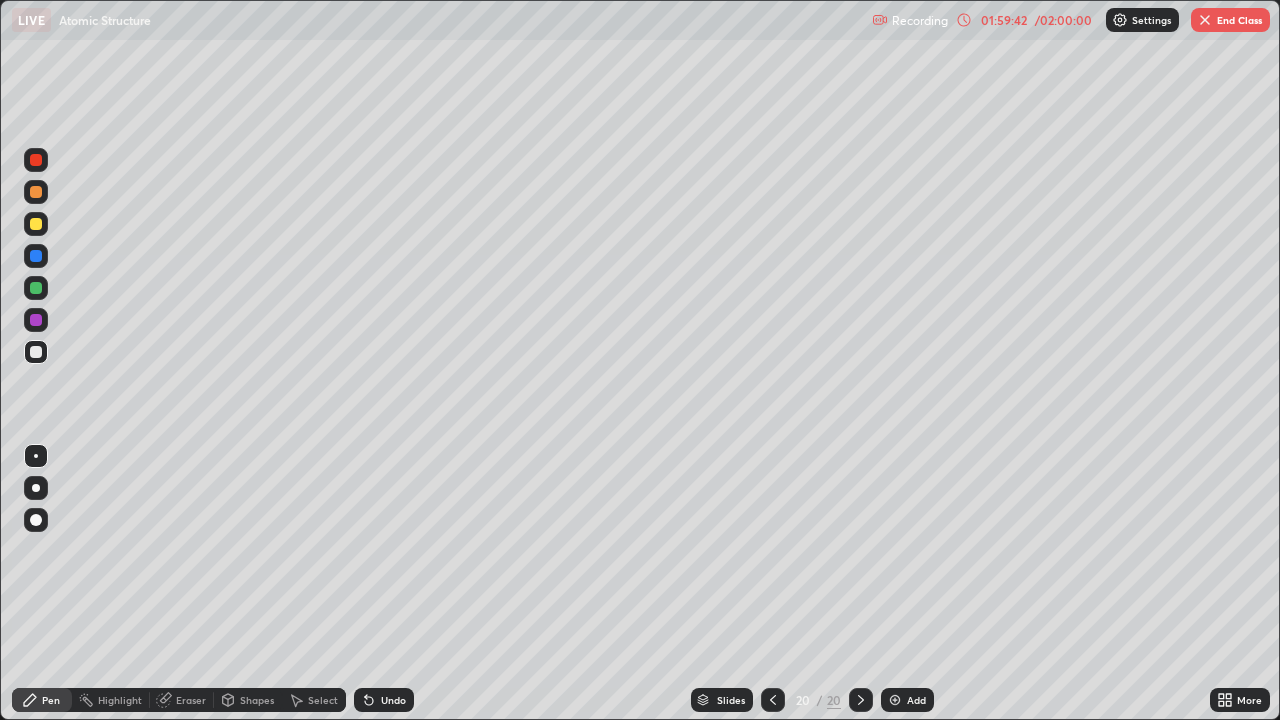 click 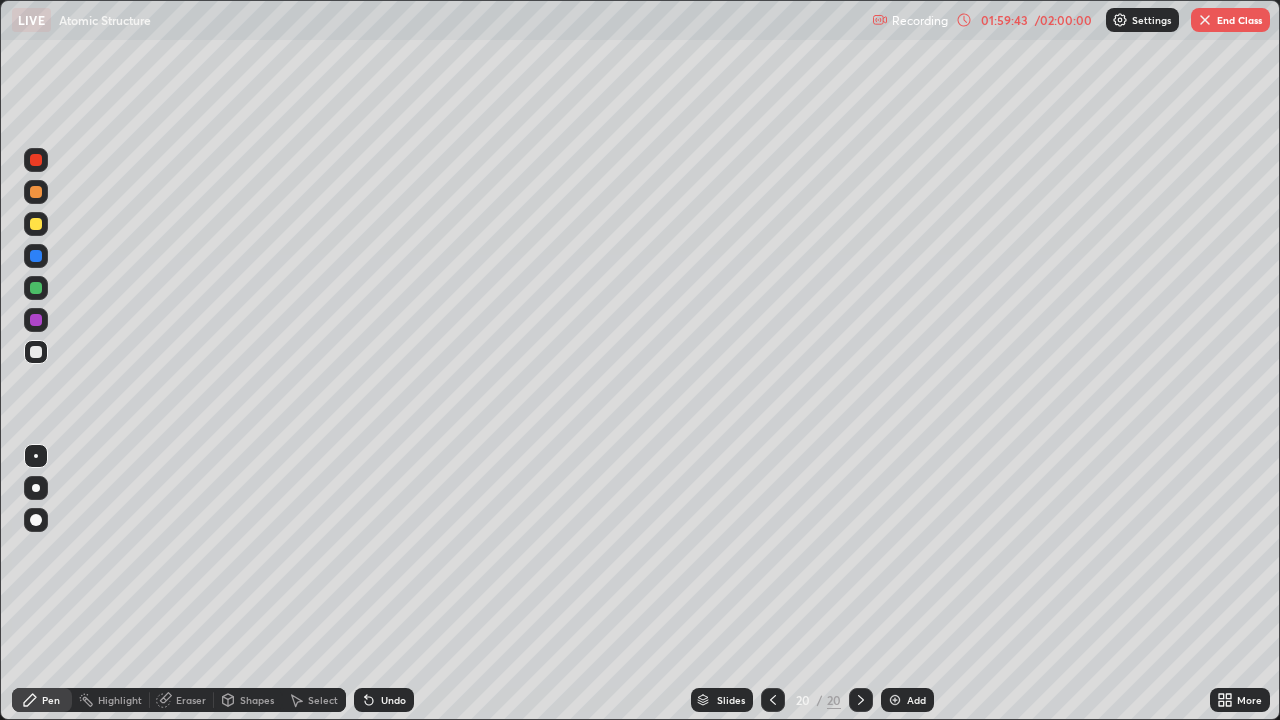 click on "Add" at bounding box center [916, 700] 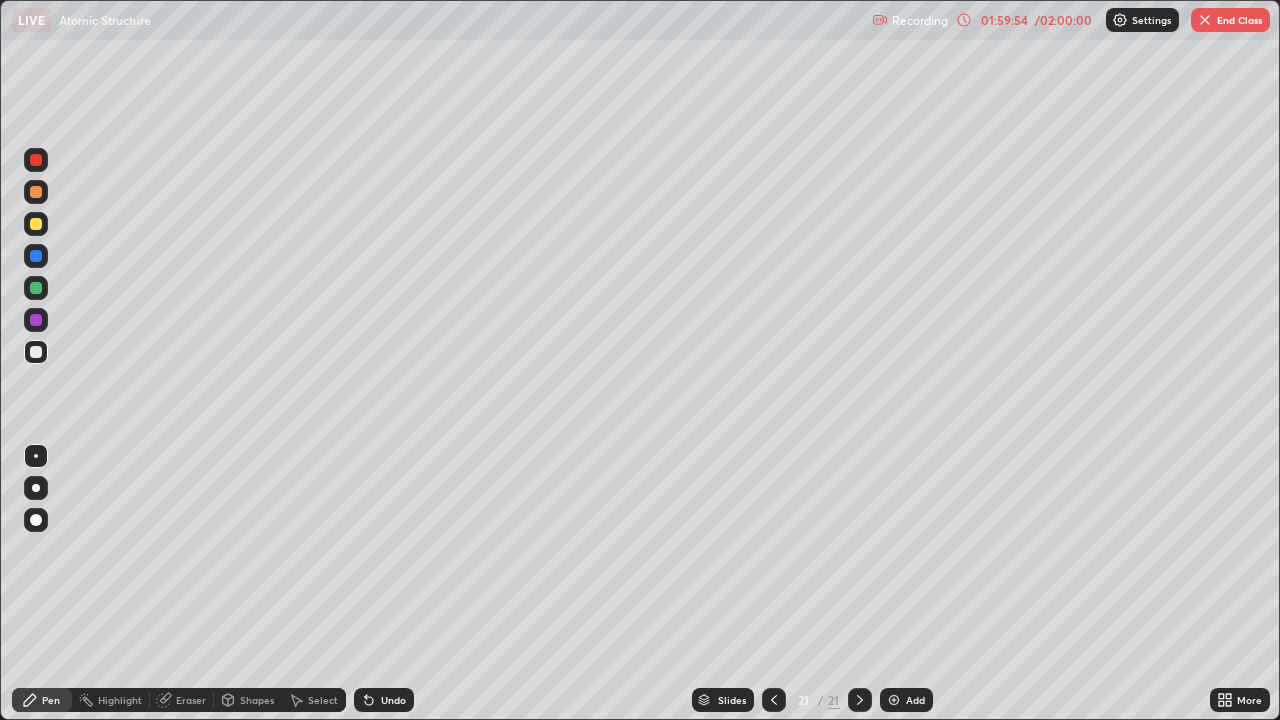 click at bounding box center [36, 224] 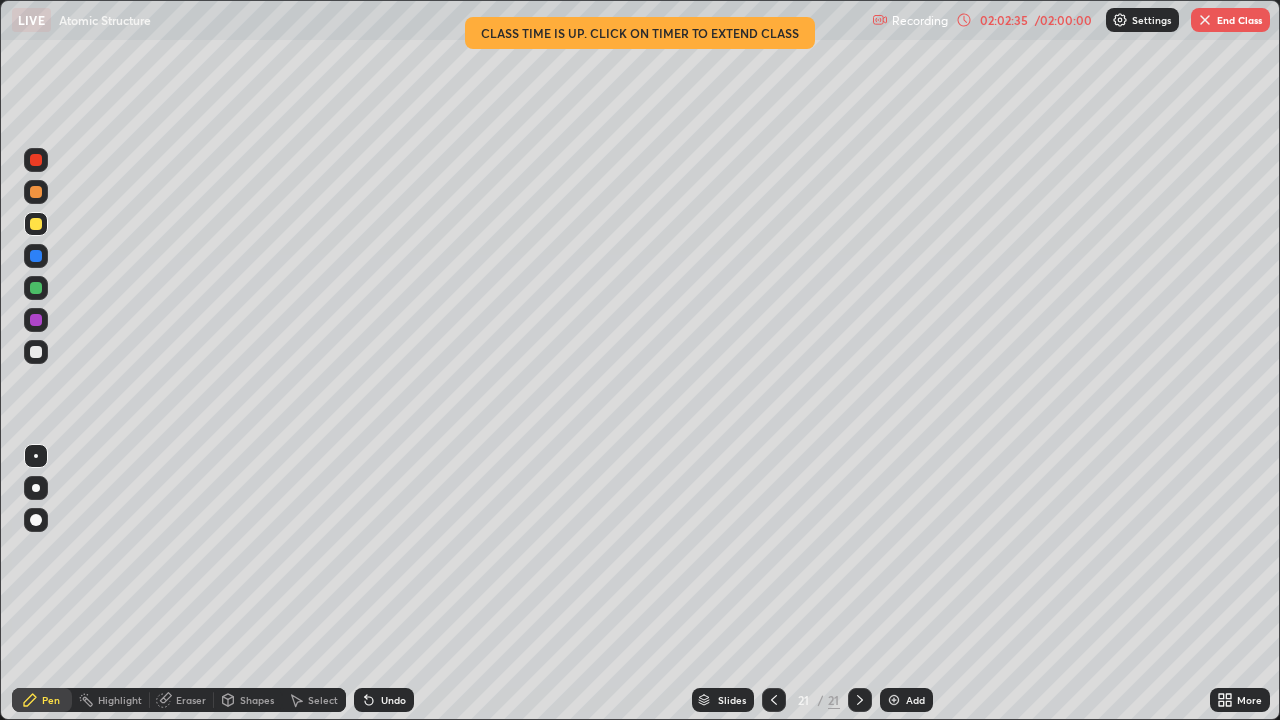 click on "End Class" at bounding box center (1230, 20) 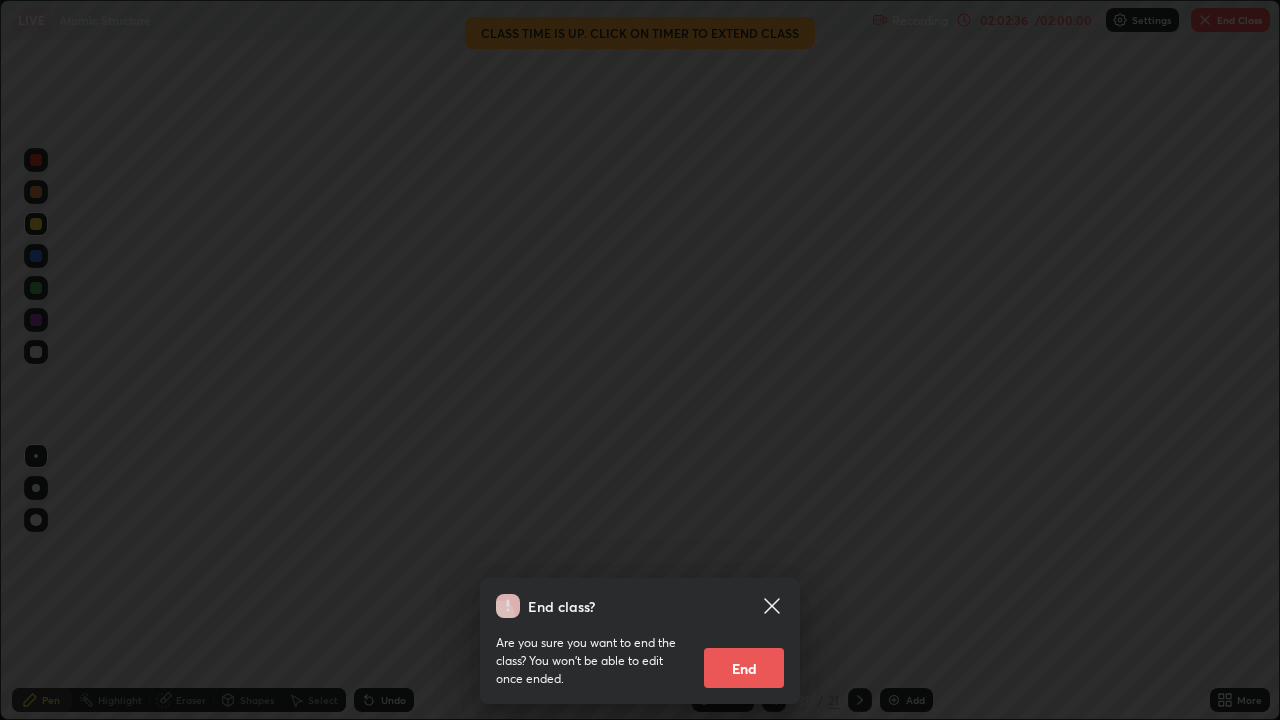 click on "End" at bounding box center [744, 668] 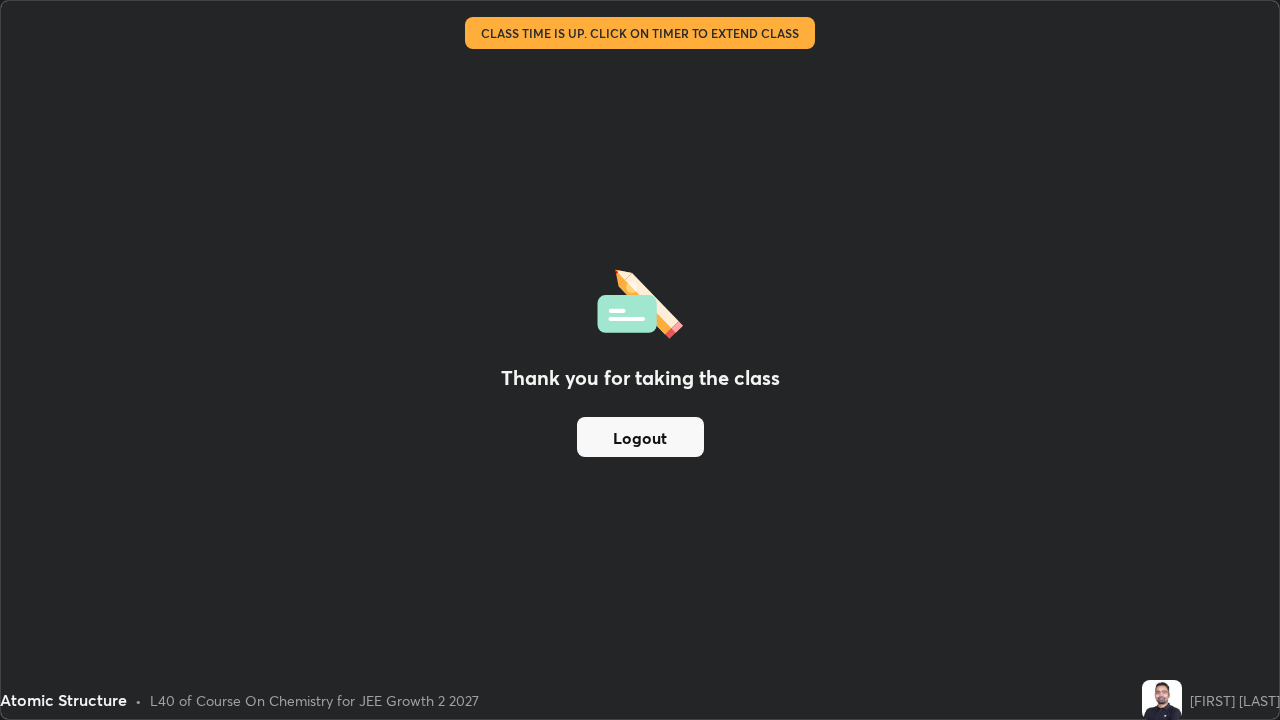 click on "Logout" at bounding box center (640, 437) 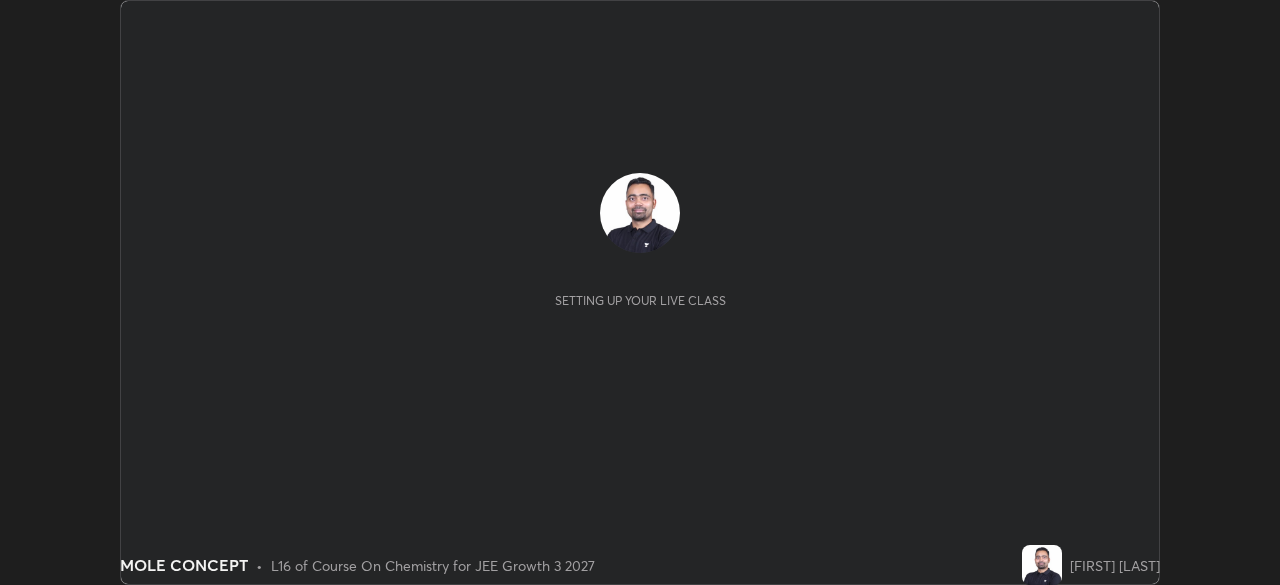 scroll, scrollTop: 0, scrollLeft: 0, axis: both 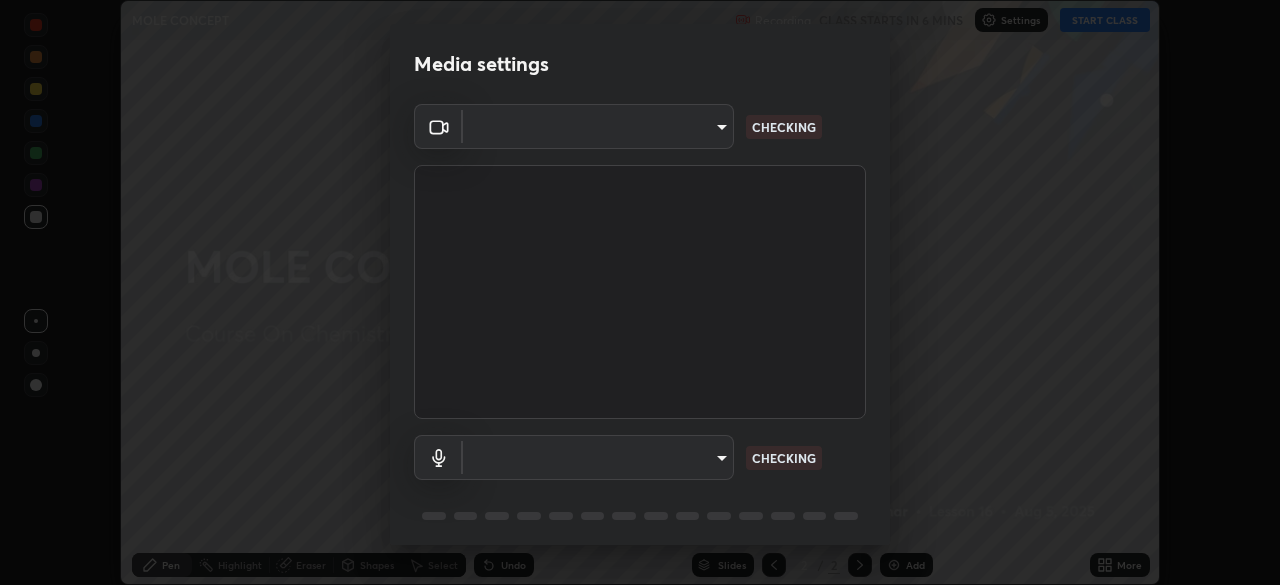 type on "b0dbb3b92abe51c0a200421dabcc31d5eeb9cbda50854e8bbcee9f88c8f391b2" 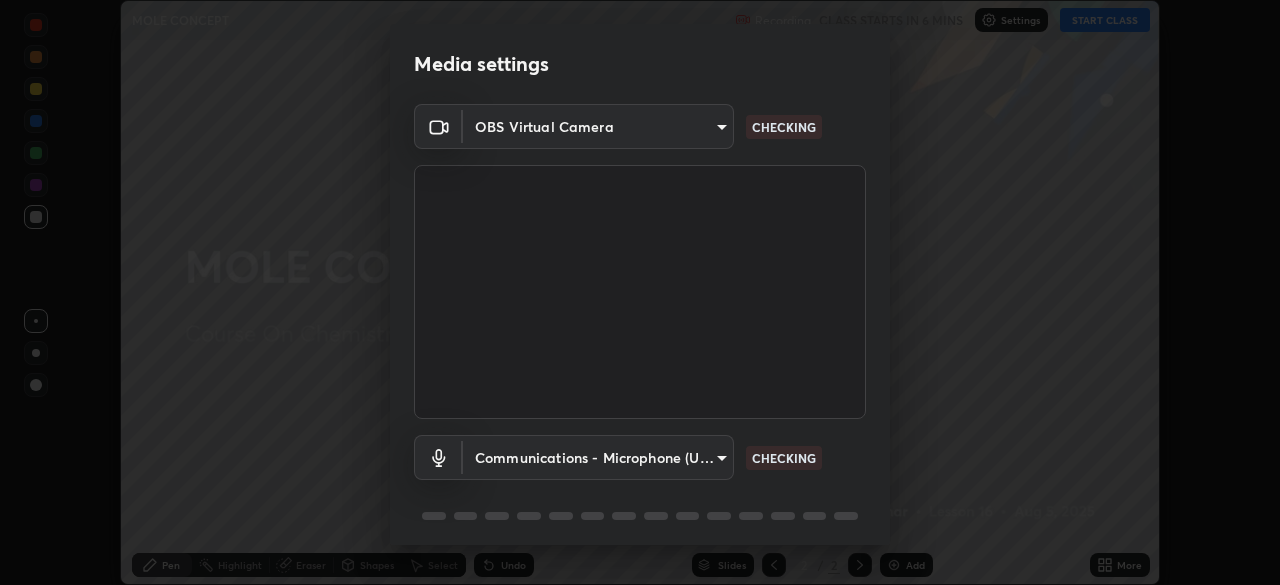scroll, scrollTop: 71, scrollLeft: 0, axis: vertical 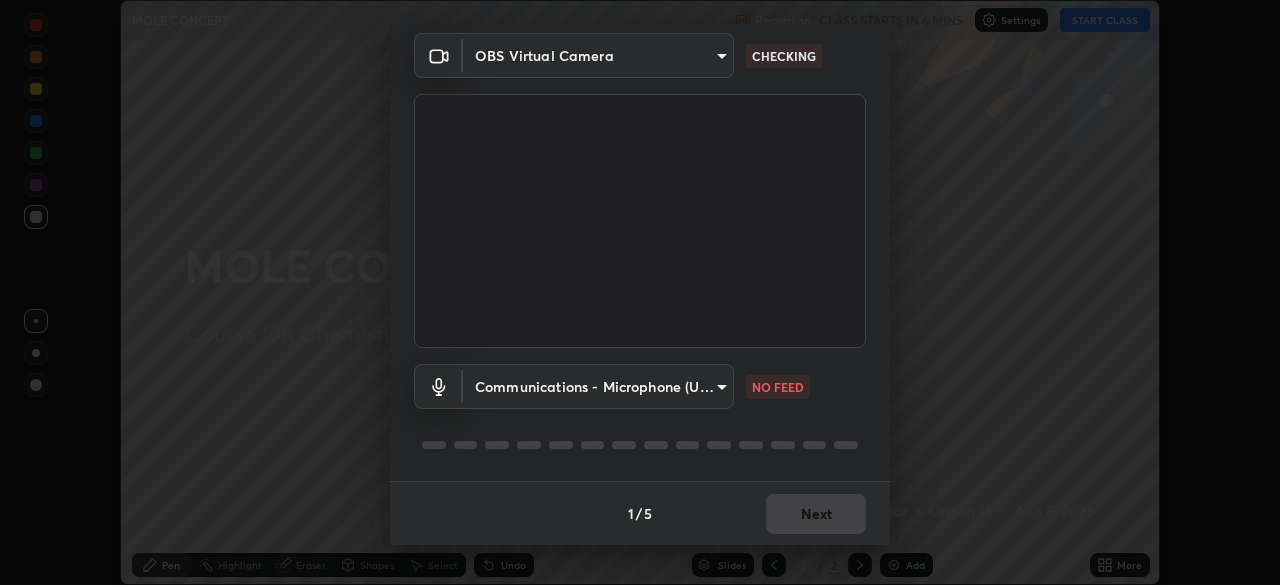 click on "Erase all MOLE CONCEPT Recording CLASS STARTS IN 6 MINS Settings START CLASS Setting up your live class MOLE CONCEPT • L16 of Course On Chemistry for JEE Growth 3 2027 Siyaram Kumar Pen Highlight Eraser Shapes Select Undo Slides 2 / 2 Add More No doubts shared Encourage your learners to ask a doubt for better clarity Report an issue Reason for reporting Buffering Chat not working Audio - Video sync issue Educator video quality low ​ Attach an image Report Media settings OBS Virtual Camera b0dbb3b92abe51c0a200421dabcc31d5eeb9cbda50854e8bbcee9f88c8f391b2 CHECKING Communications - Microphone (USB PnP Sound Device) communications NO FEED 1 / 5 Next" at bounding box center [640, 292] 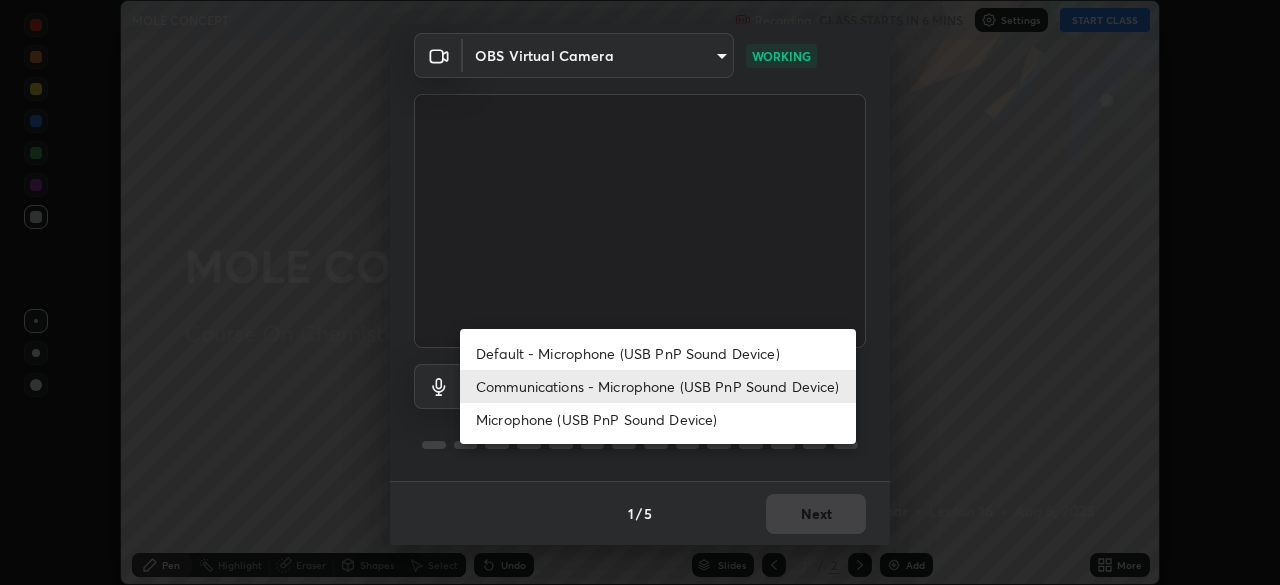 click on "Default - Microphone (USB PnP Sound Device)" at bounding box center [658, 353] 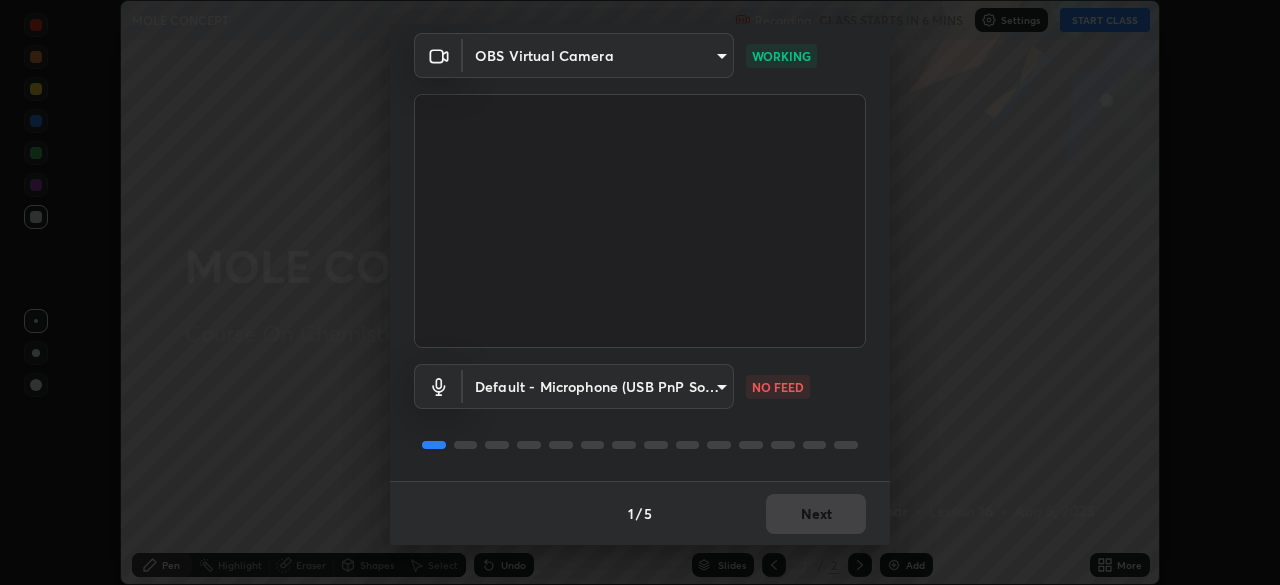 click on "Erase all MOLE CONCEPT Recording CLASS STARTS IN 6 MINS Settings START CLASS Setting up your live class MOLE CONCEPT • L16 of Course On Chemistry for JEE Growth 3 2027 Siyaram Kumar Pen Highlight Eraser Shapes Select Undo Slides 2 / 2 Add More No doubts shared Encourage your learners to ask a doubt for better clarity Report an issue Reason for reporting Buffering Chat not working Audio - Video sync issue Educator video quality low ​ Attach an image Report Media settings OBS Virtual Camera b0dbb3b92abe51c0a200421dabcc31d5eeb9cbda50854e8bbcee9f88c8f391b2 WORKING Default - Microphone (USB PnP Sound Device) default NO FEED 1 / 5 Next" at bounding box center (640, 292) 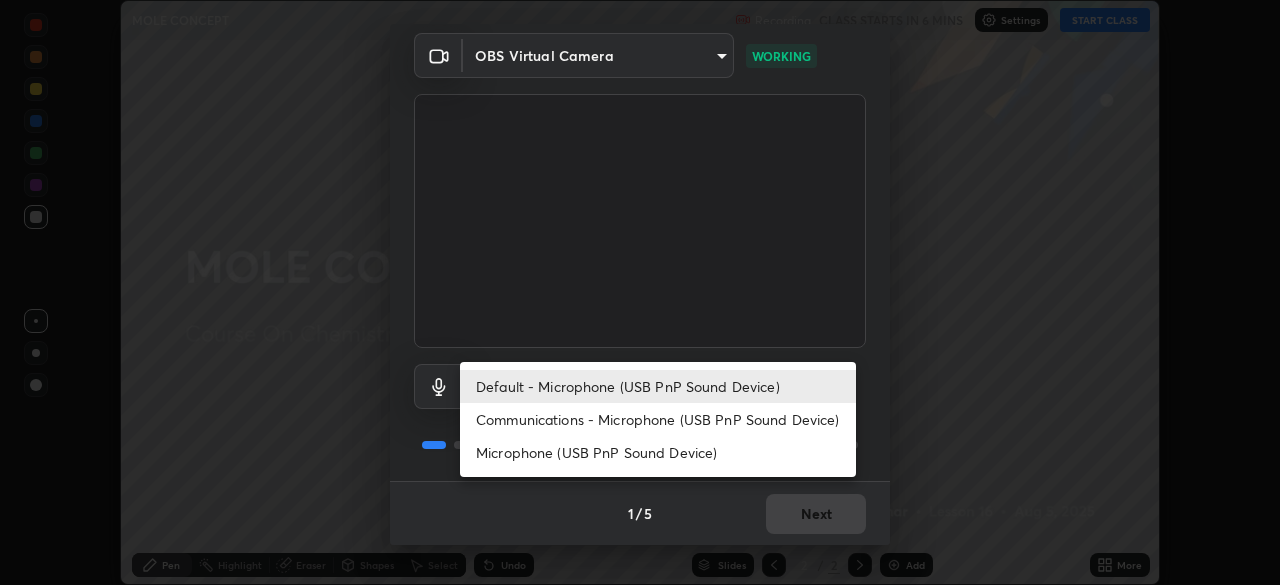 click on "Communications - Microphone (USB PnP Sound Device)" at bounding box center (658, 419) 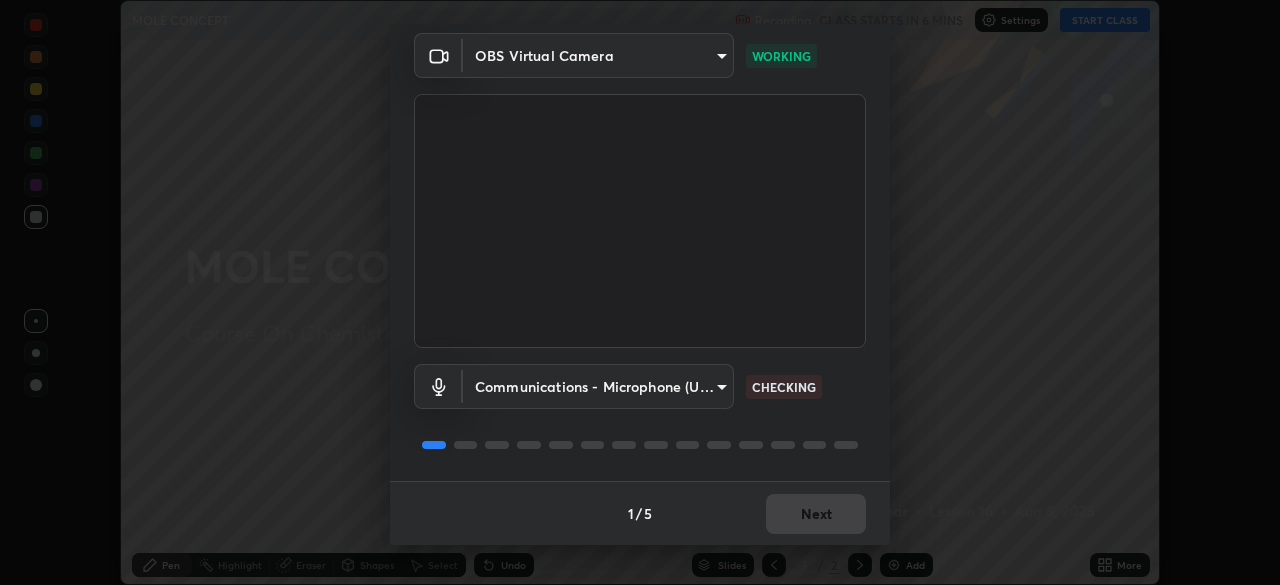 click on "1 / 5 Next" at bounding box center [640, 513] 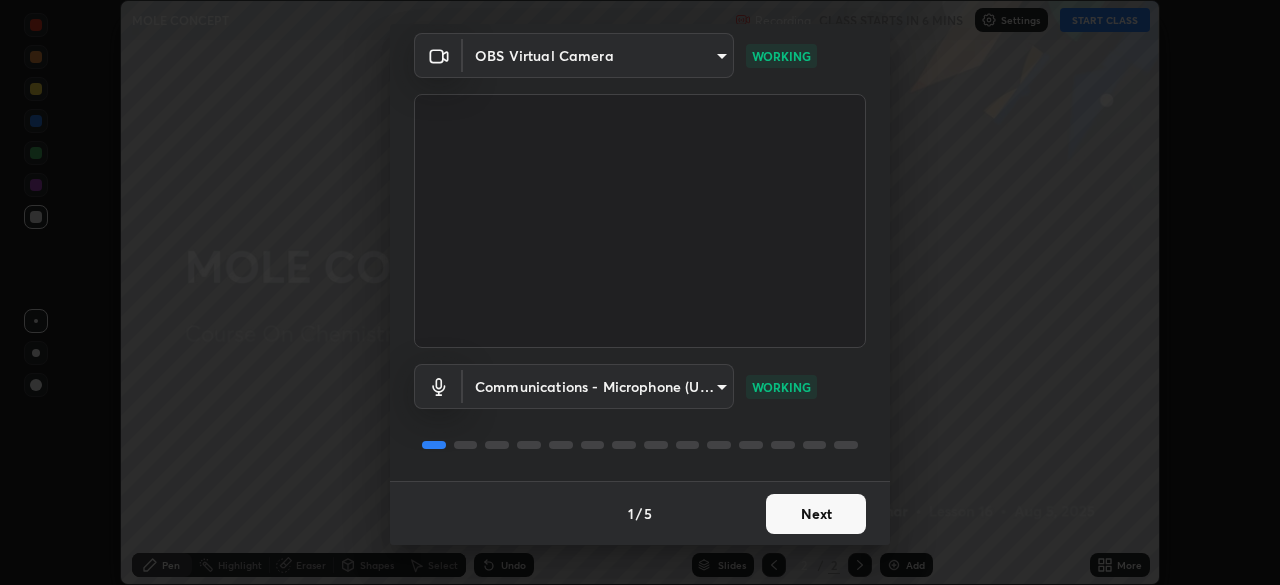 click on "Next" at bounding box center [816, 514] 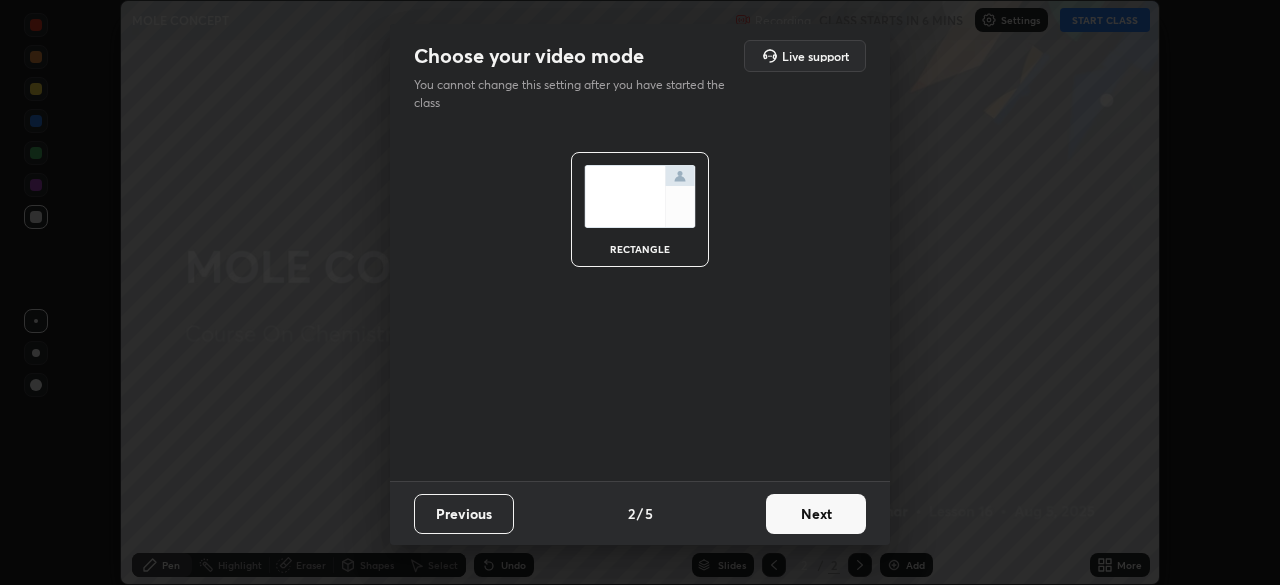 scroll, scrollTop: 0, scrollLeft: 0, axis: both 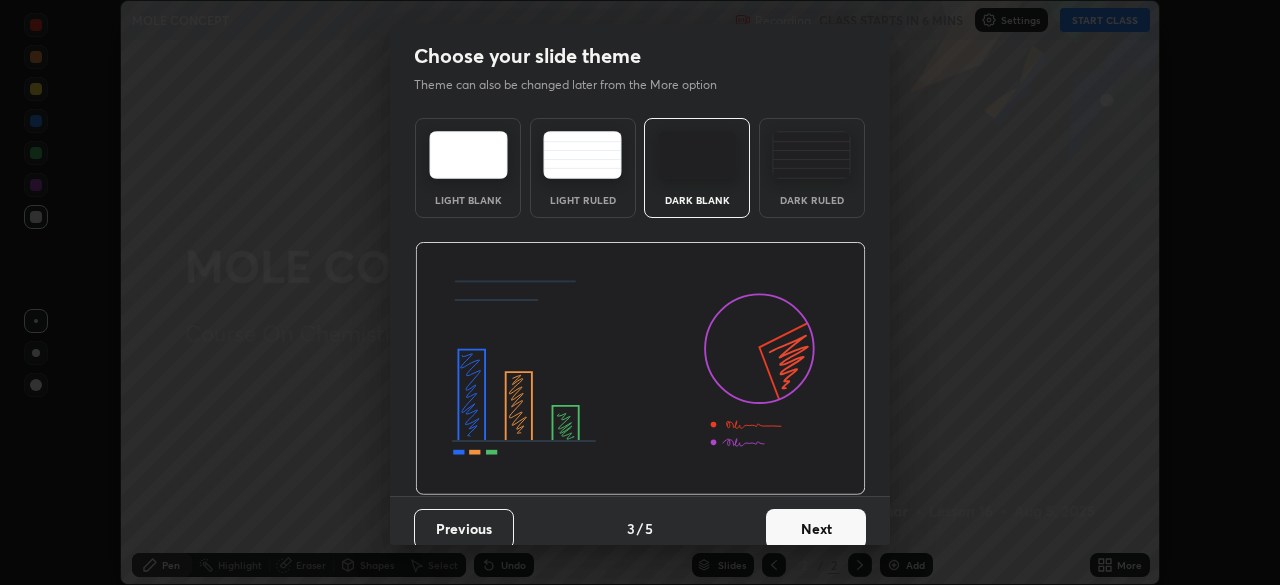 click on "Next" at bounding box center [816, 529] 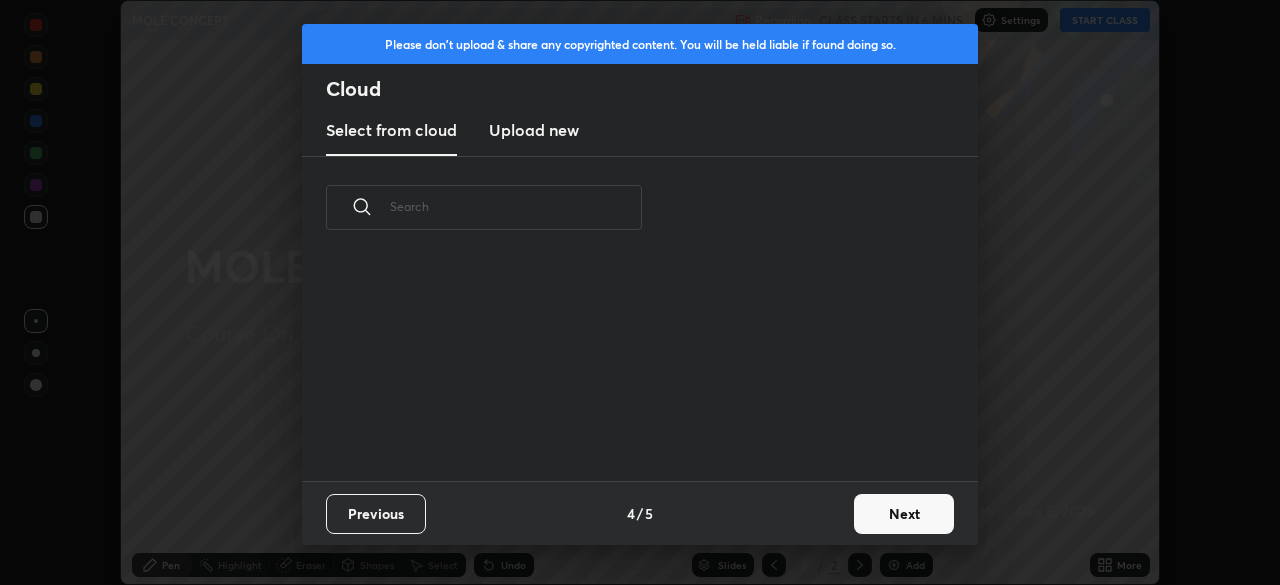 scroll, scrollTop: 7, scrollLeft: 11, axis: both 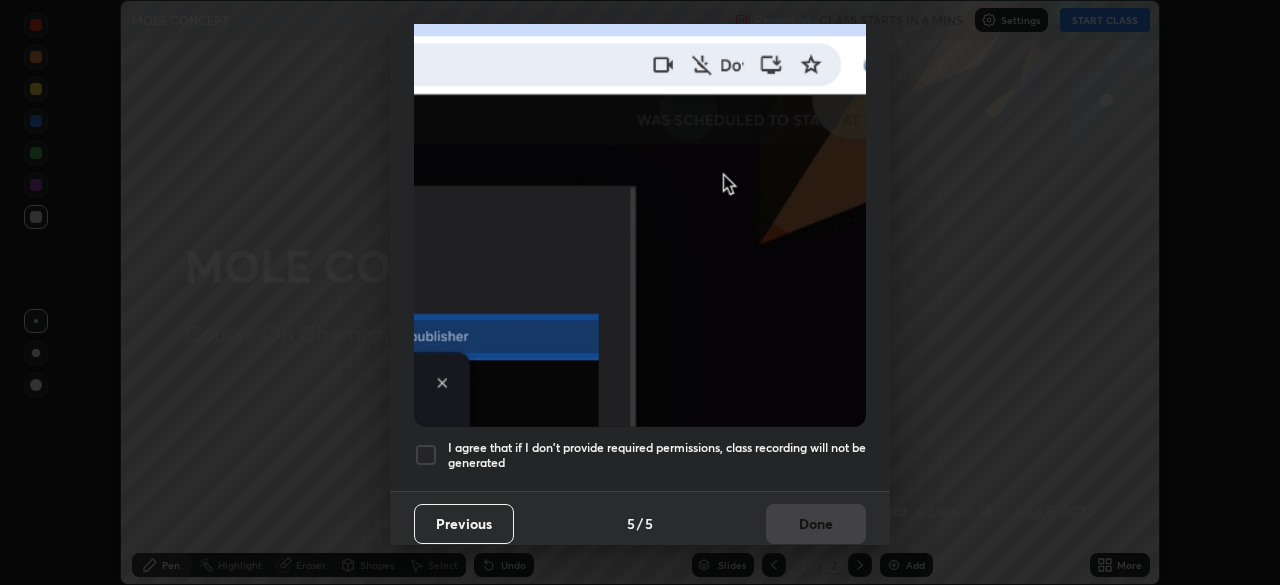 click at bounding box center [426, 455] 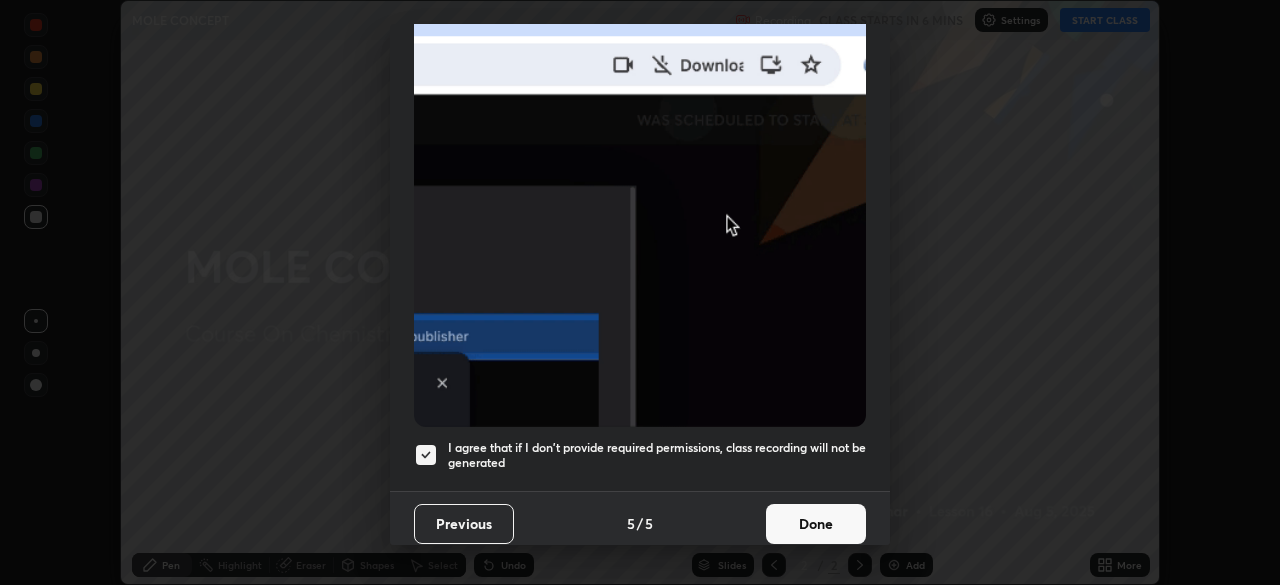 click on "Done" at bounding box center [816, 524] 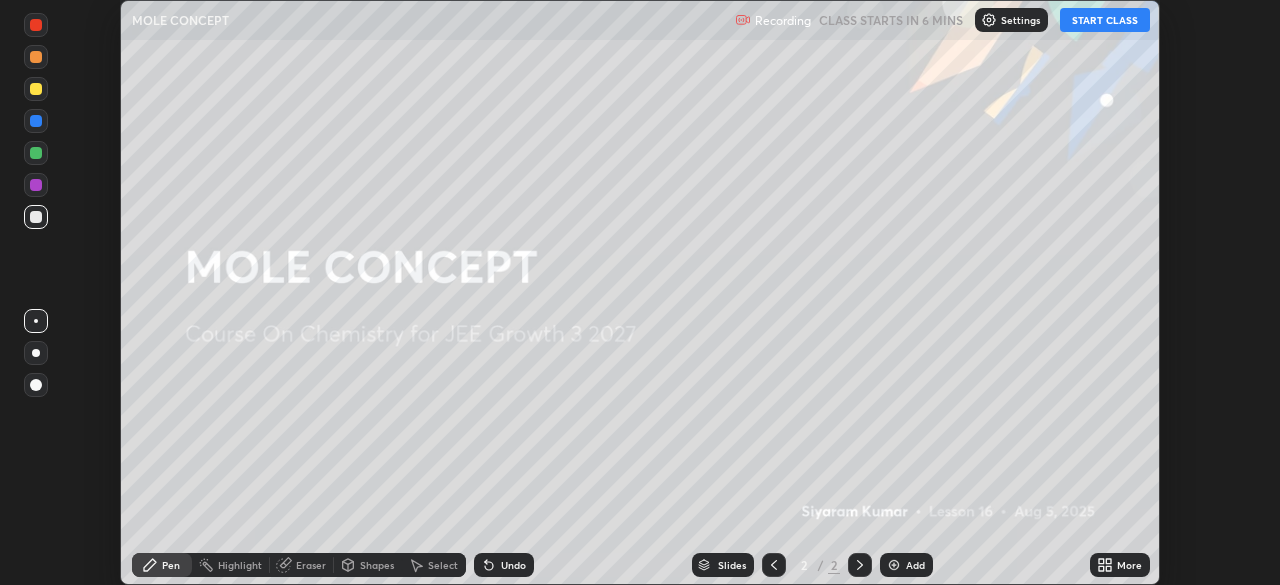 click 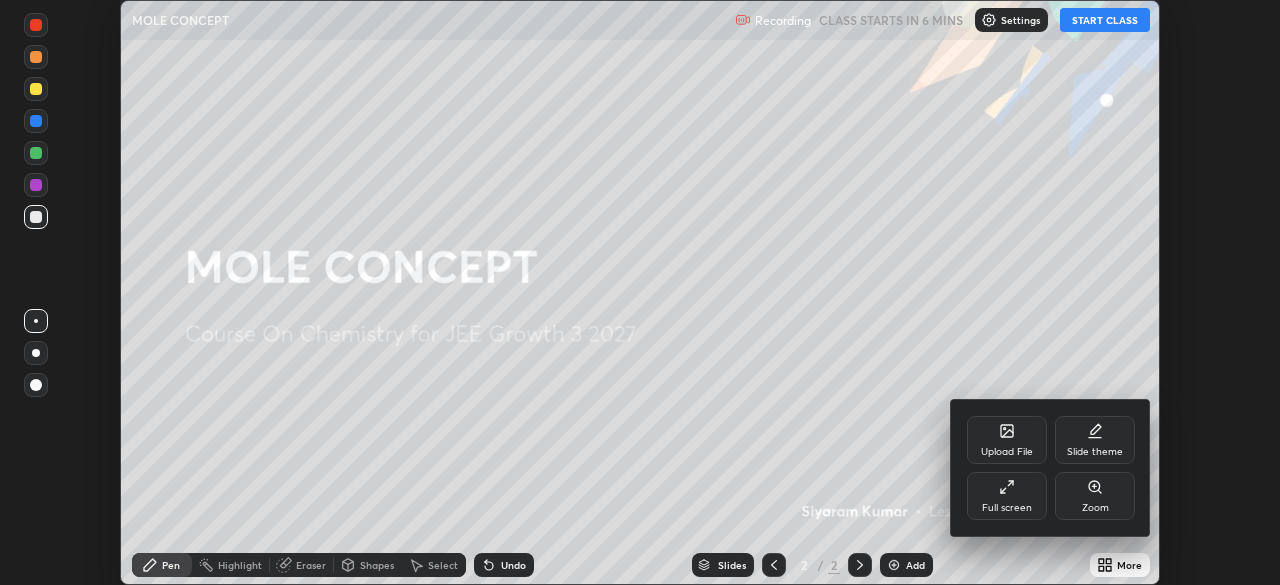 click on "Full screen" at bounding box center [1007, 496] 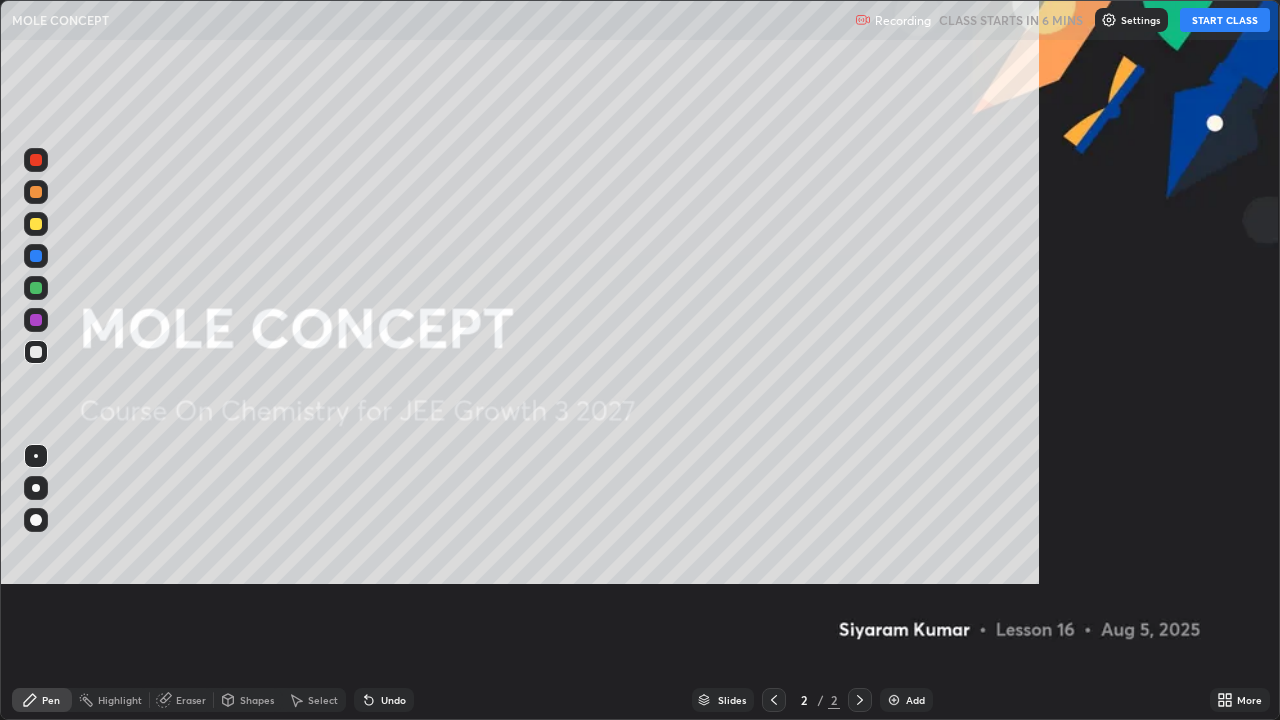 scroll, scrollTop: 99280, scrollLeft: 98720, axis: both 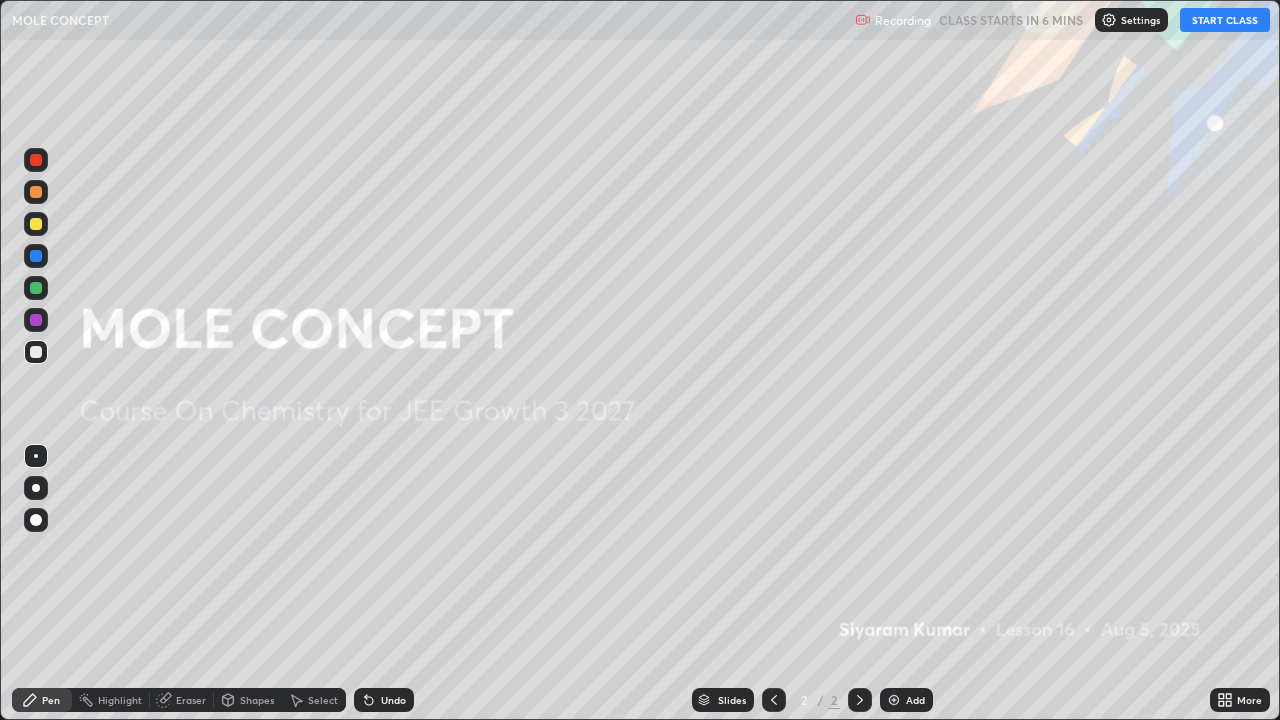click 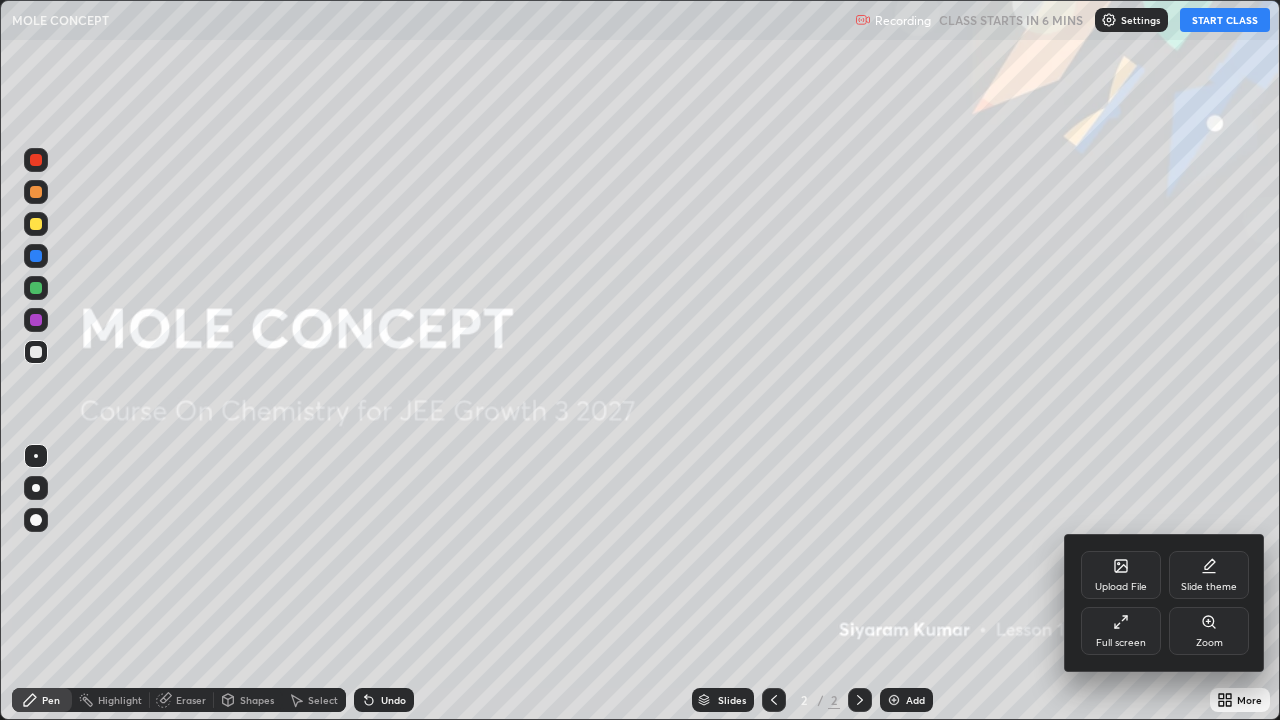 click 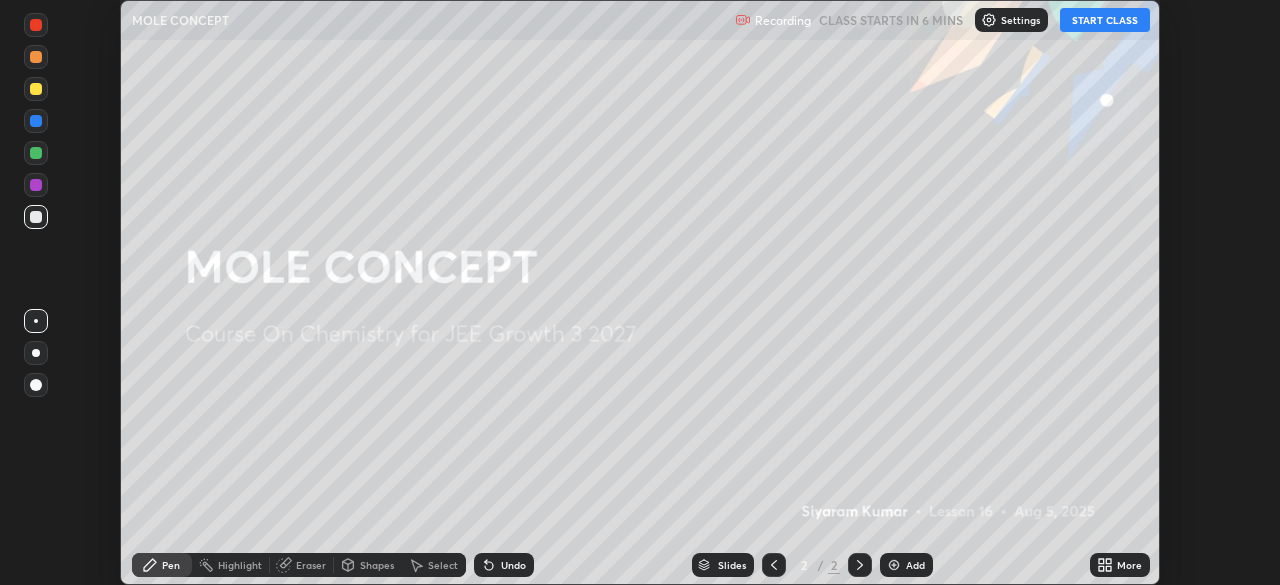 scroll, scrollTop: 585, scrollLeft: 1280, axis: both 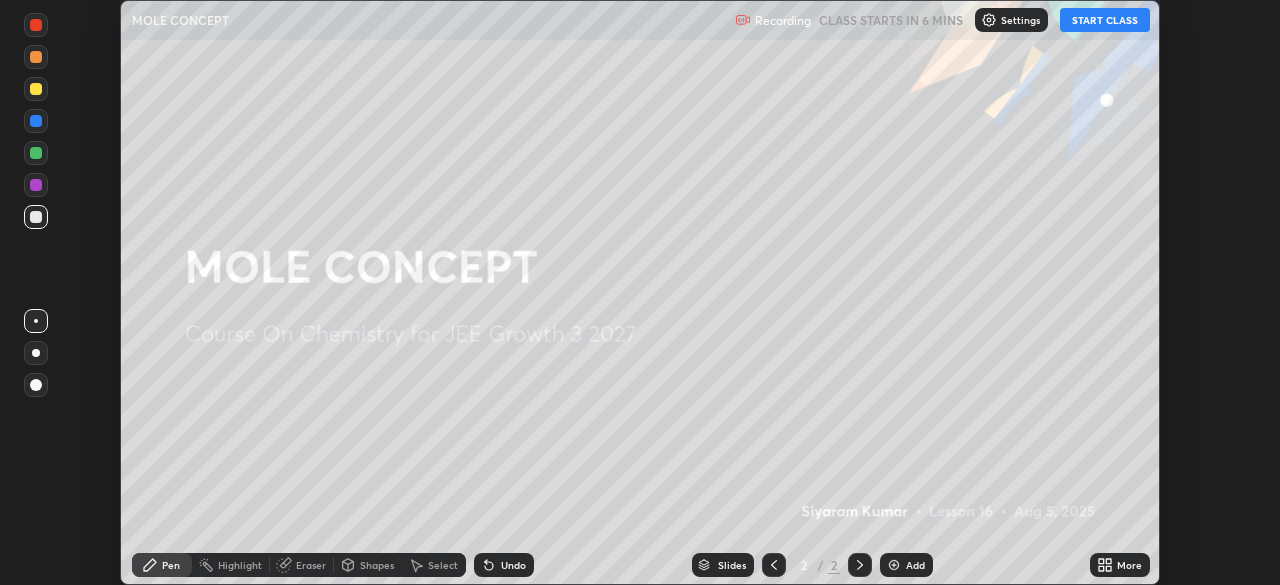 click on "START CLASS" at bounding box center (1105, 20) 